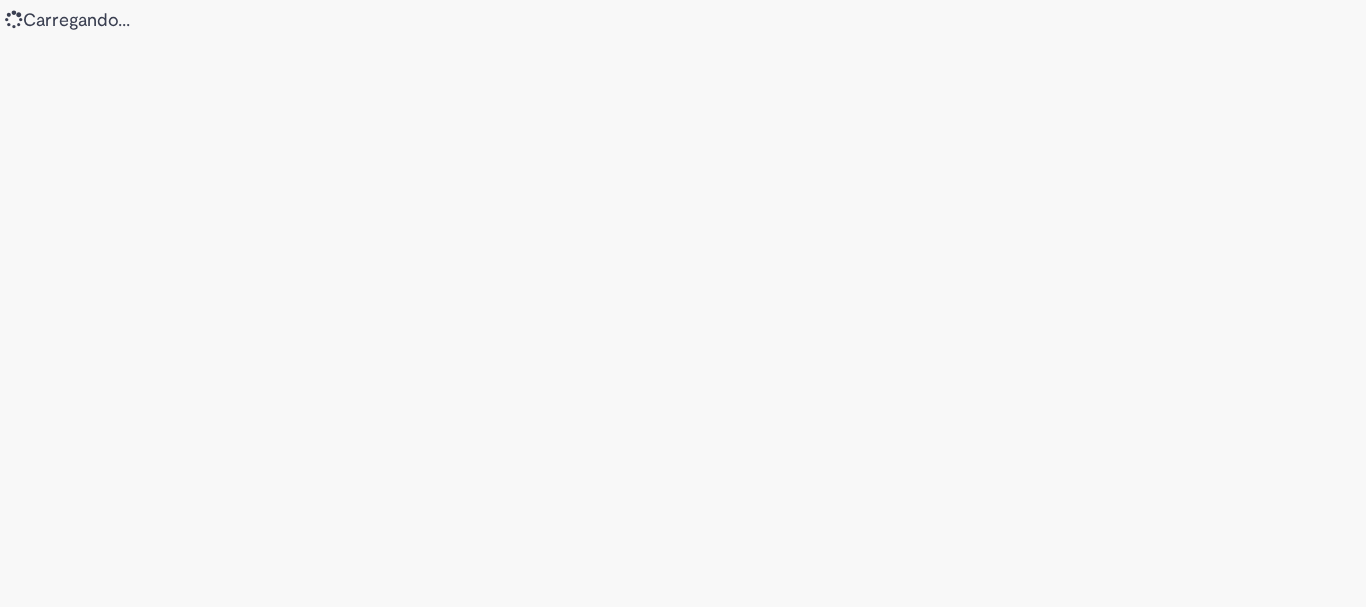 scroll, scrollTop: 0, scrollLeft: 0, axis: both 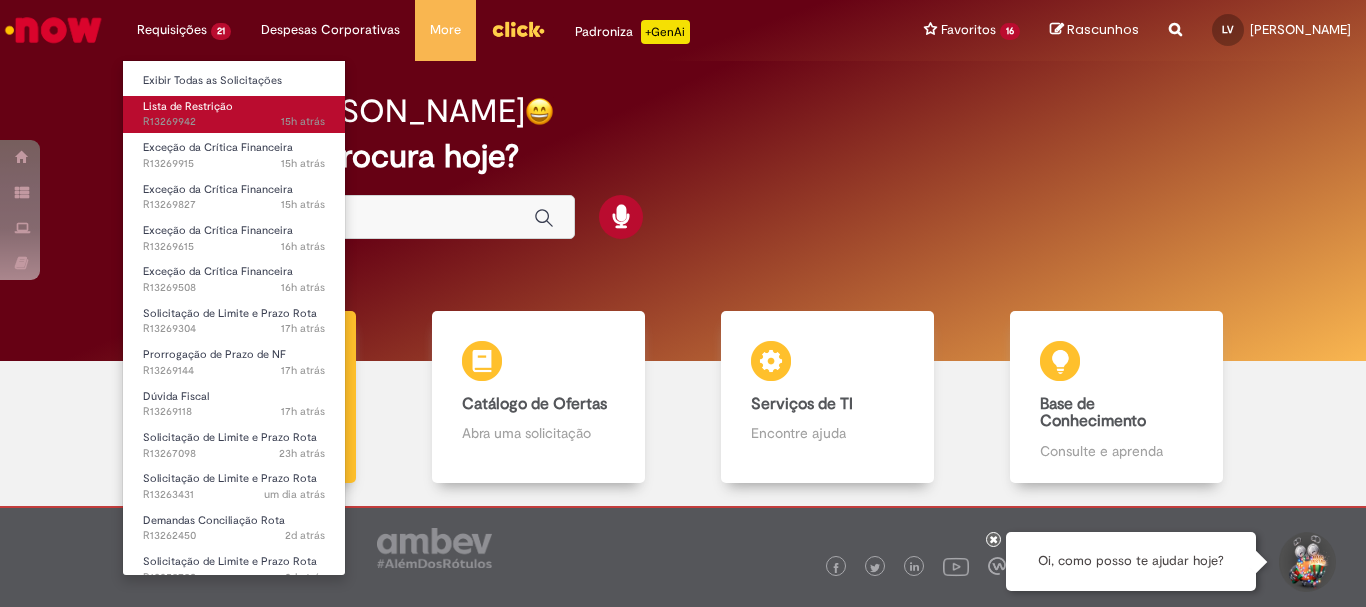 click on "Lista de Restrição" at bounding box center [188, 106] 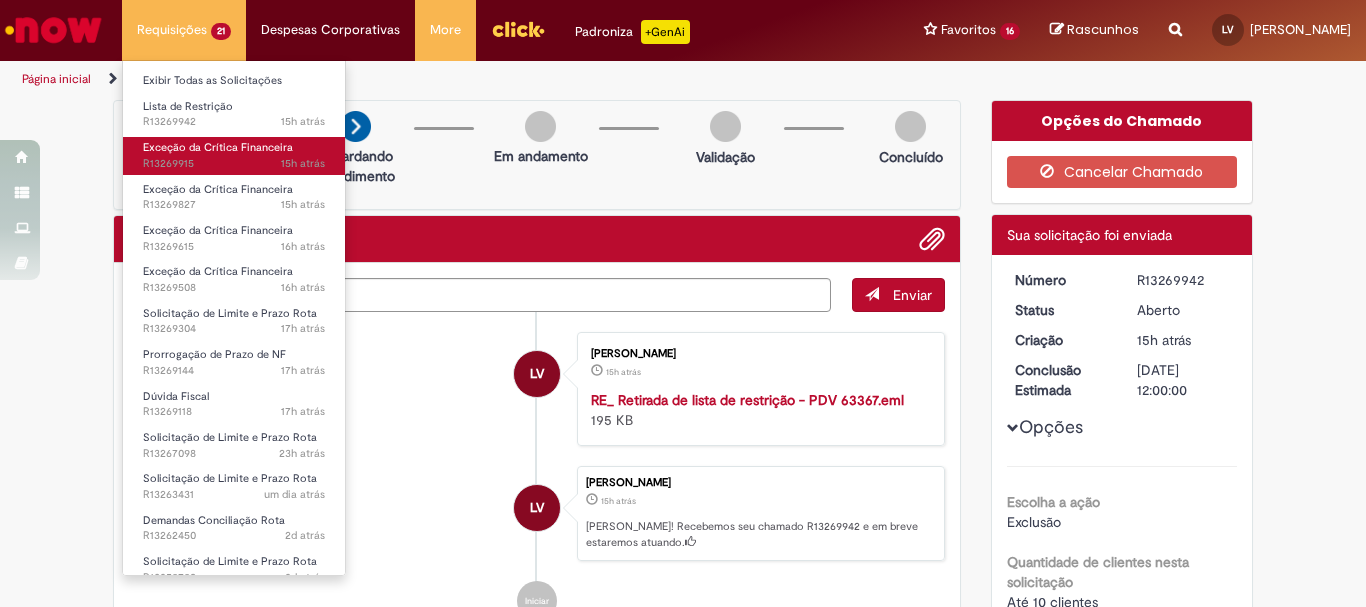 click on "15h atrás 15 horas atrás  R13269915" at bounding box center [234, 164] 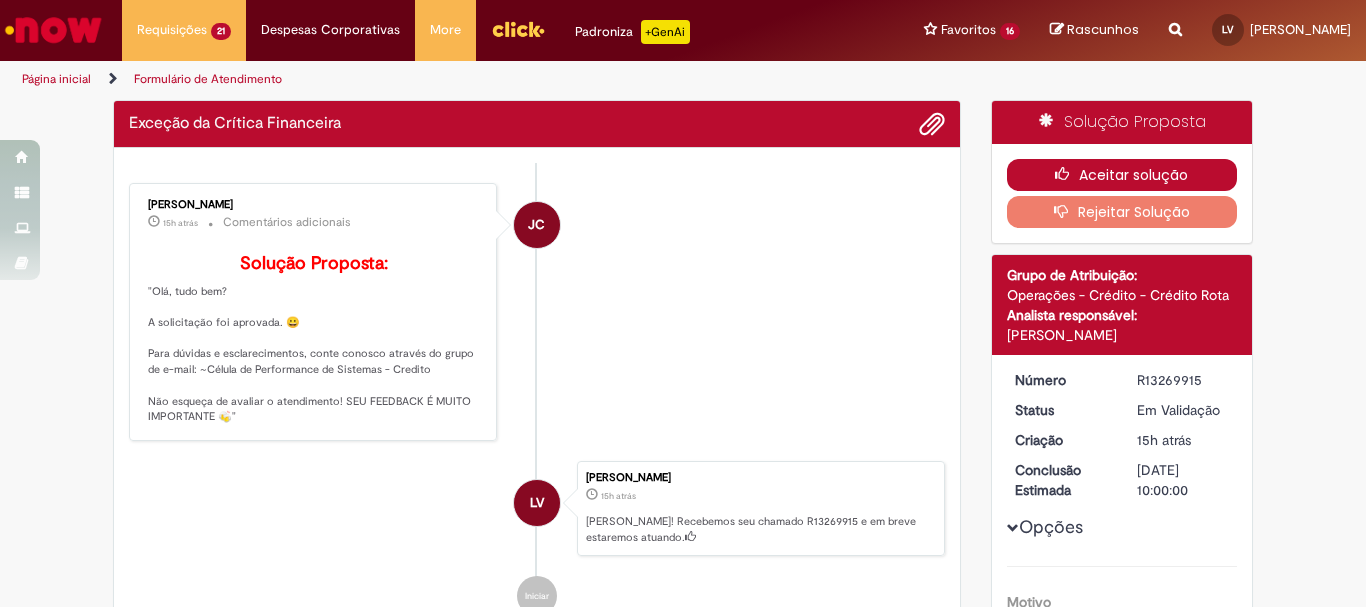click on "Aceitar solução" at bounding box center (1122, 175) 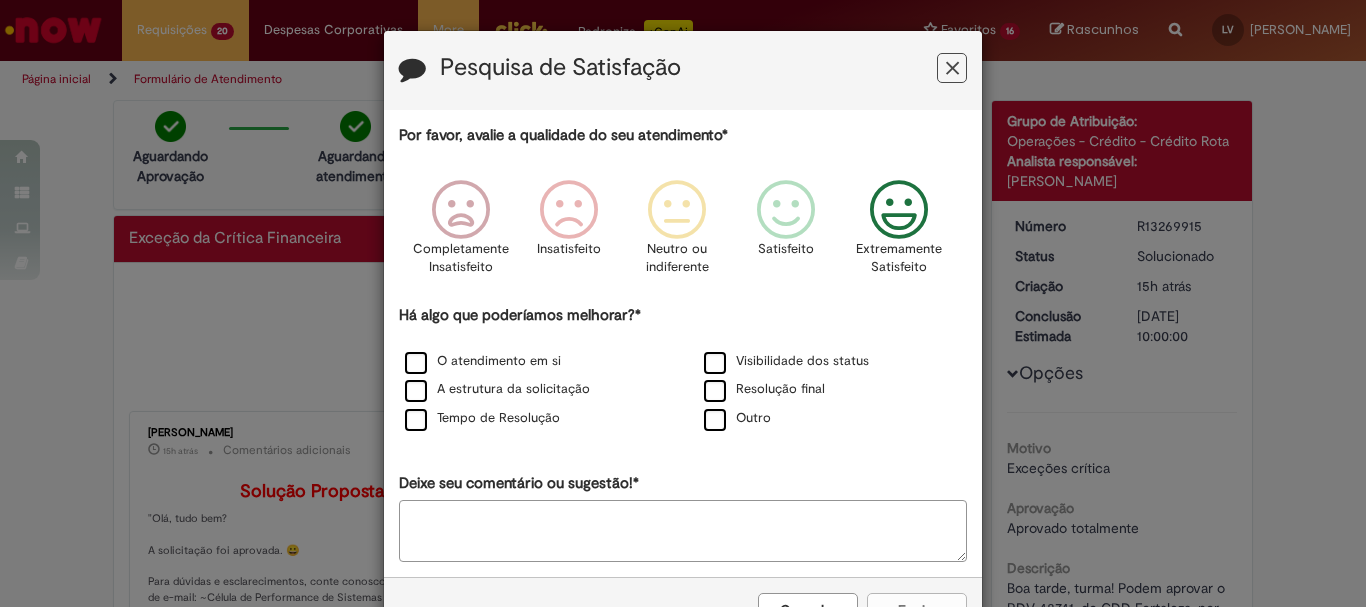 click at bounding box center (899, 210) 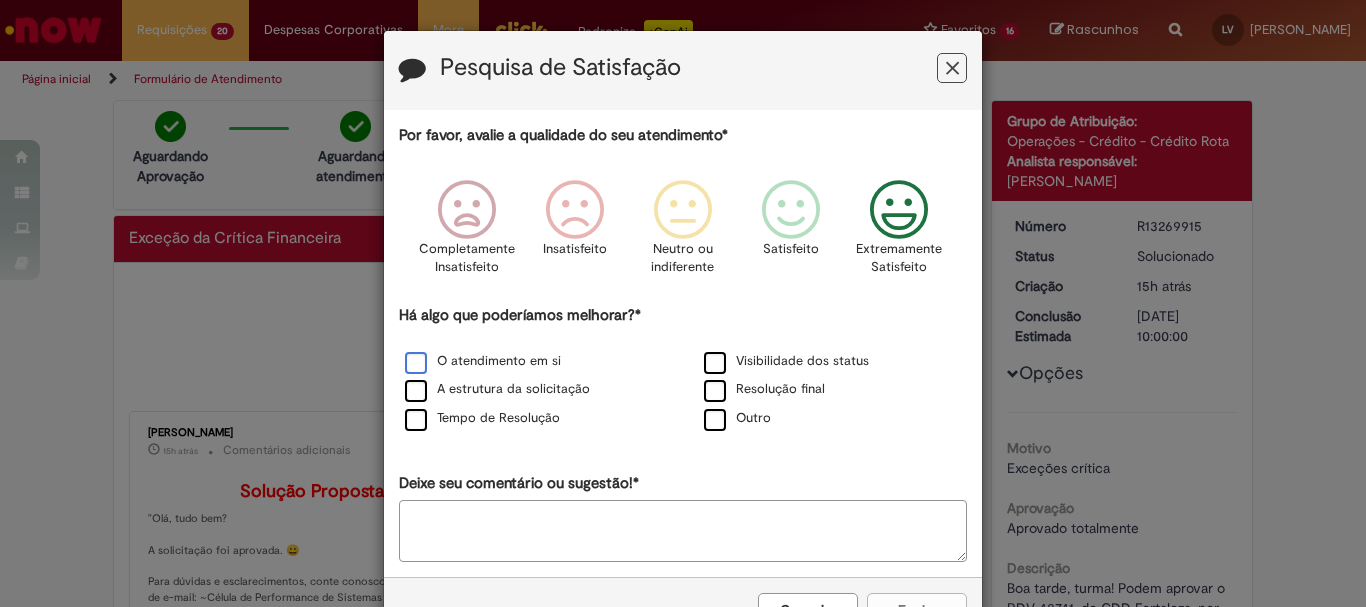 click on "O atendimento em si" at bounding box center [483, 361] 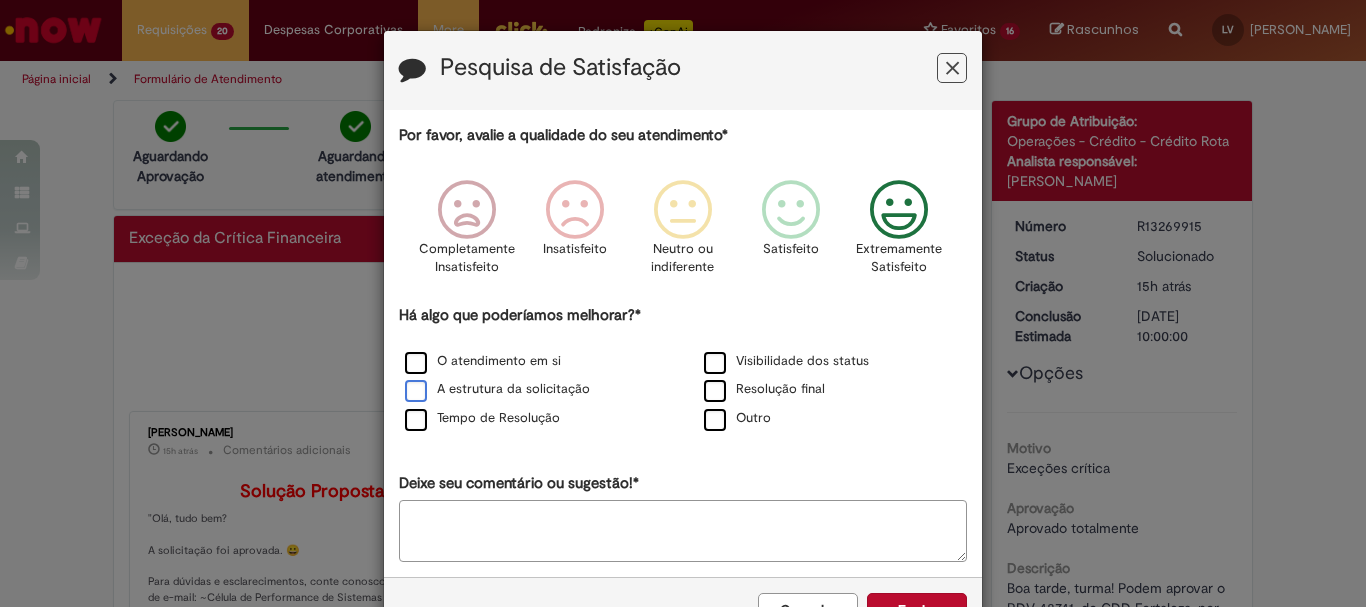click on "A estrutura da solicitação" at bounding box center (497, 389) 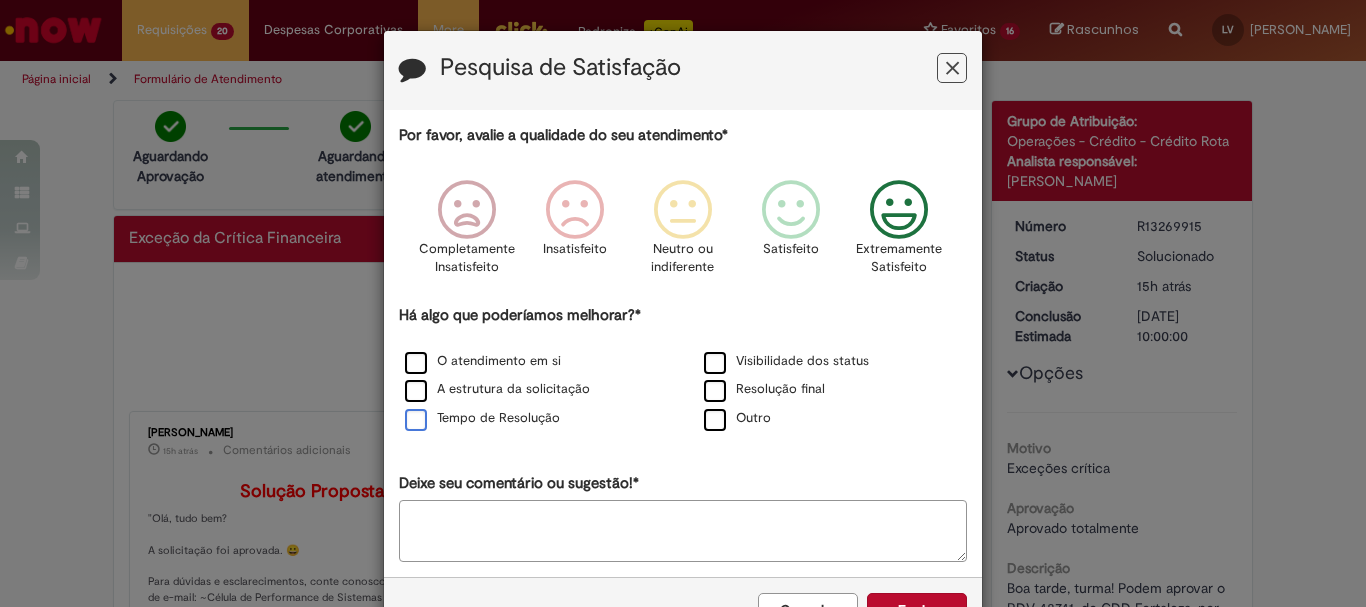 click on "Tempo de Resolução" at bounding box center [482, 418] 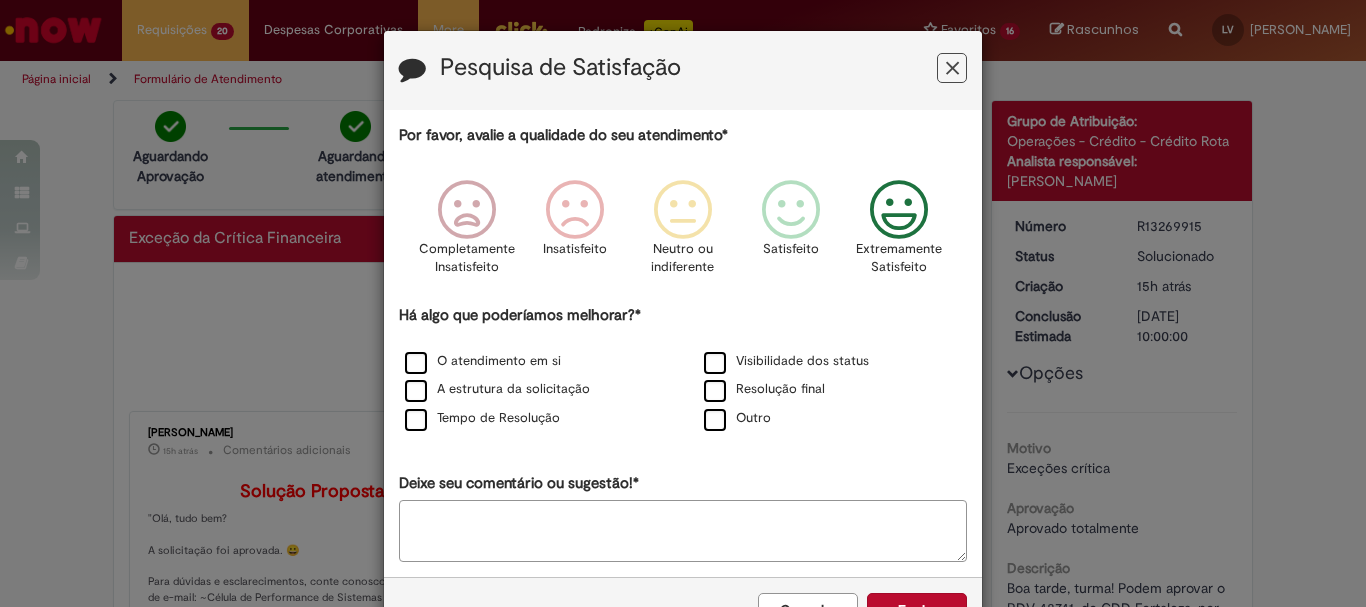 scroll, scrollTop: 66, scrollLeft: 0, axis: vertical 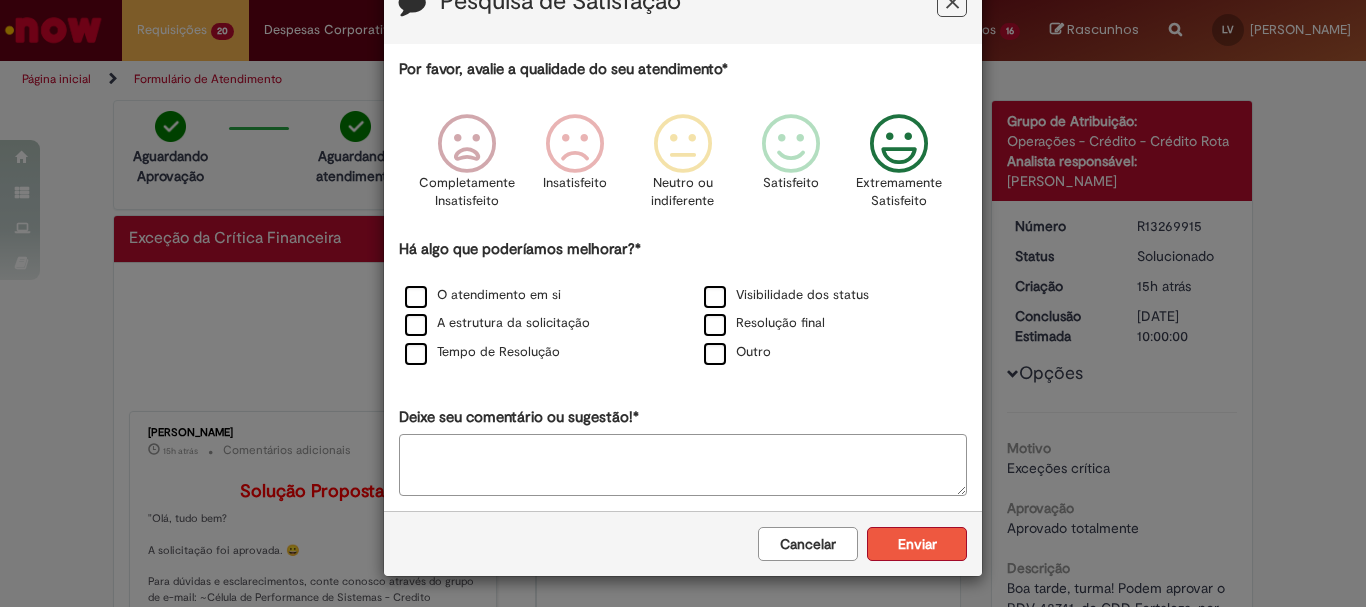 click on "Enviar" at bounding box center [917, 544] 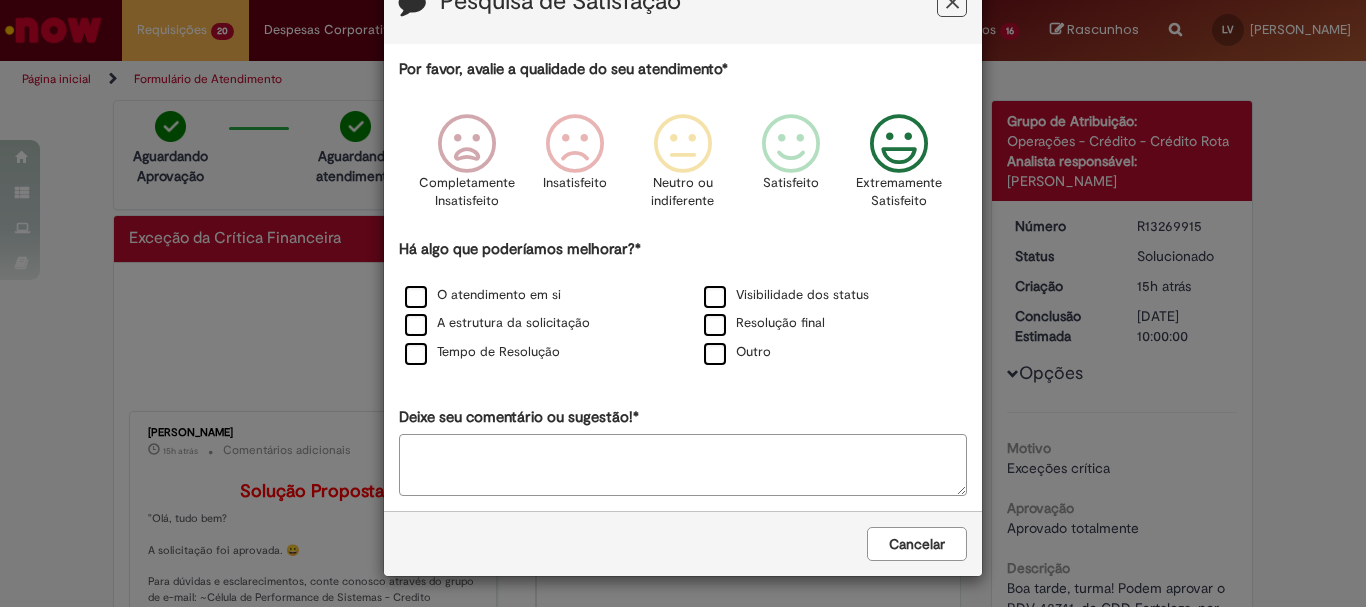 scroll, scrollTop: 0, scrollLeft: 0, axis: both 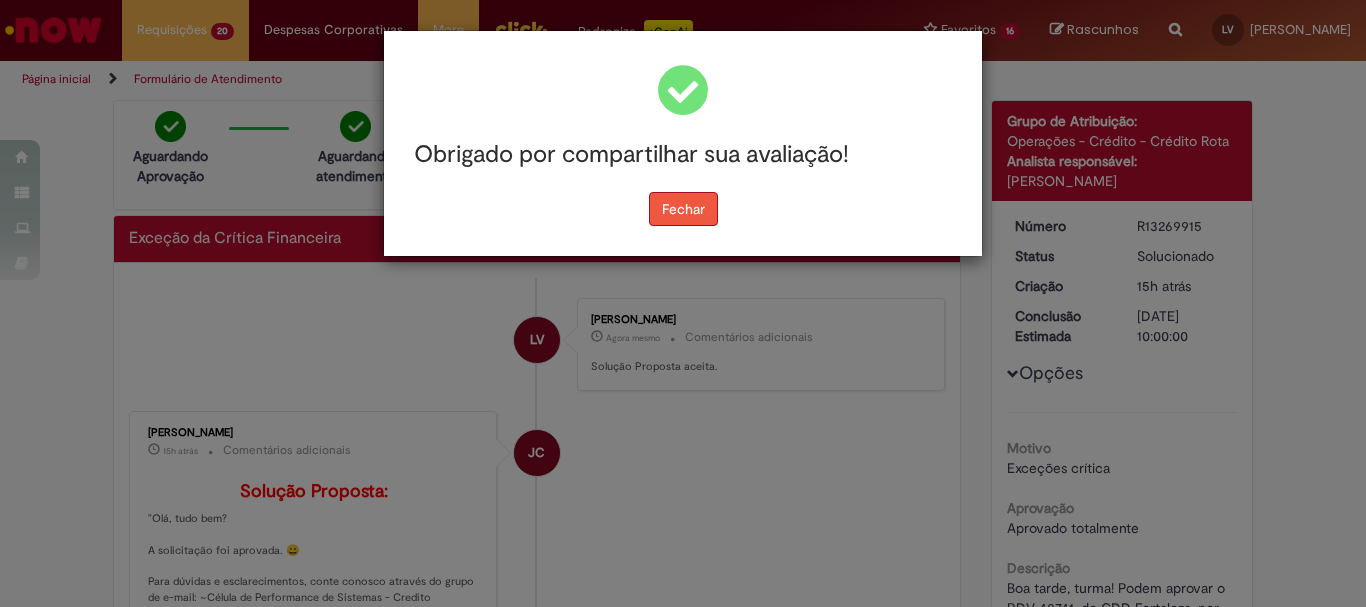 click on "Fechar" at bounding box center [683, 209] 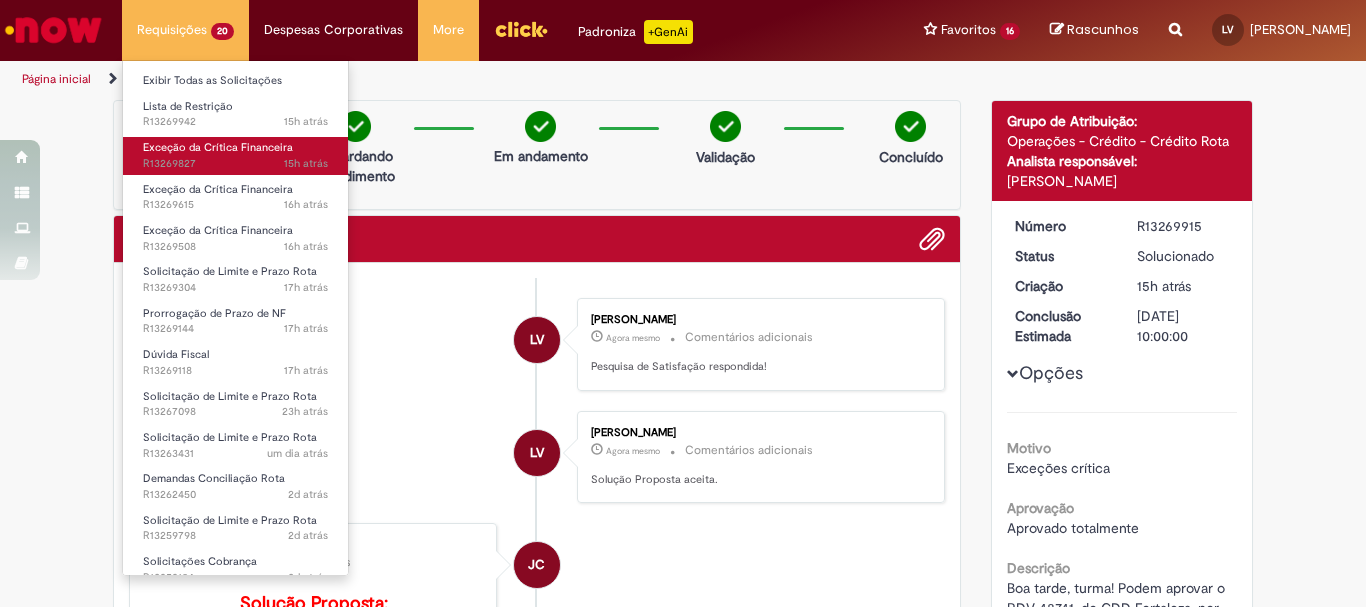 click on "Exceção da Crítica Financeira
15h atrás 15 horas atrás  R13269827" at bounding box center [235, 155] 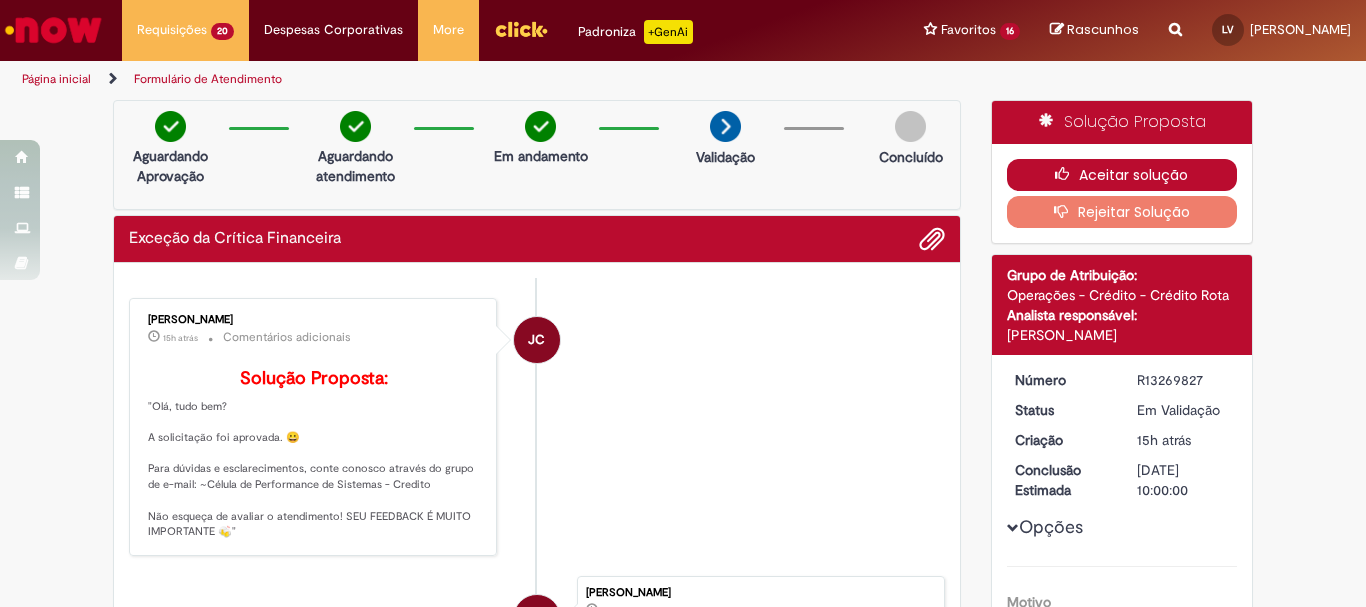 click at bounding box center [1067, 174] 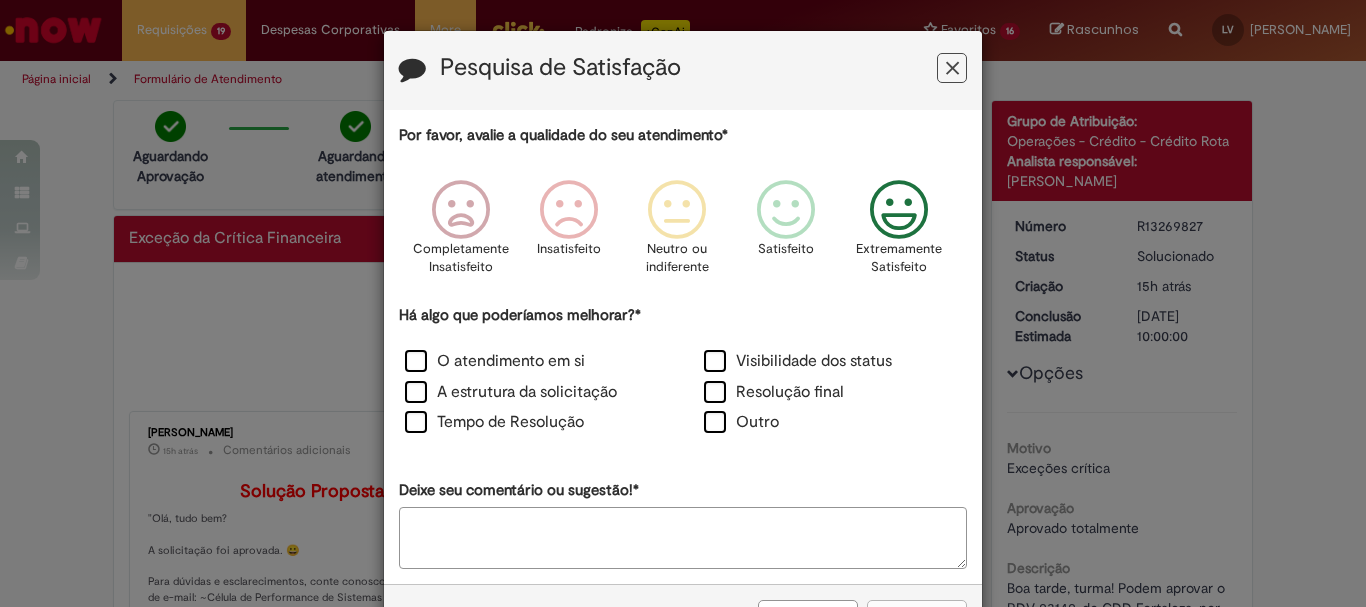 click at bounding box center (899, 210) 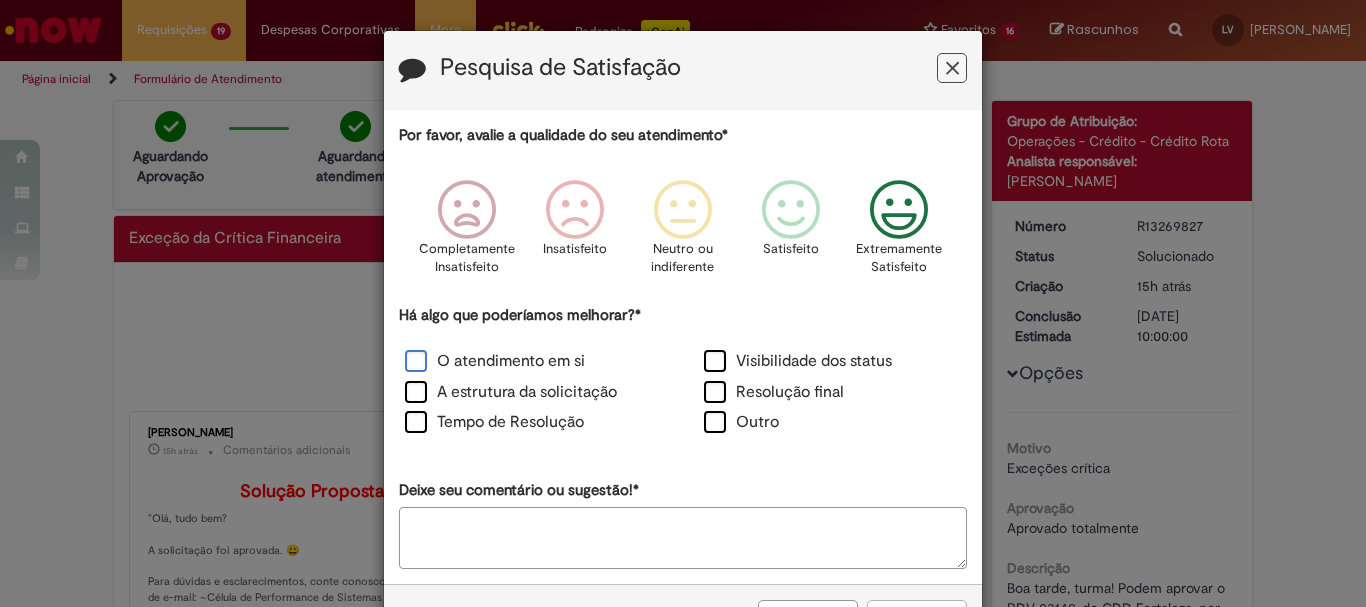 click on "O atendimento em si" at bounding box center (495, 361) 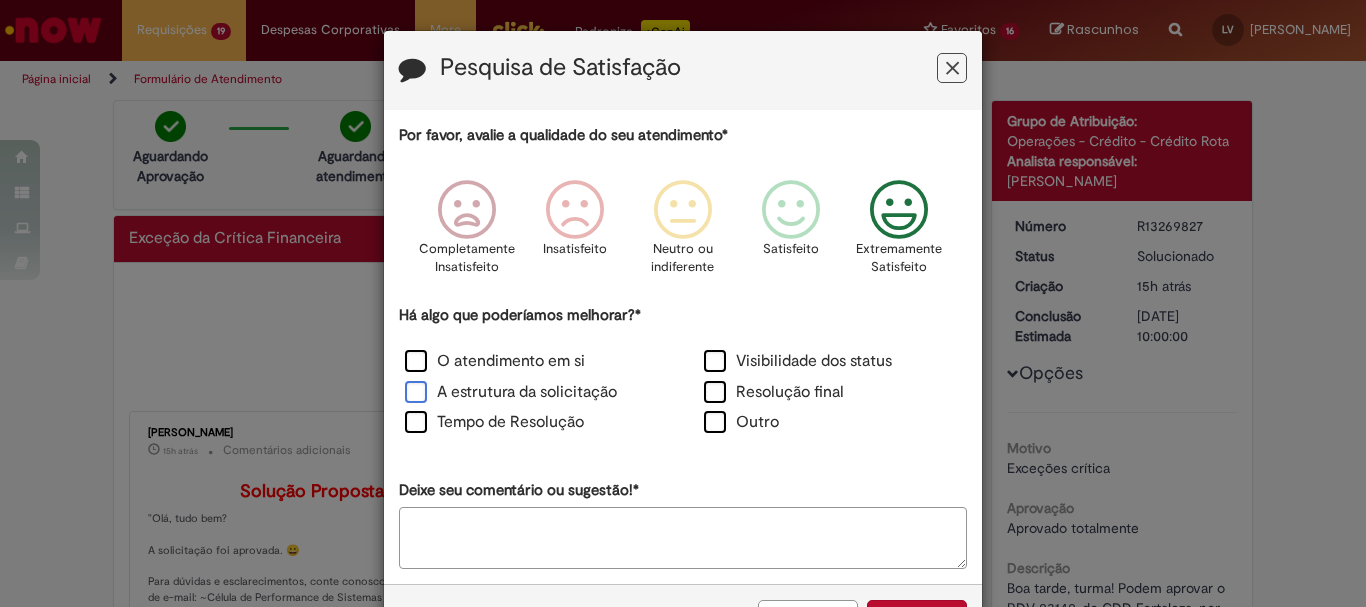 click on "A estrutura da solicitação" at bounding box center [511, 392] 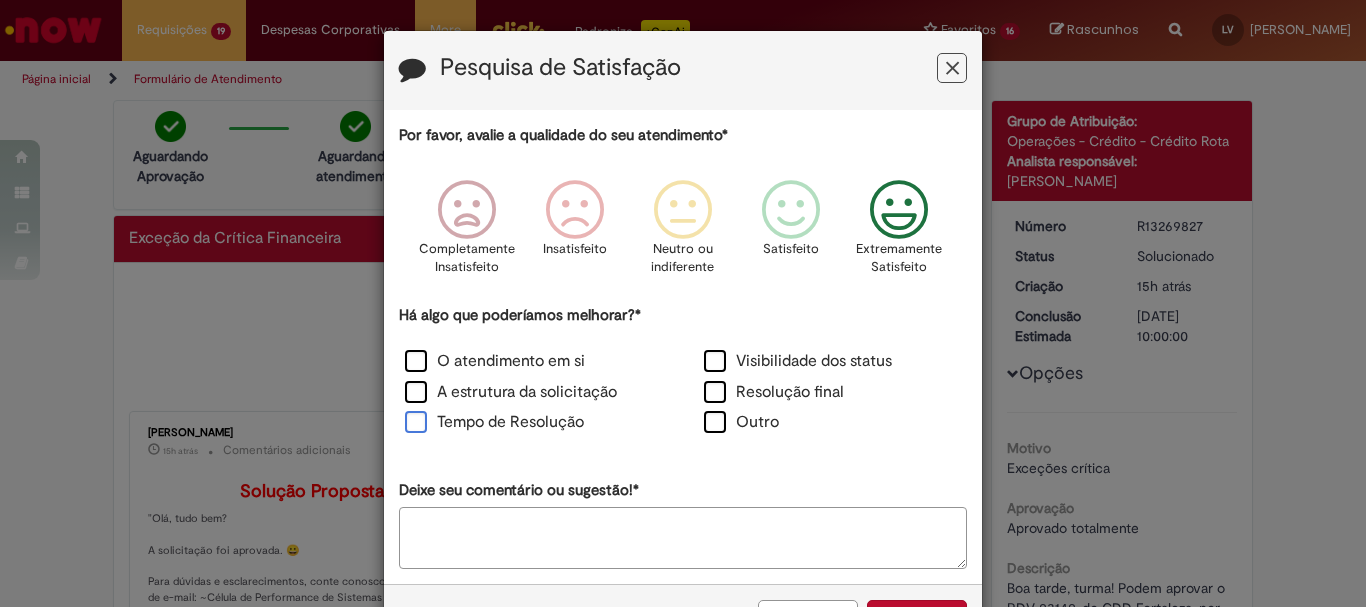 click on "Tempo de Resolução" at bounding box center [494, 422] 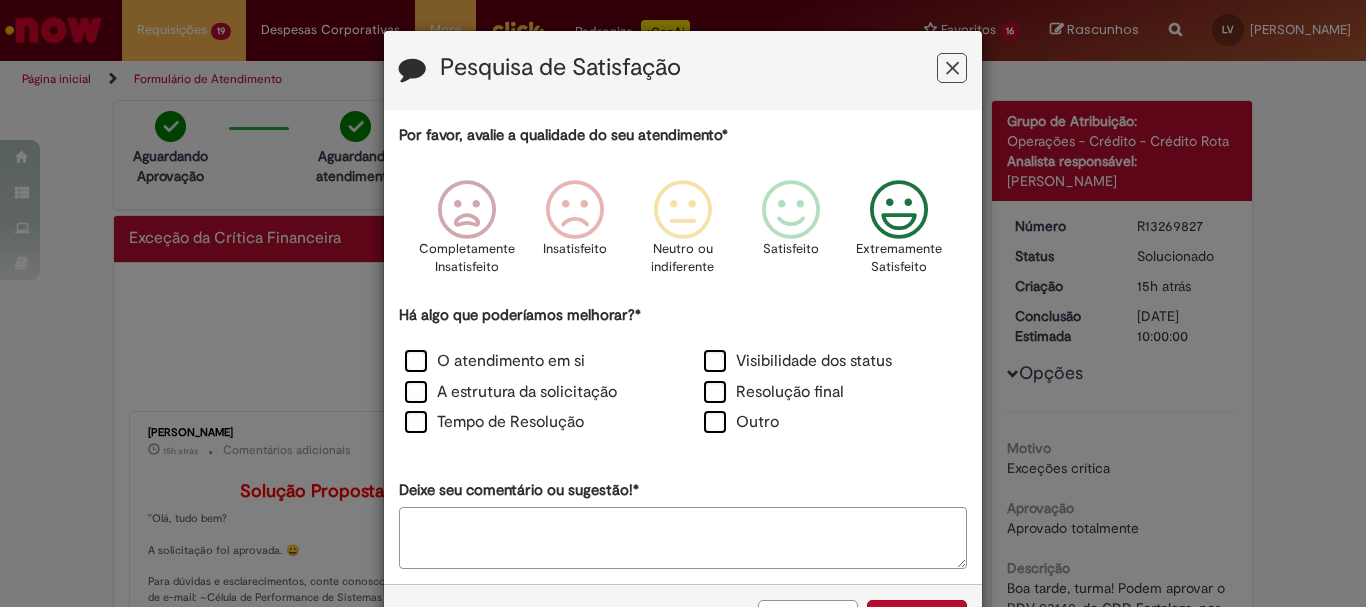 scroll, scrollTop: 73, scrollLeft: 0, axis: vertical 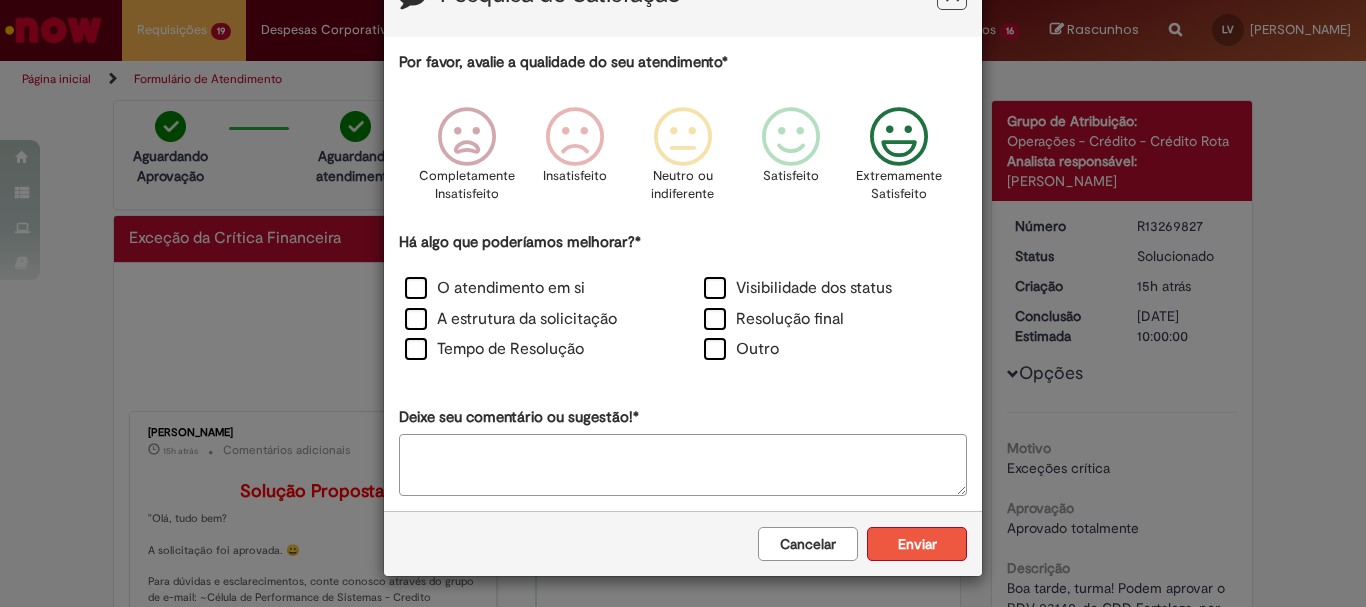 click on "Enviar" at bounding box center [917, 544] 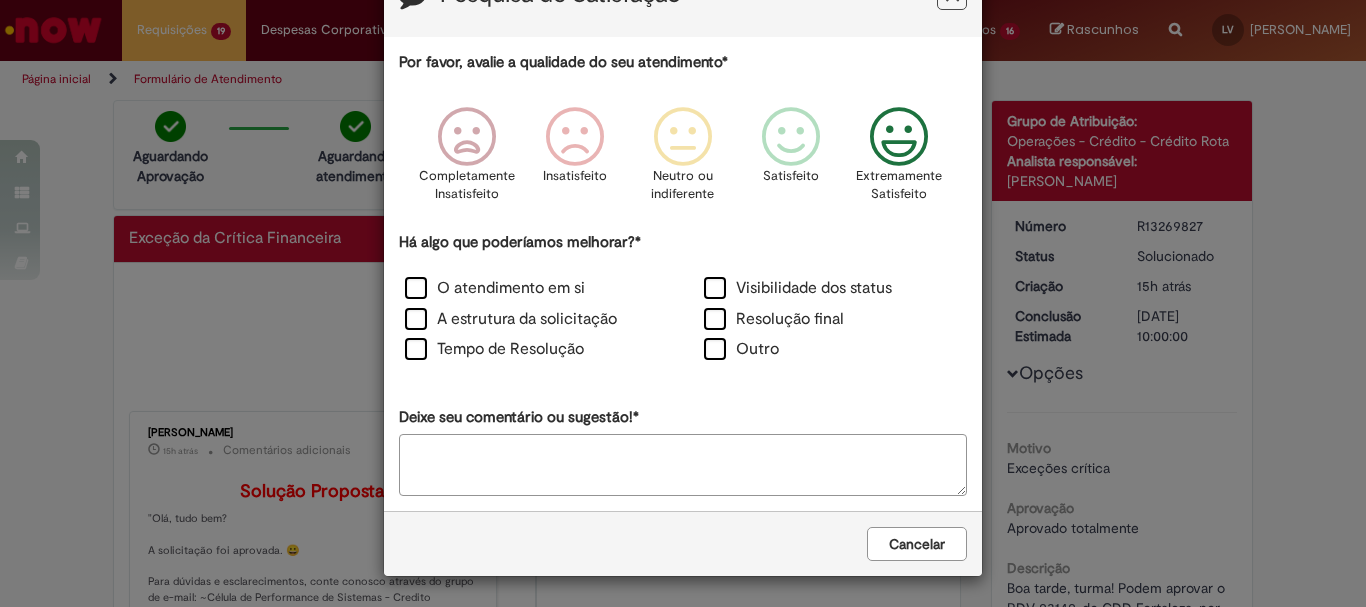 scroll, scrollTop: 0, scrollLeft: 0, axis: both 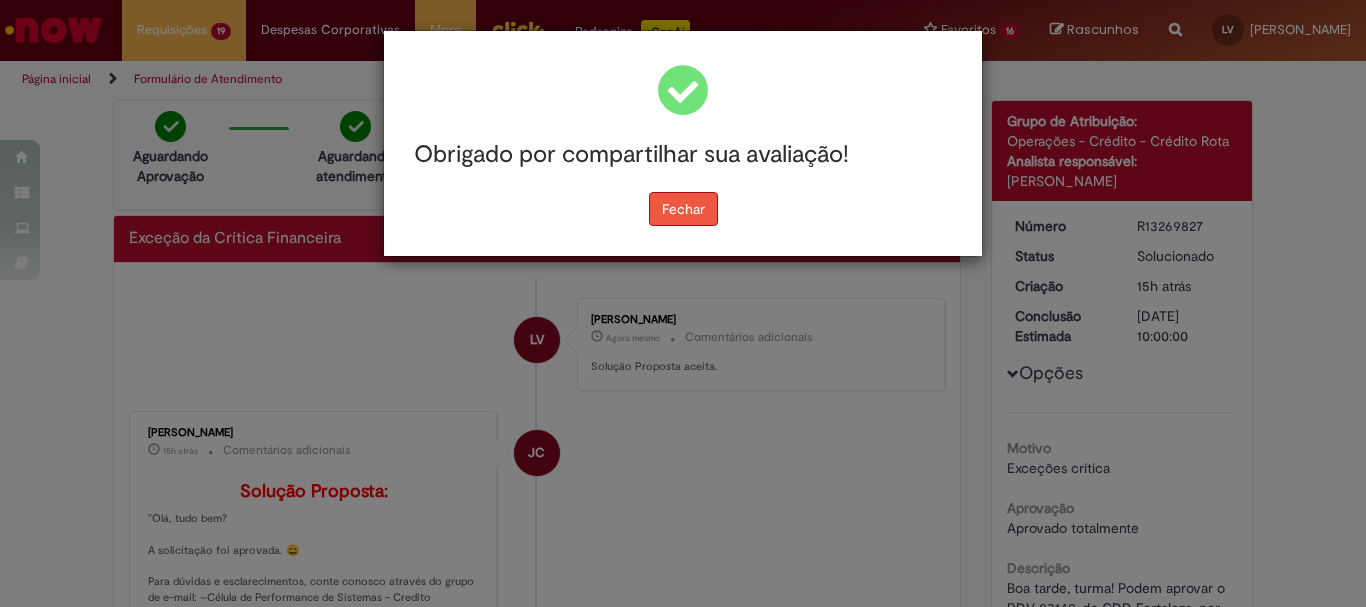 click on "Fechar" at bounding box center (683, 209) 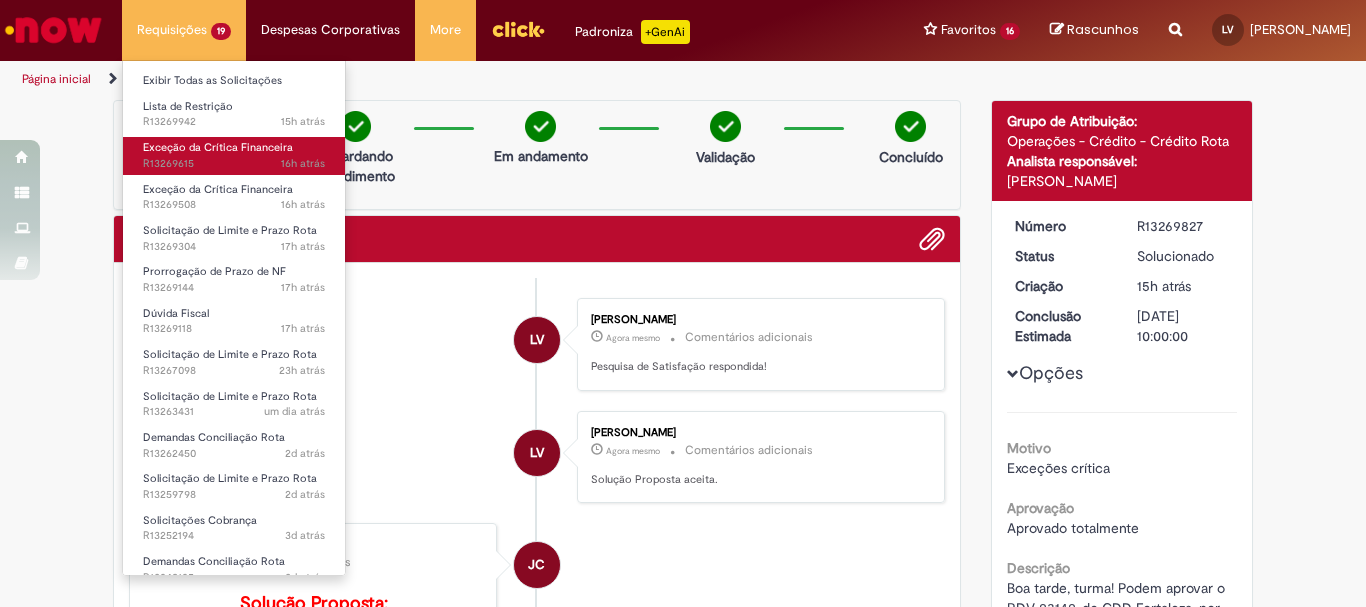 click on "Exceção da Crítica Financeira" at bounding box center (218, 147) 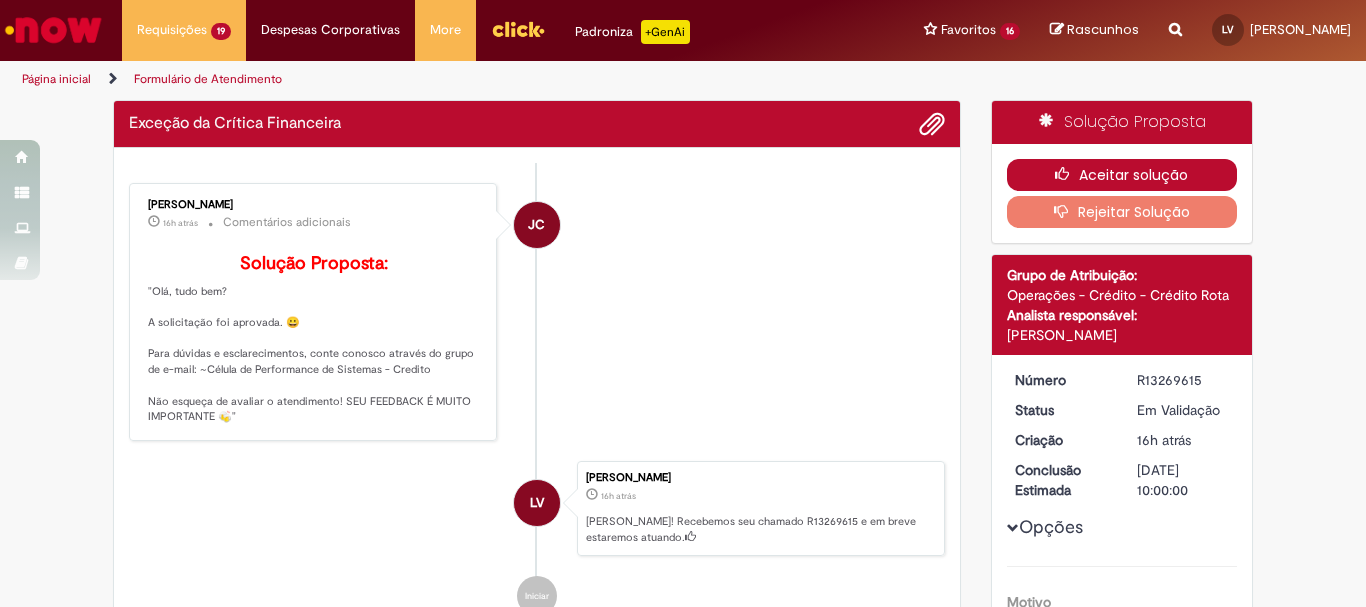 click on "Aceitar solução" at bounding box center (1122, 175) 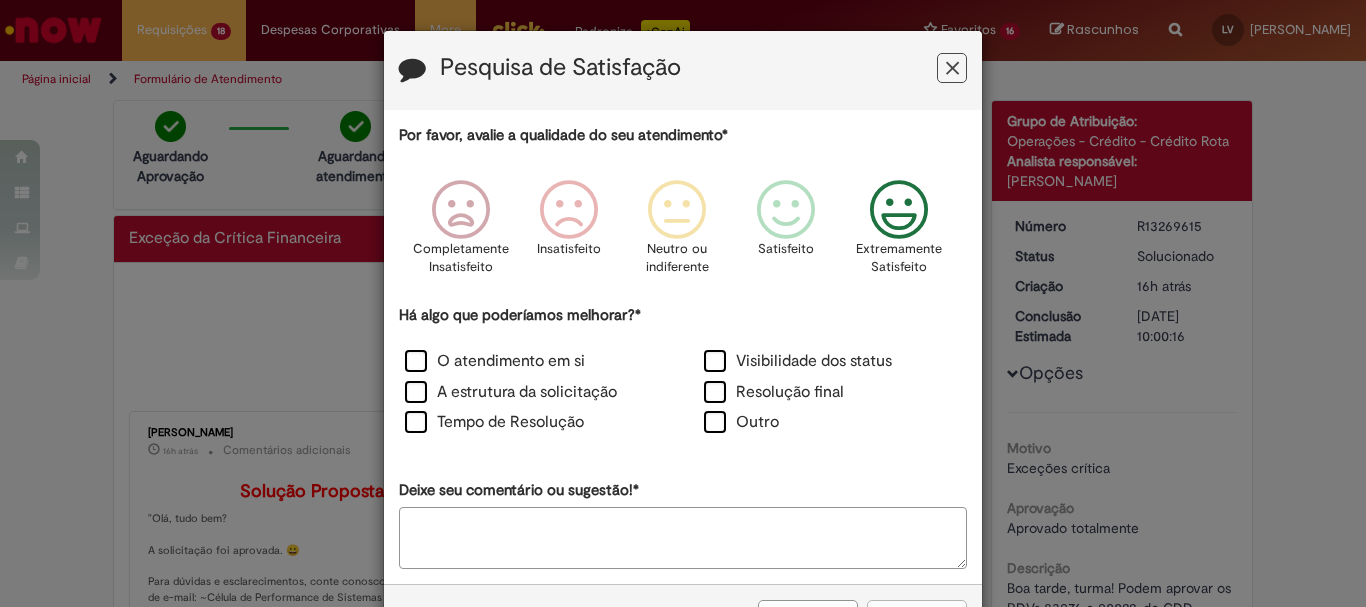 click at bounding box center (899, 210) 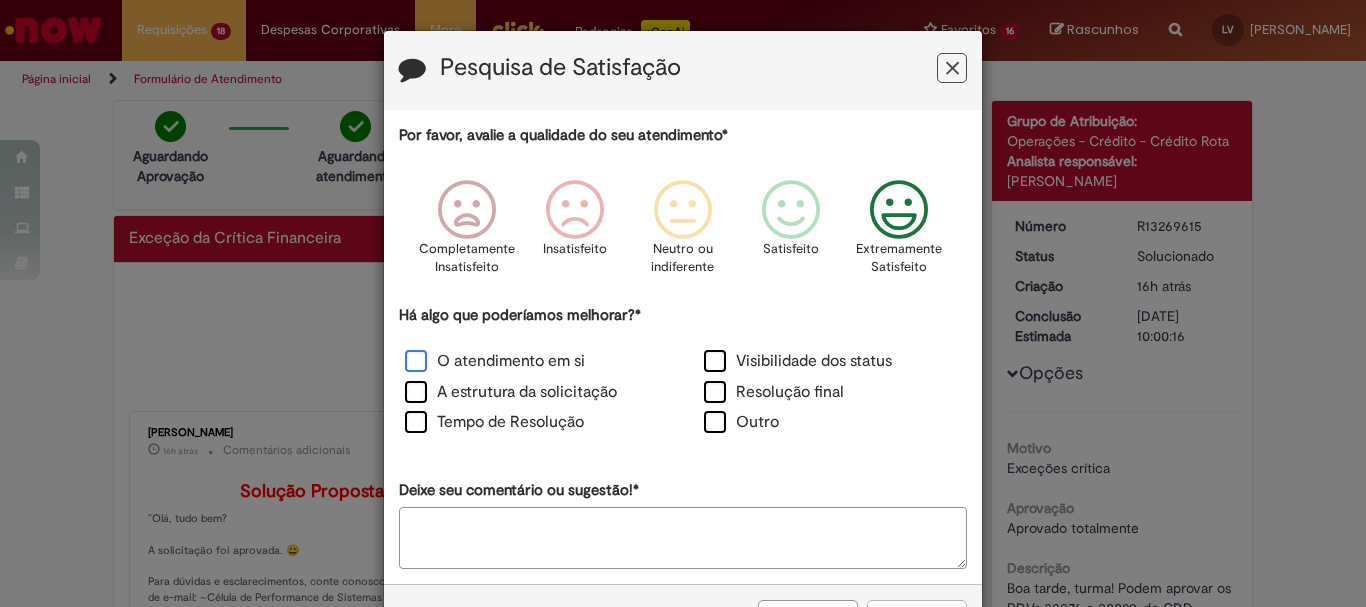click on "O atendimento em si" at bounding box center (495, 361) 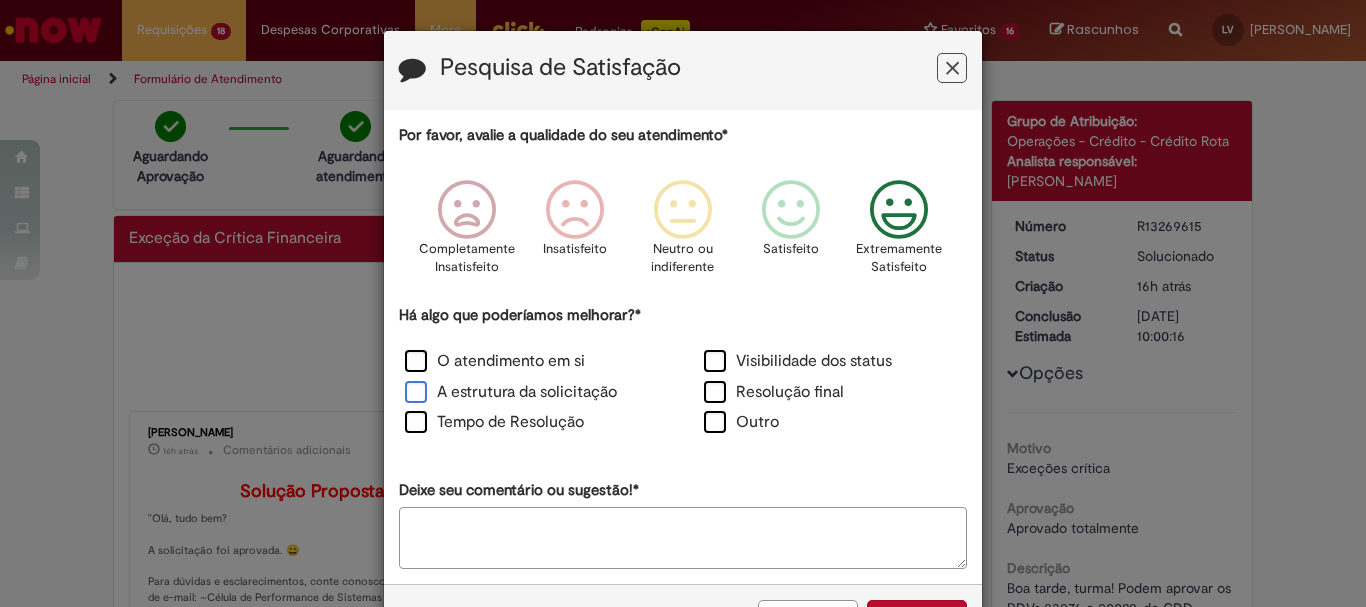 click on "A estrutura da solicitação" at bounding box center (511, 392) 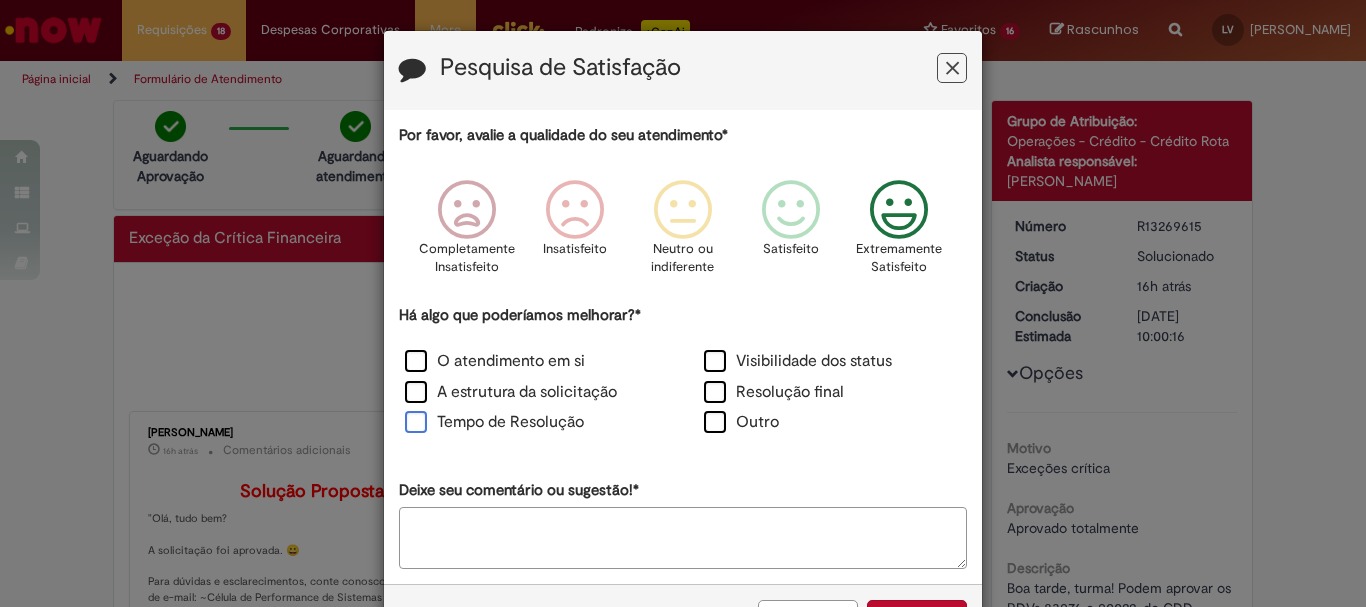 click on "Tempo de Resolução" at bounding box center [494, 422] 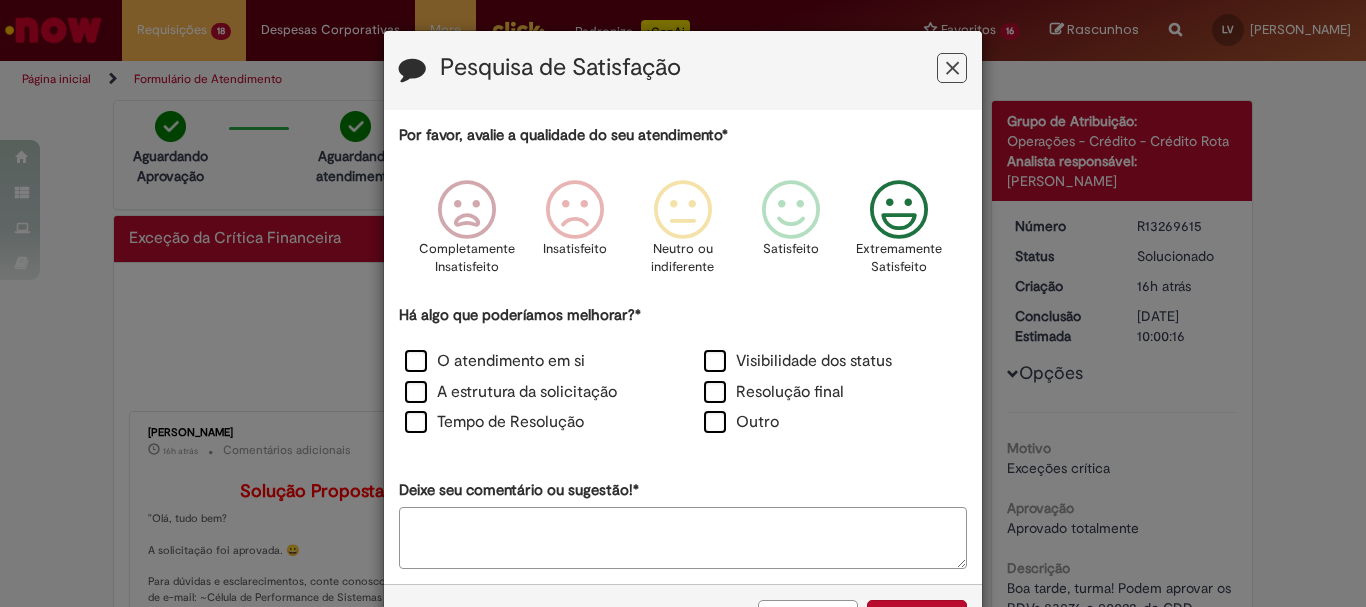 scroll, scrollTop: 73, scrollLeft: 0, axis: vertical 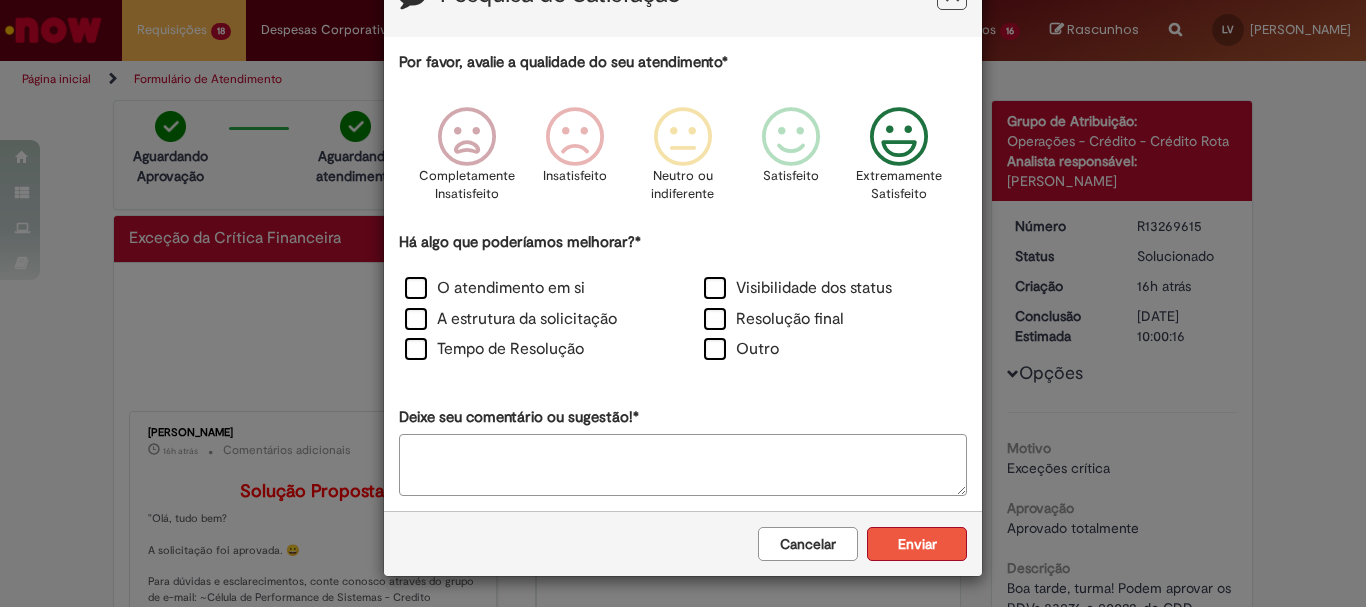 click on "Enviar" at bounding box center [917, 544] 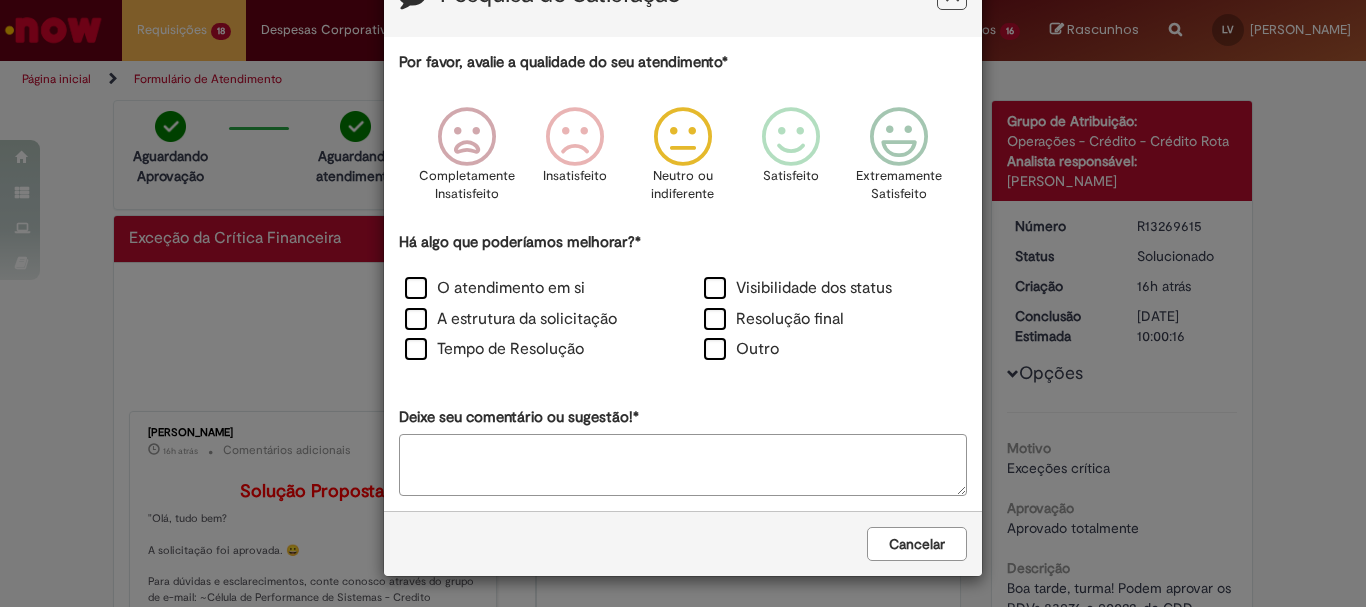 scroll, scrollTop: 0, scrollLeft: 0, axis: both 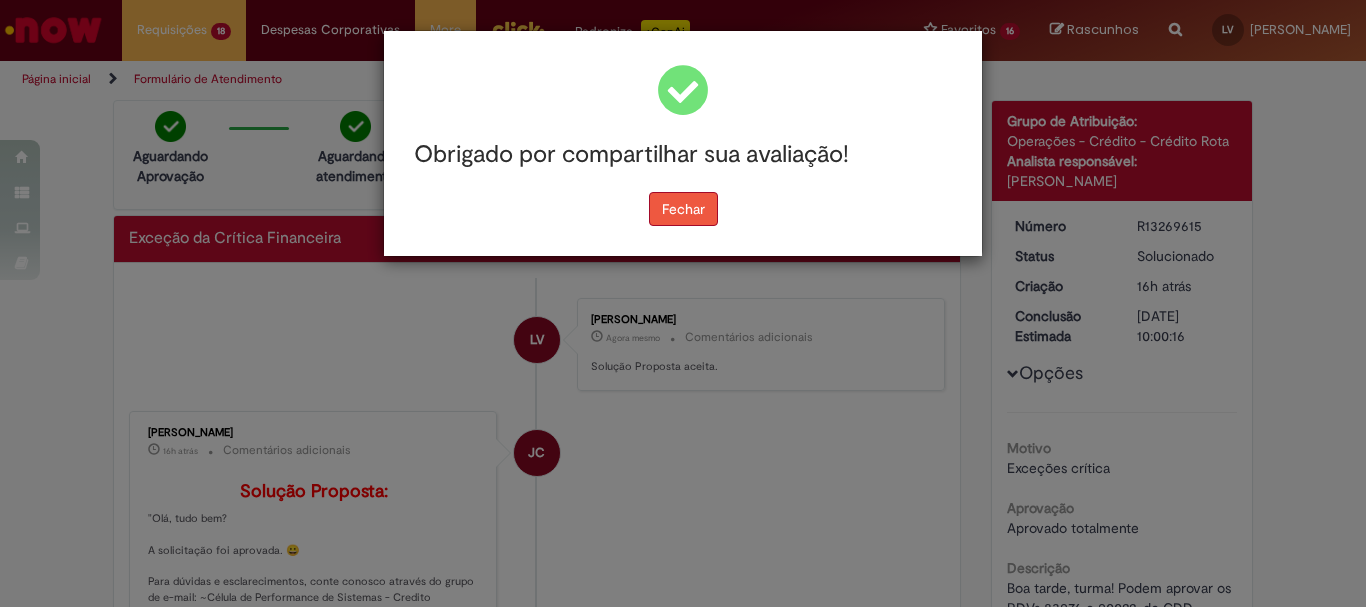 click on "Fechar" at bounding box center (683, 209) 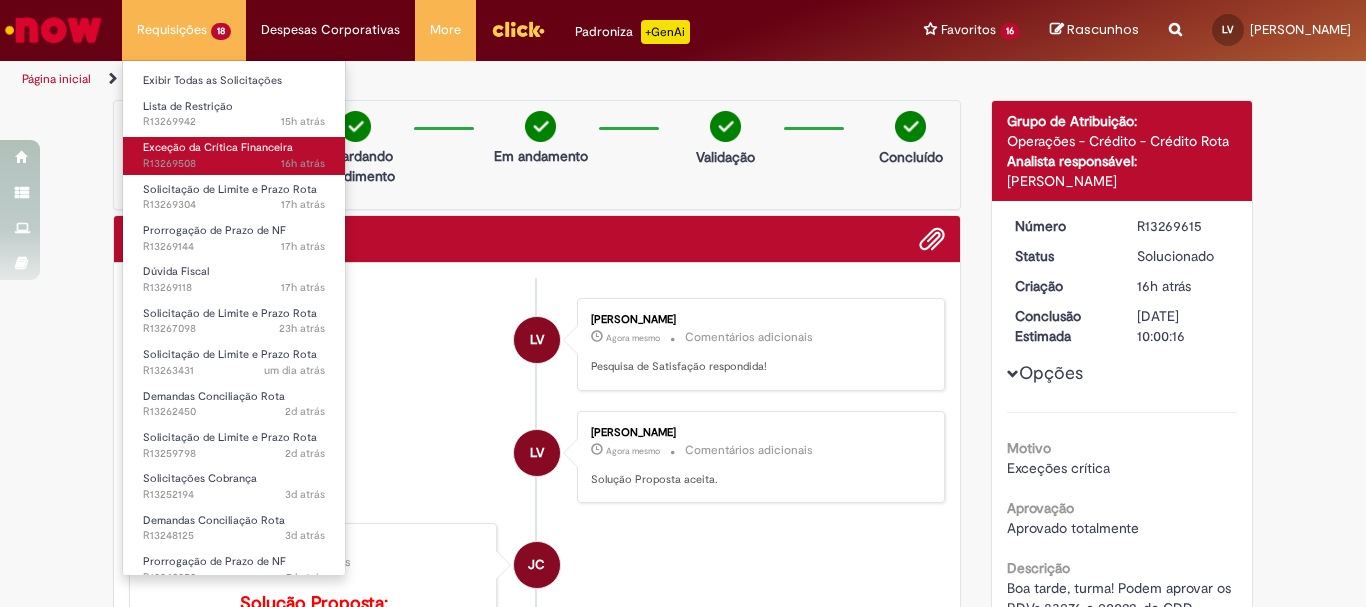 click on "Exceção da Crítica Financeira" at bounding box center (218, 147) 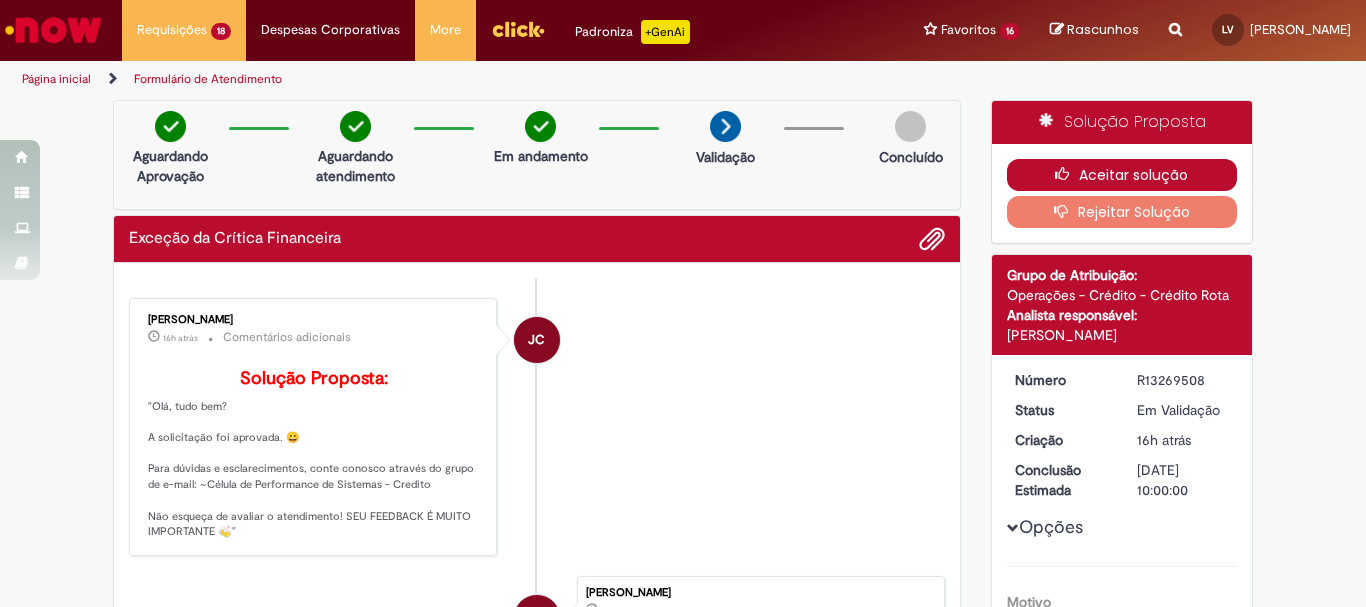click on "Aceitar solução" at bounding box center [1122, 175] 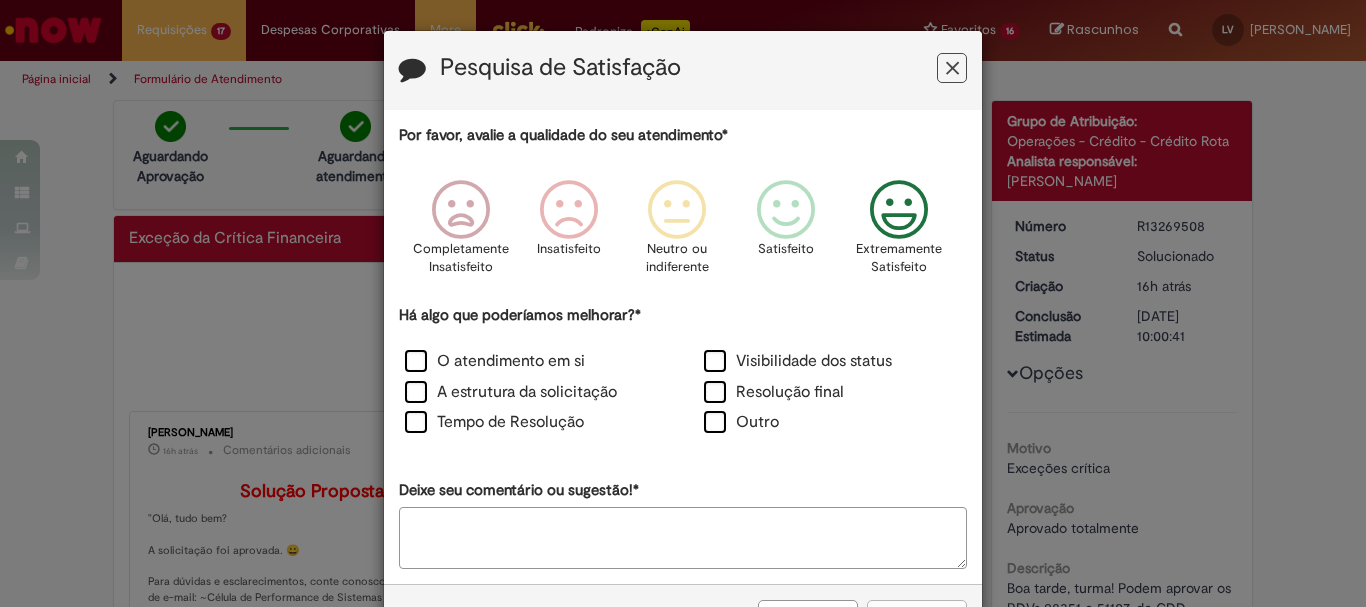 click at bounding box center (899, 210) 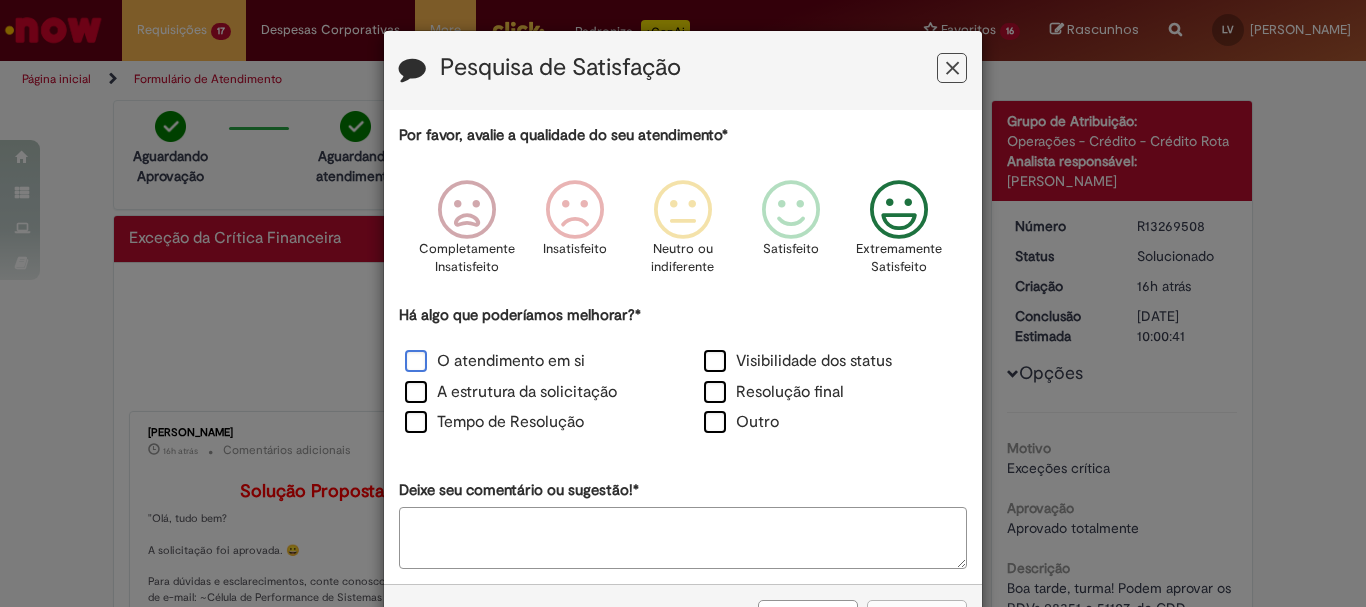 click on "O atendimento em si" at bounding box center [495, 361] 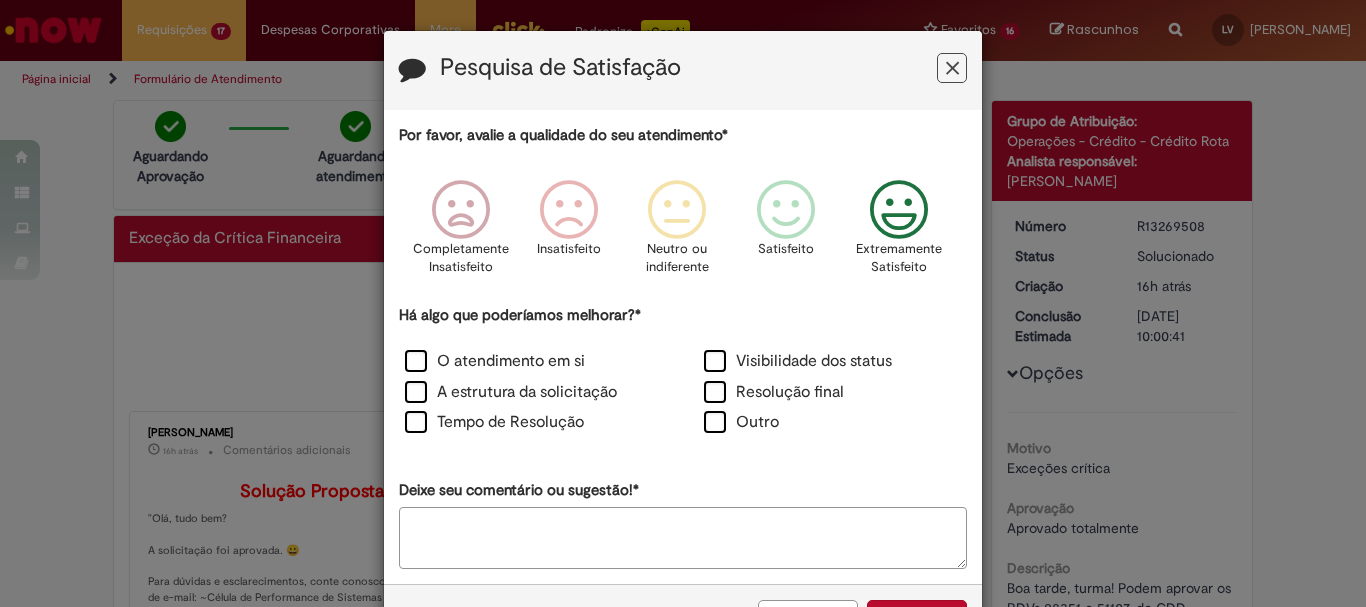 click at bounding box center [899, 210] 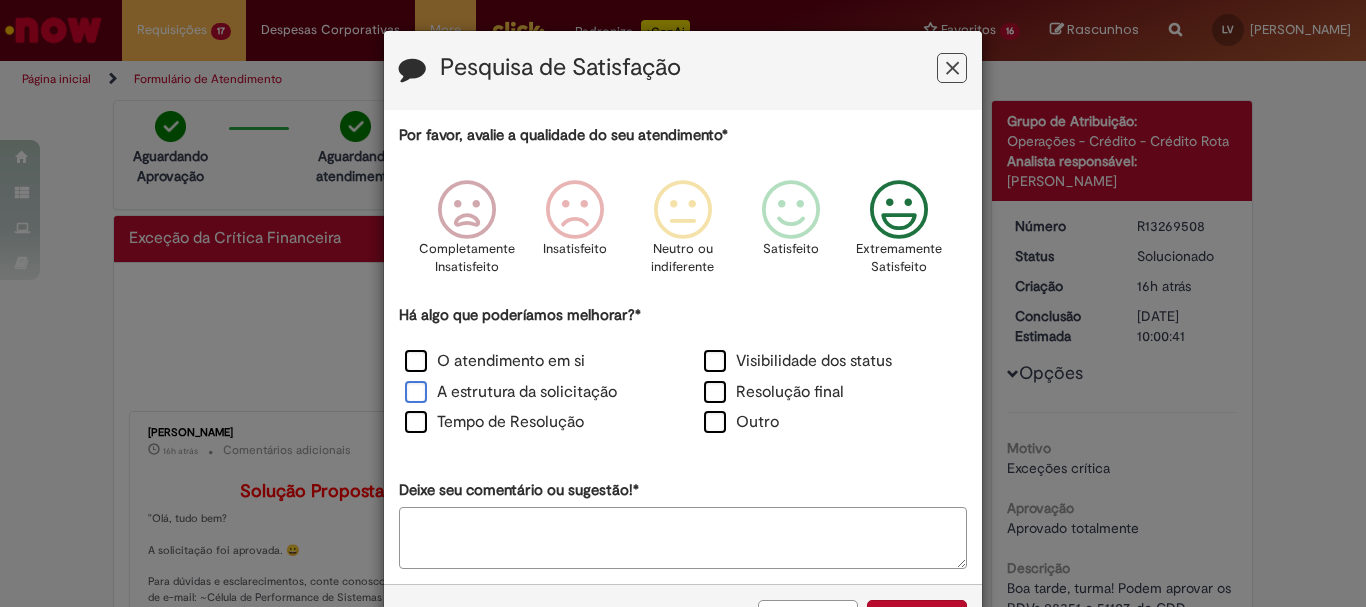 click on "A estrutura da solicitação" at bounding box center (511, 392) 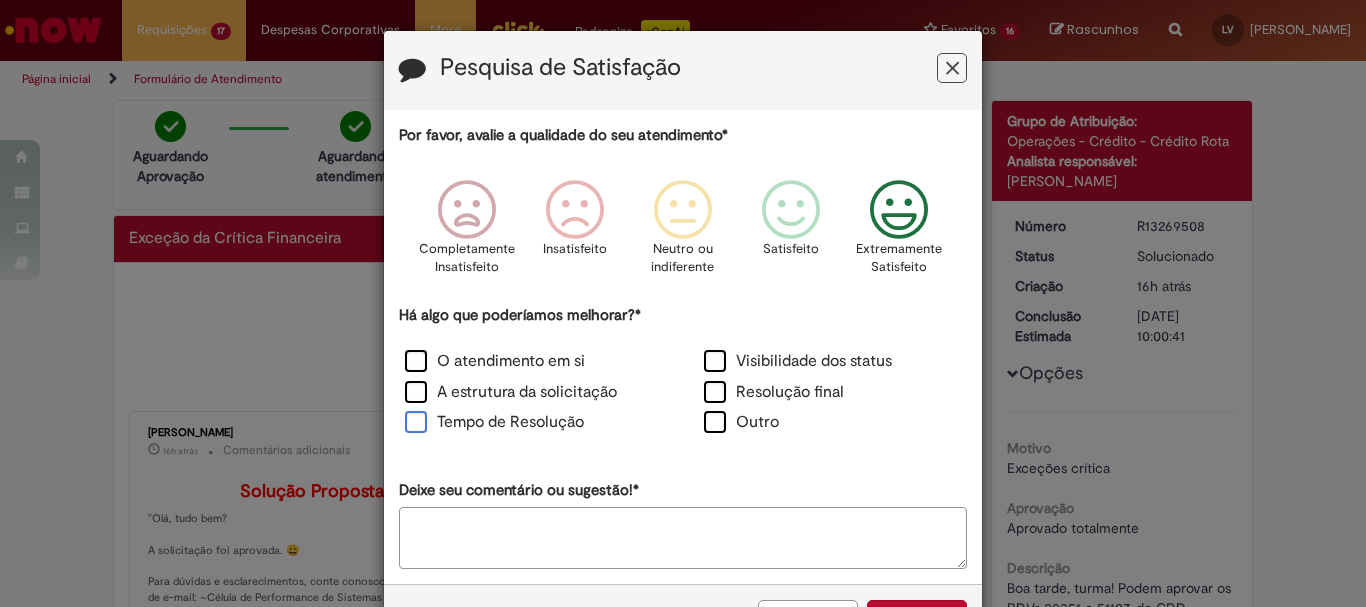 click on "Tempo de Resolução" at bounding box center [494, 422] 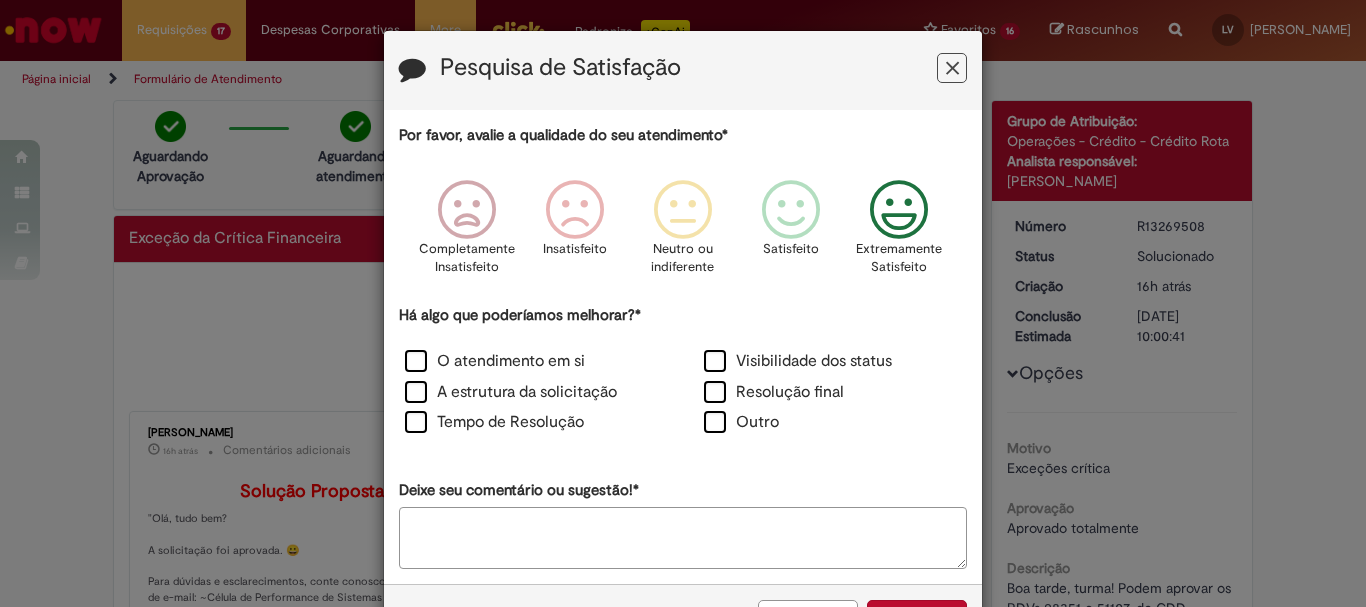 scroll, scrollTop: 73, scrollLeft: 0, axis: vertical 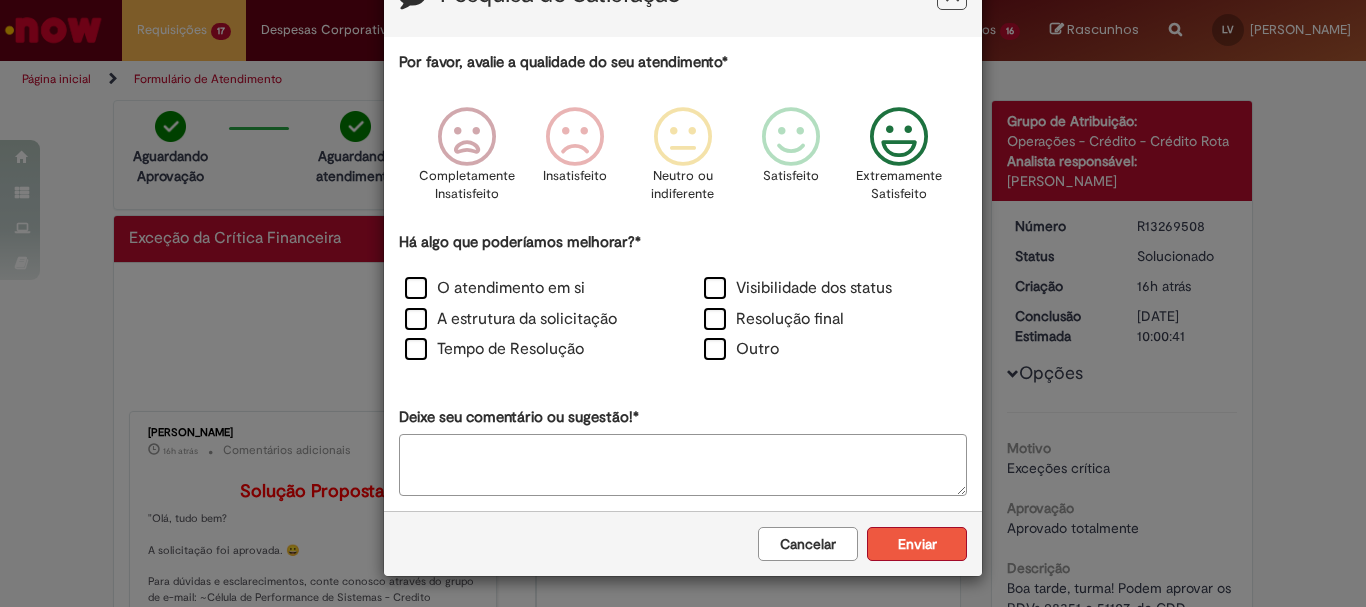 click on "Enviar" at bounding box center [917, 544] 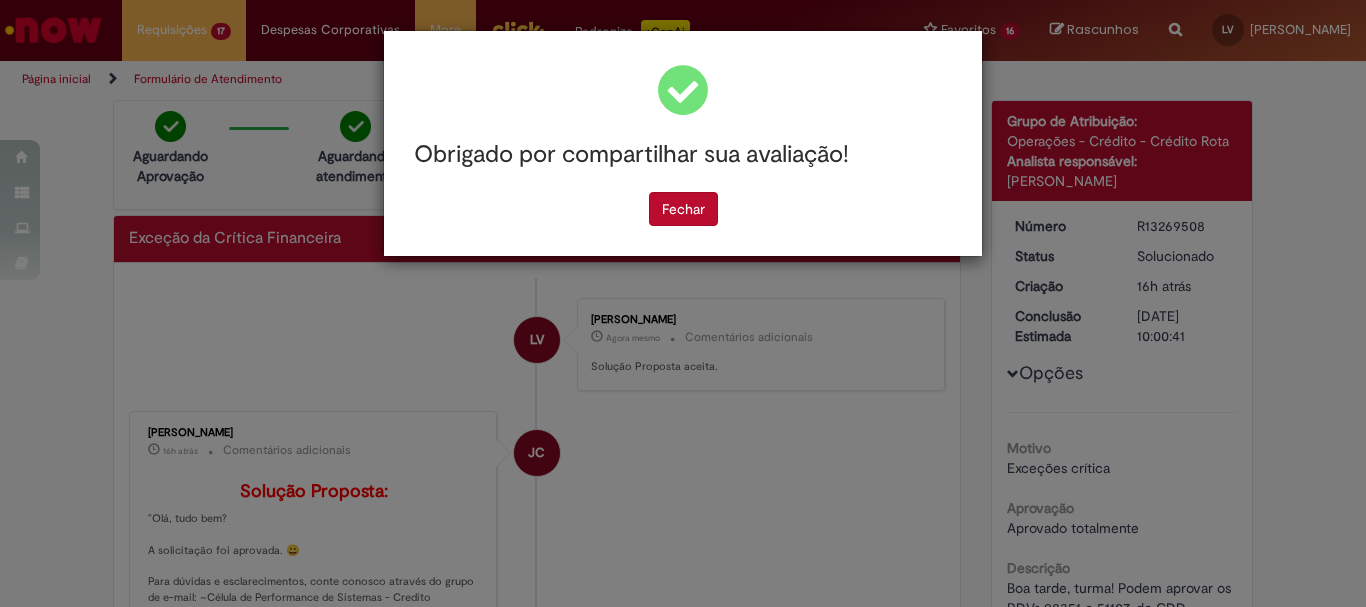 scroll, scrollTop: 0, scrollLeft: 0, axis: both 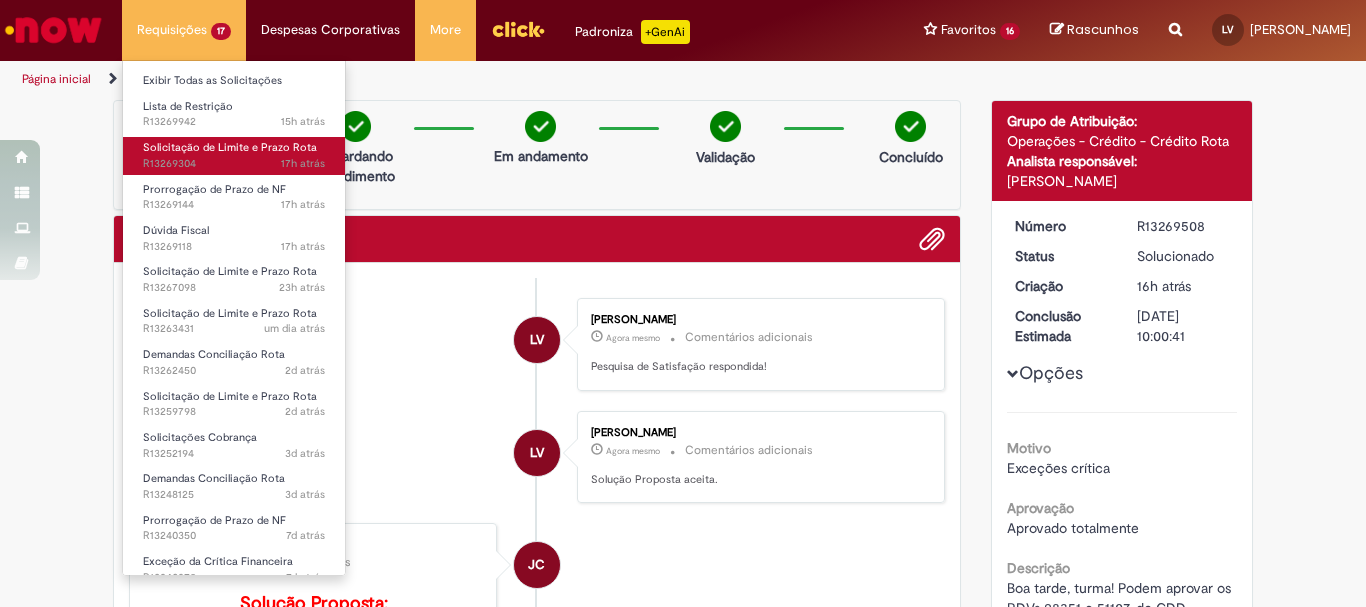 click on "17h atrás 17 horas atrás  R13269304" at bounding box center (234, 164) 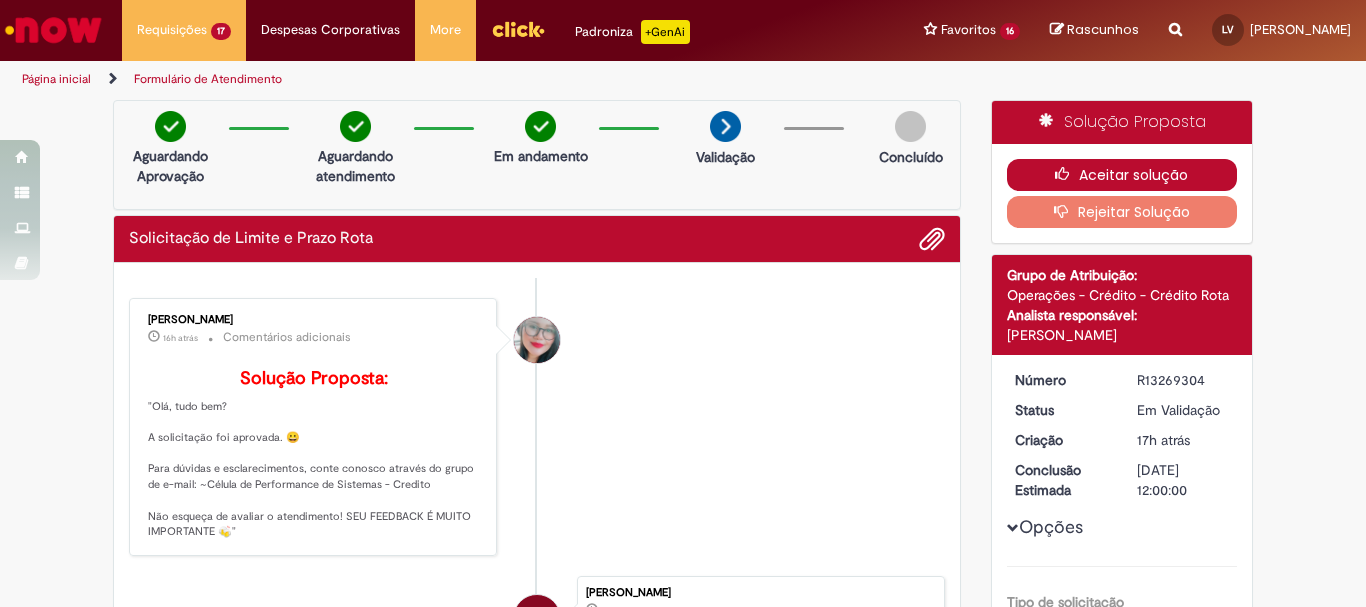 click on "Aceitar solução" at bounding box center (1122, 175) 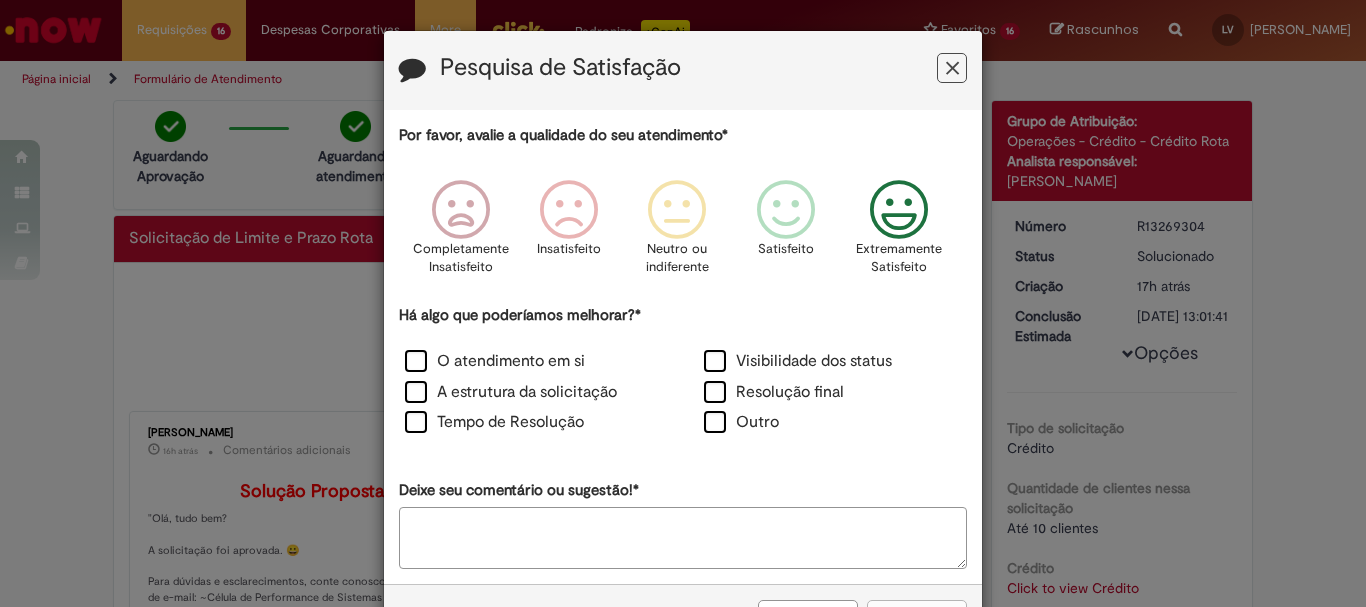click at bounding box center [899, 210] 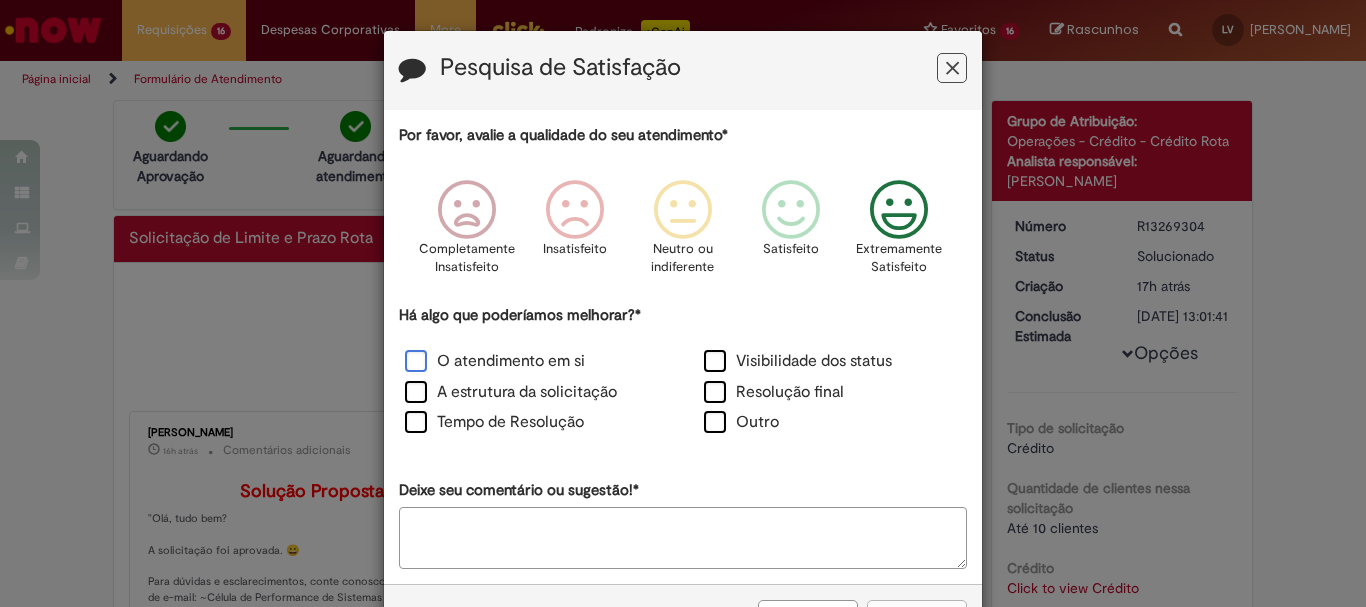 click on "O atendimento em si" at bounding box center (495, 361) 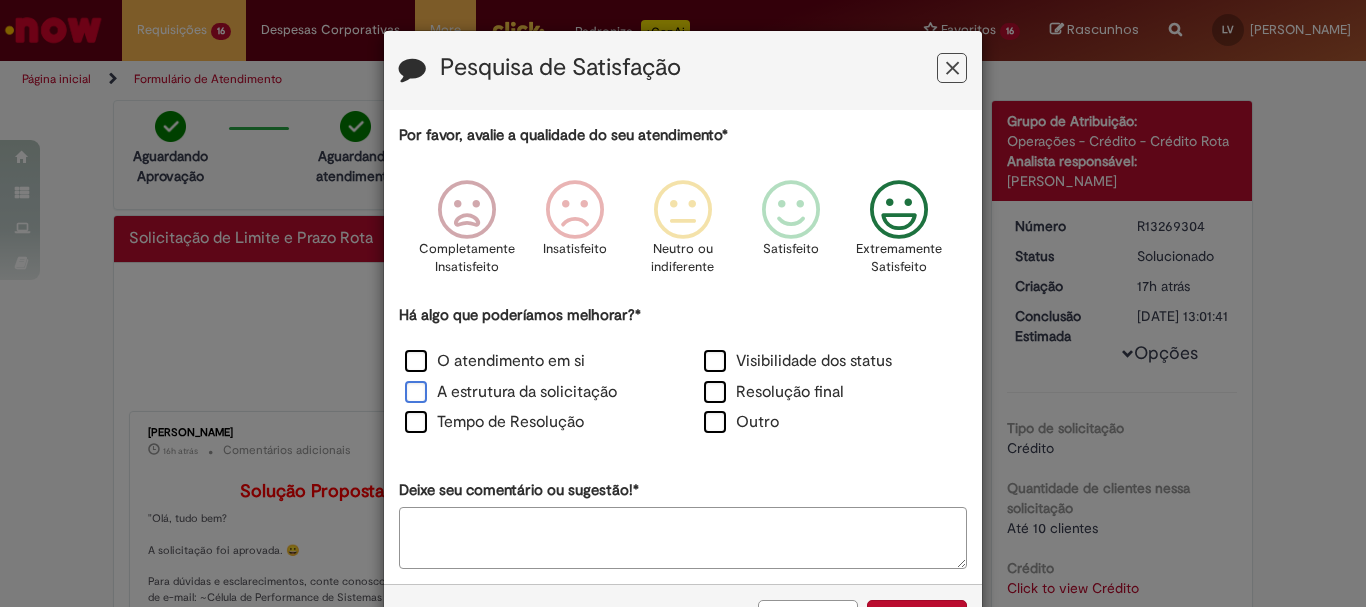 click on "A estrutura da solicitação" at bounding box center [511, 392] 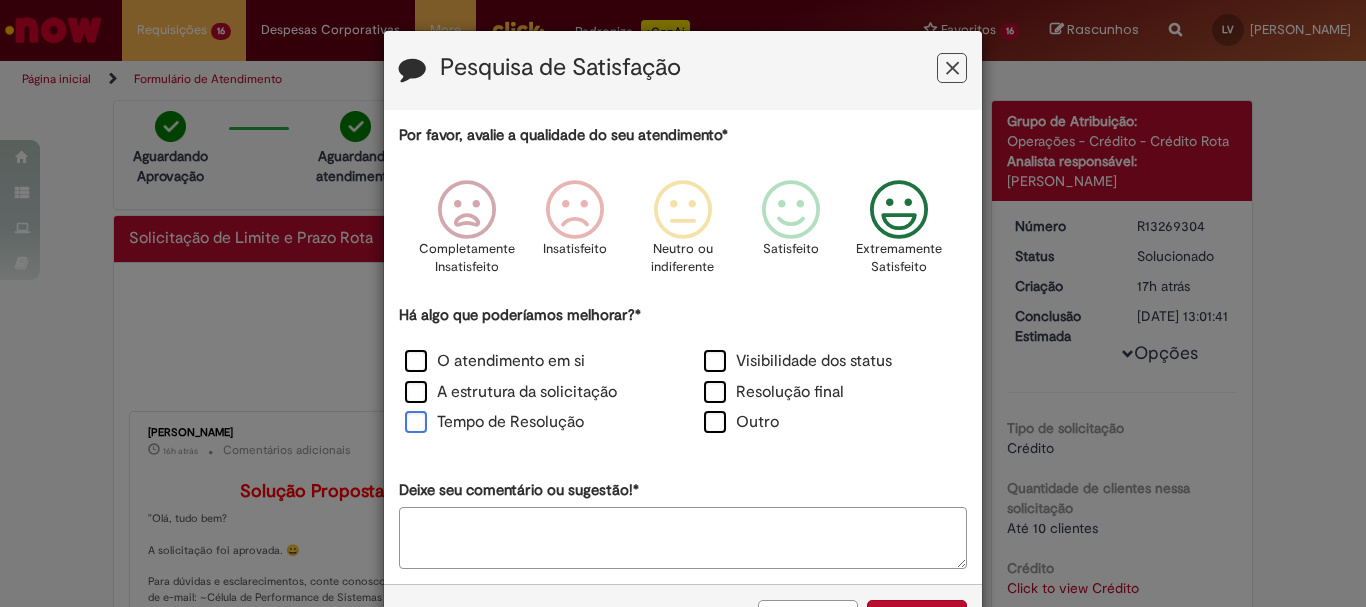 click on "Tempo de Resolução" at bounding box center [494, 422] 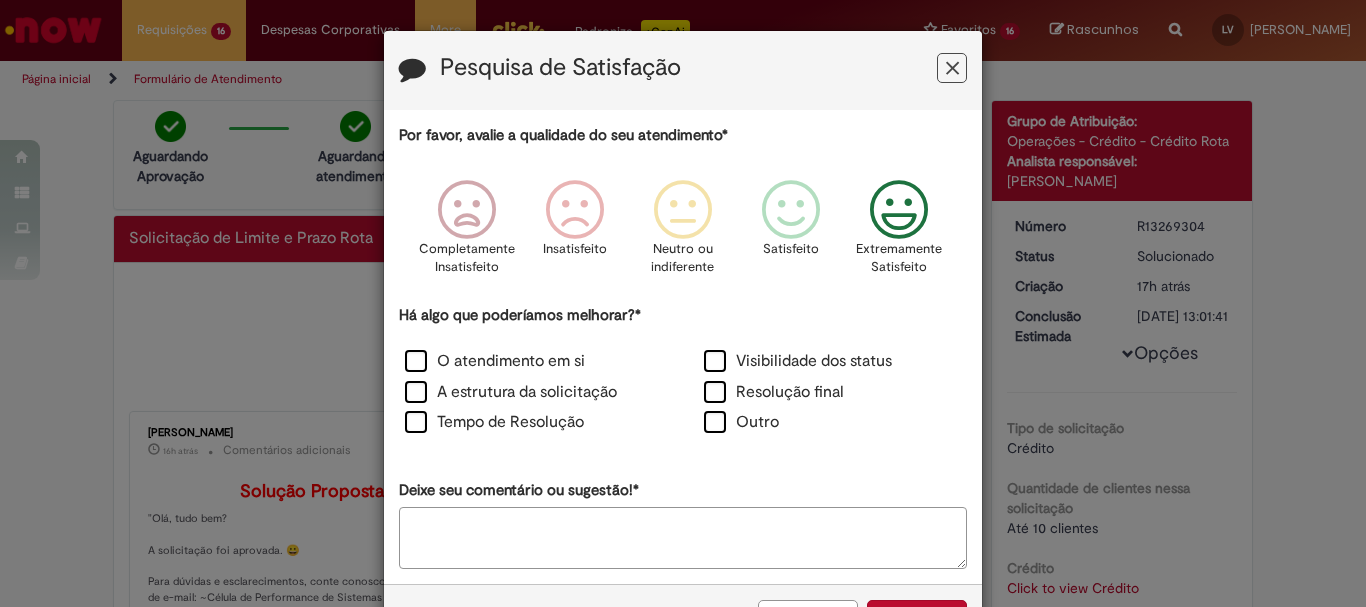 scroll, scrollTop: 73, scrollLeft: 0, axis: vertical 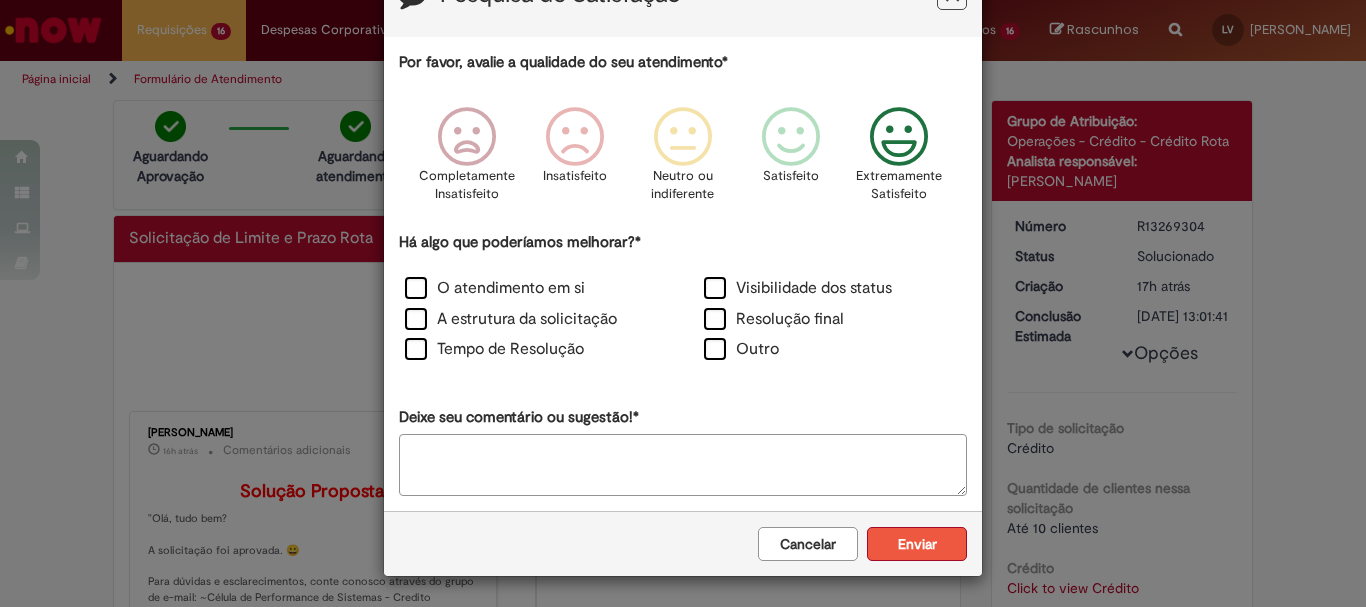 click on "Enviar" at bounding box center [917, 544] 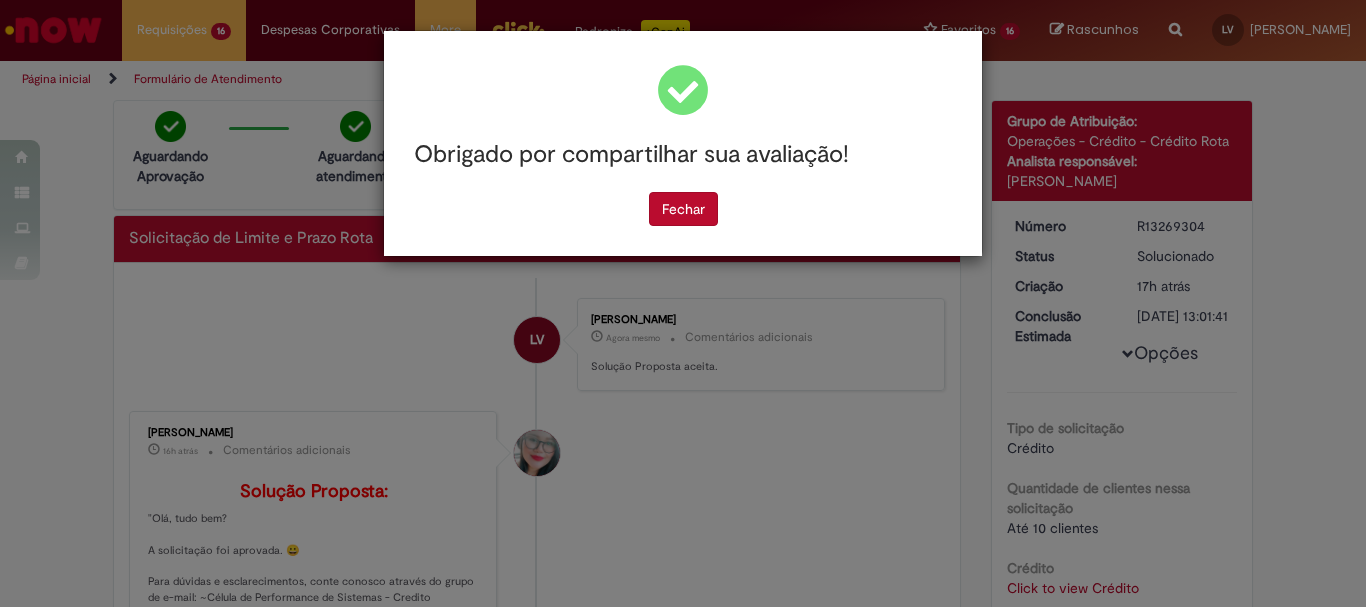 scroll, scrollTop: 0, scrollLeft: 0, axis: both 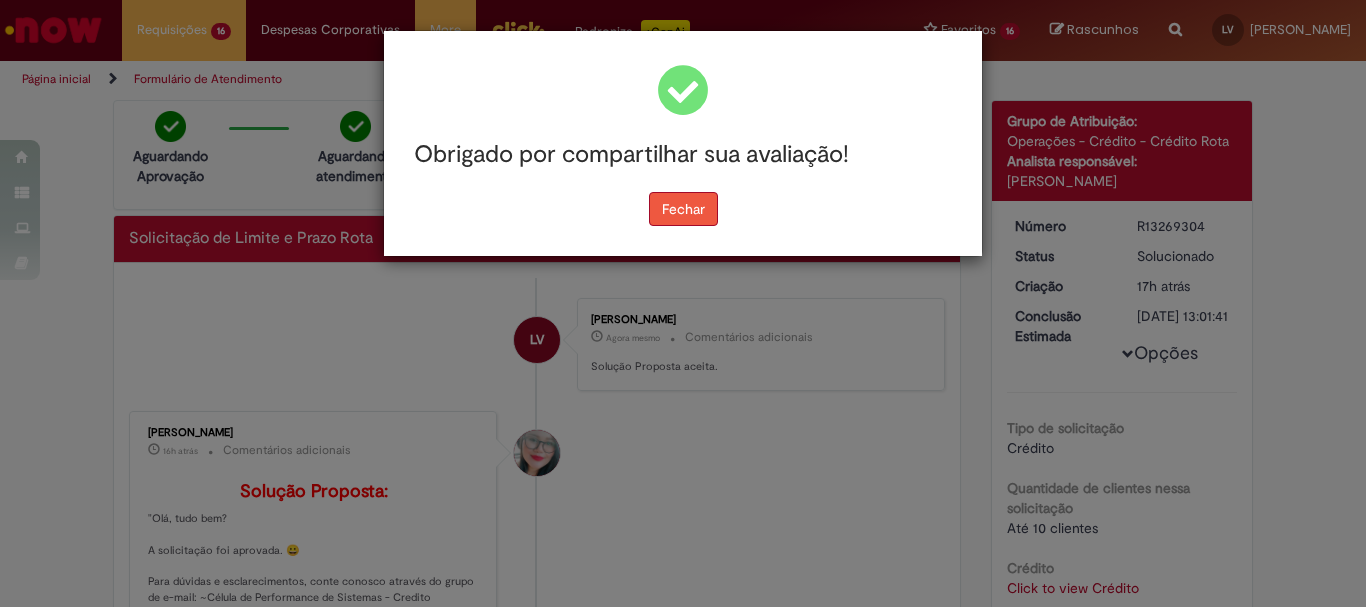 click on "Fechar" at bounding box center [683, 209] 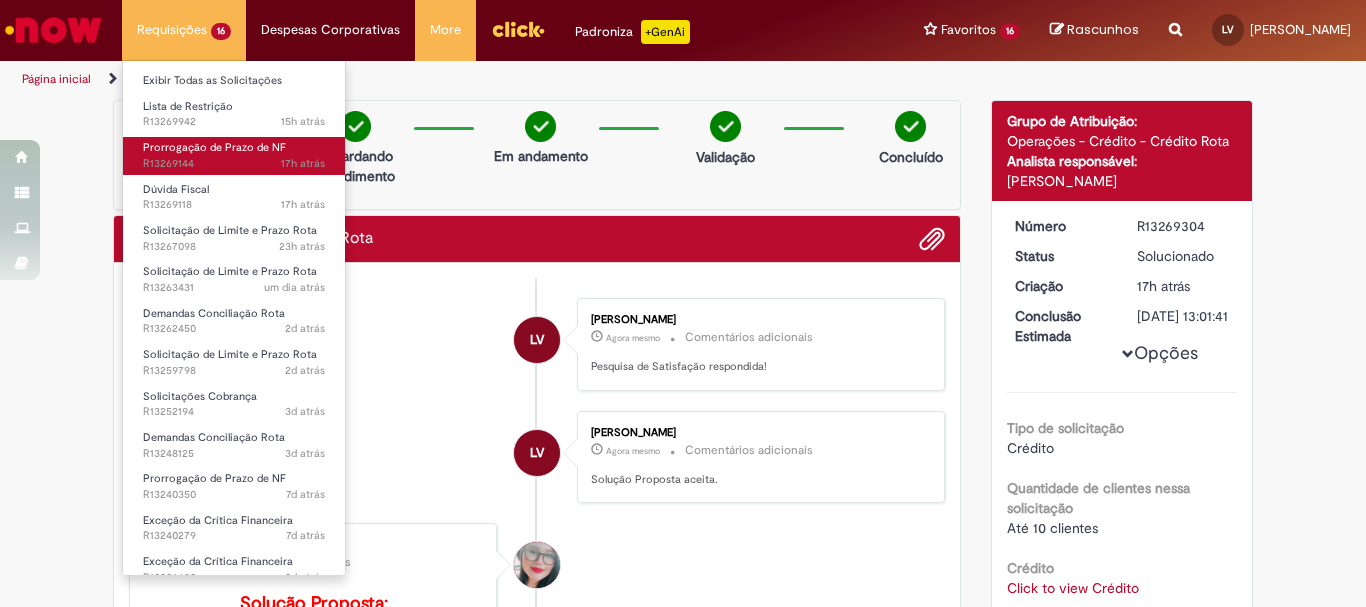 click on "Prorrogação de Prazo de NF" at bounding box center [214, 147] 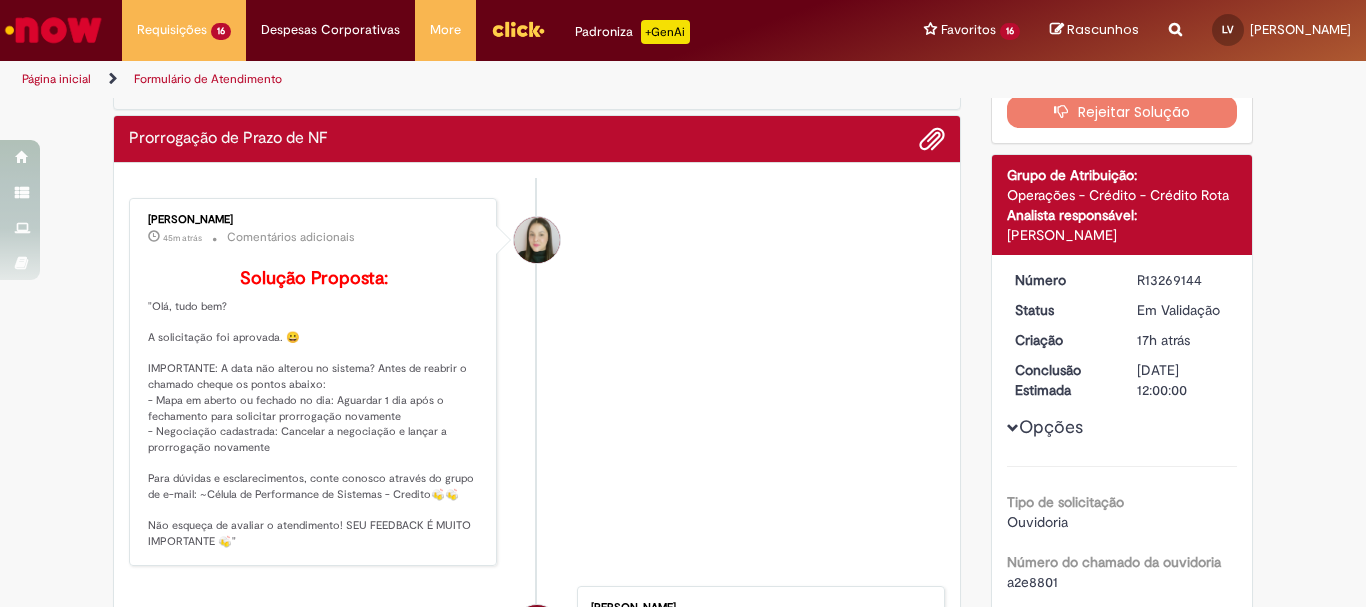 scroll, scrollTop: 0, scrollLeft: 0, axis: both 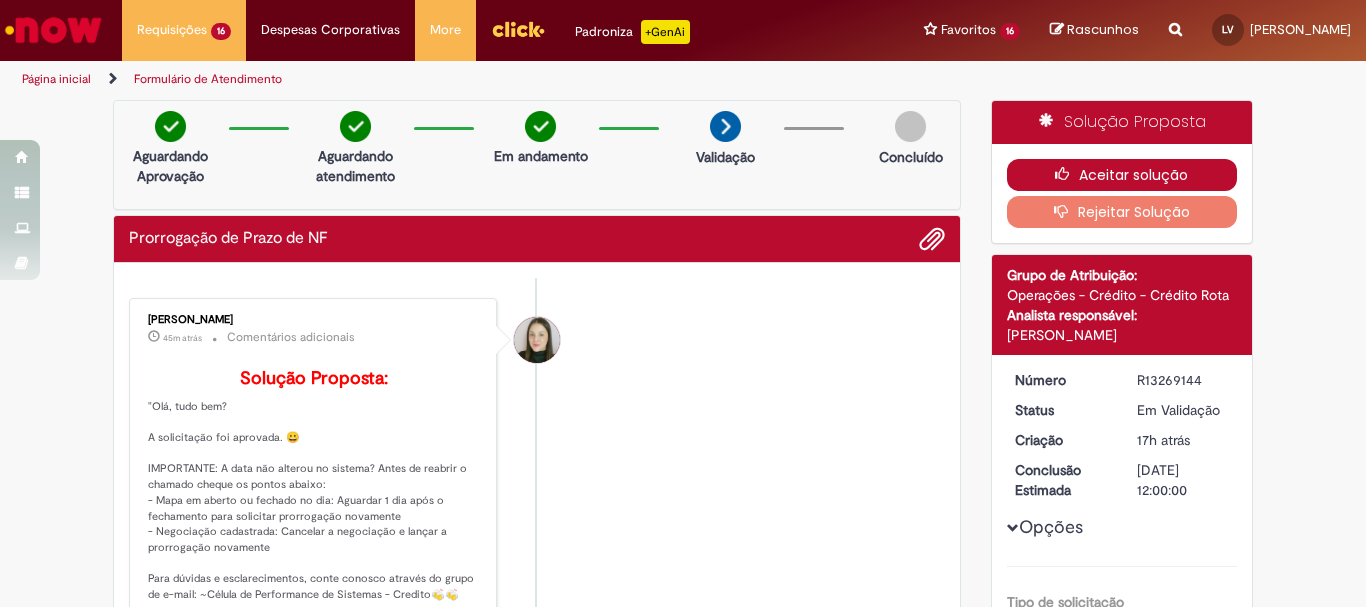 click on "Aceitar solução" at bounding box center [1122, 175] 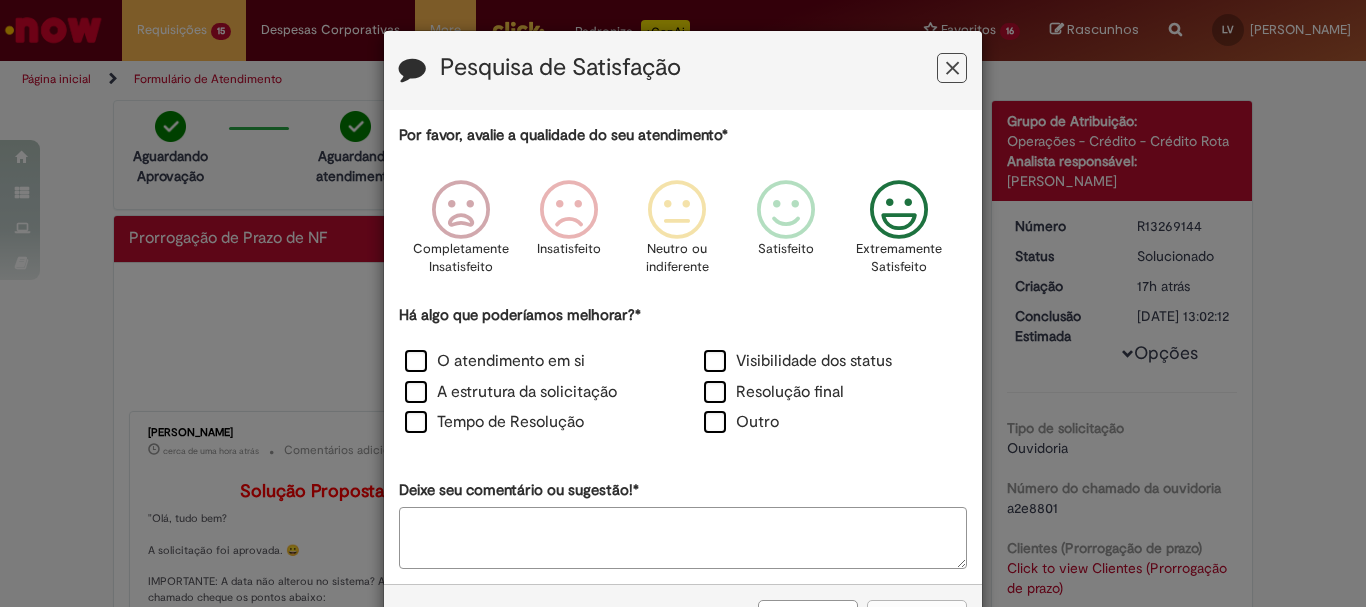 click at bounding box center (899, 210) 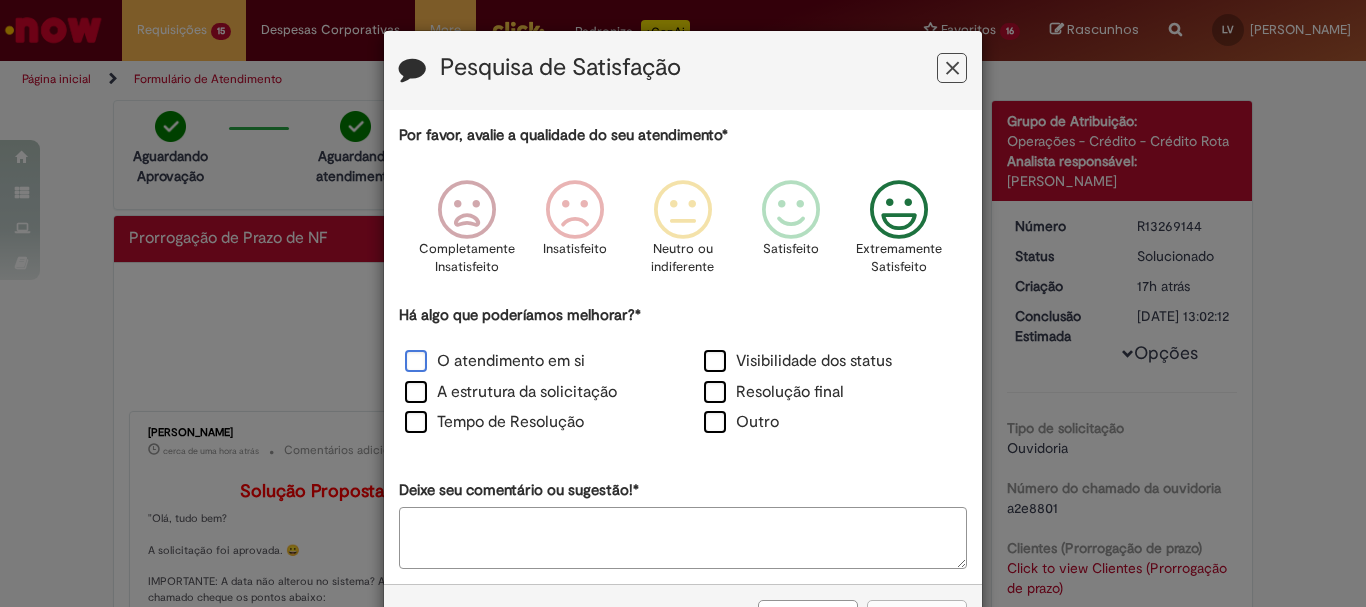 click on "O atendimento em si" at bounding box center (495, 361) 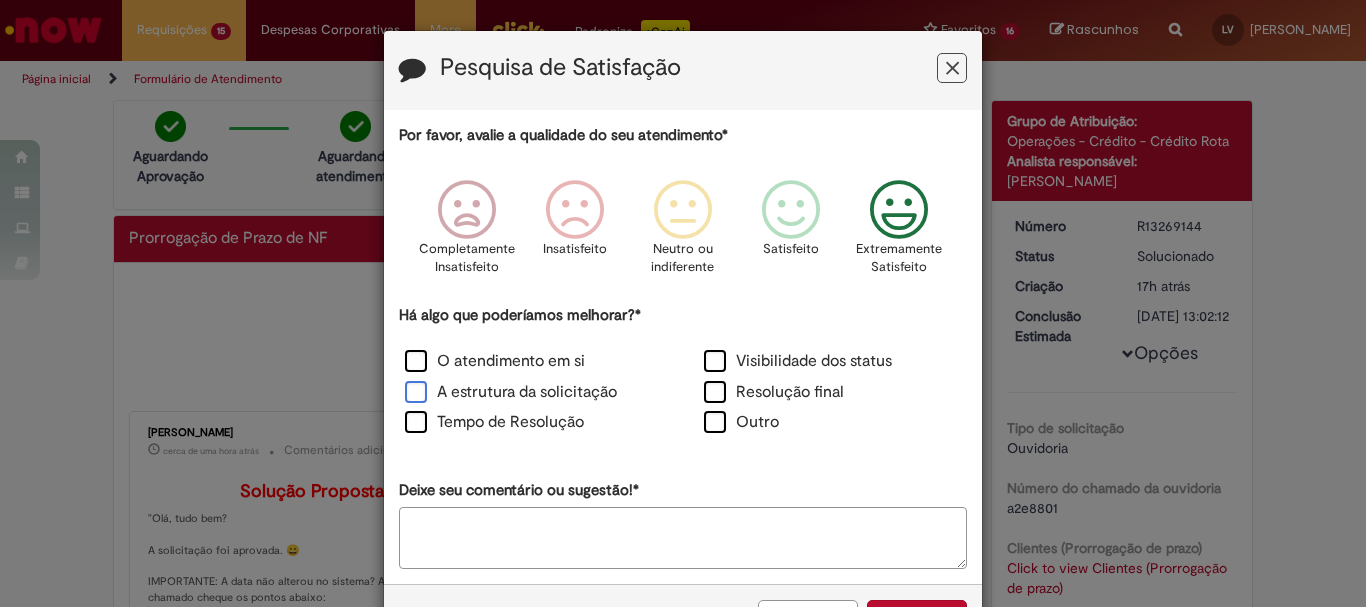 click on "A estrutura da solicitação" at bounding box center [511, 392] 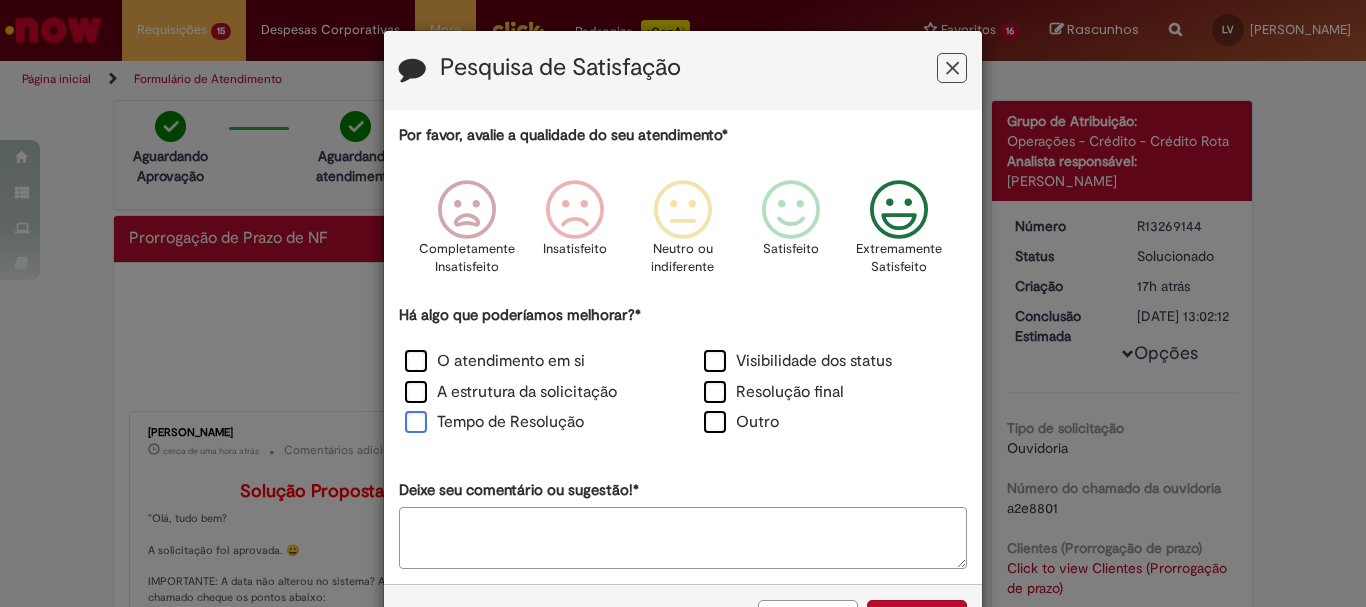 click on "Tempo de Resolução" at bounding box center [494, 422] 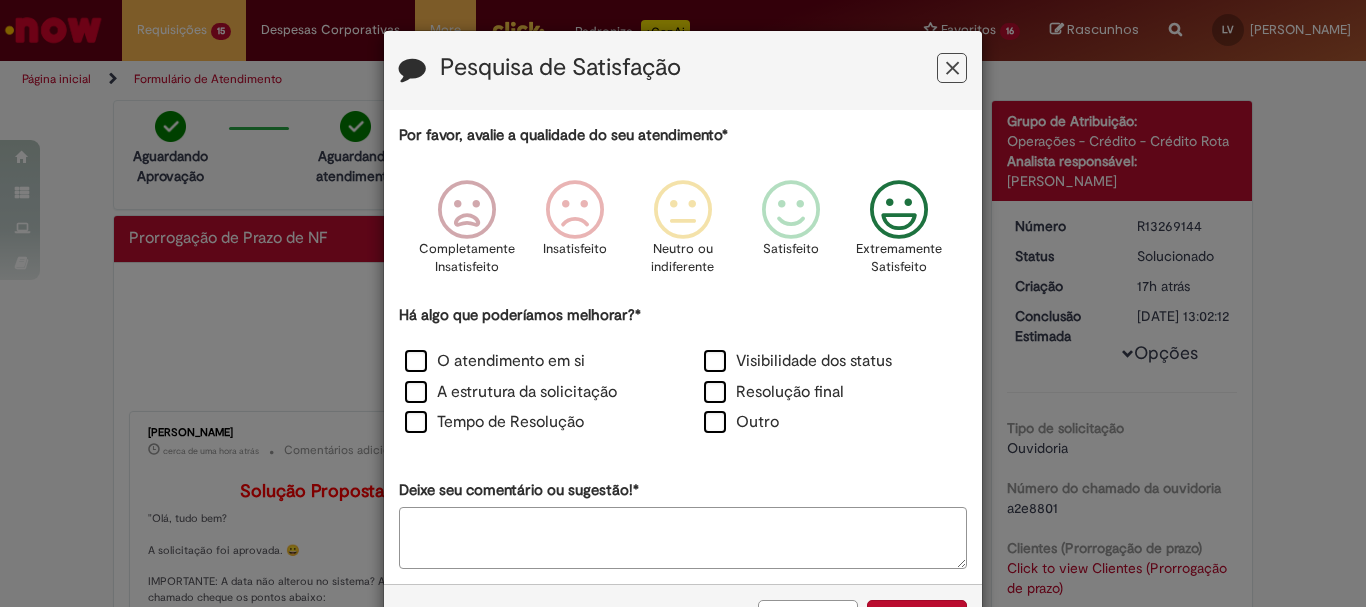 scroll, scrollTop: 73, scrollLeft: 0, axis: vertical 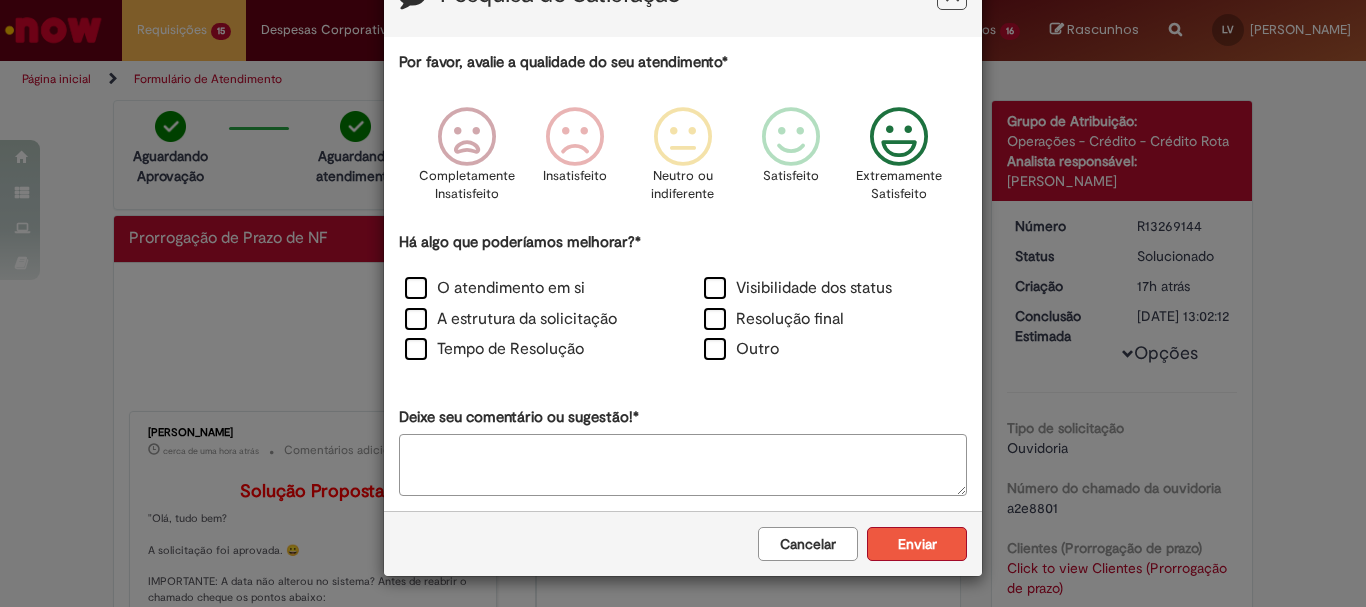 click on "Enviar" at bounding box center [917, 544] 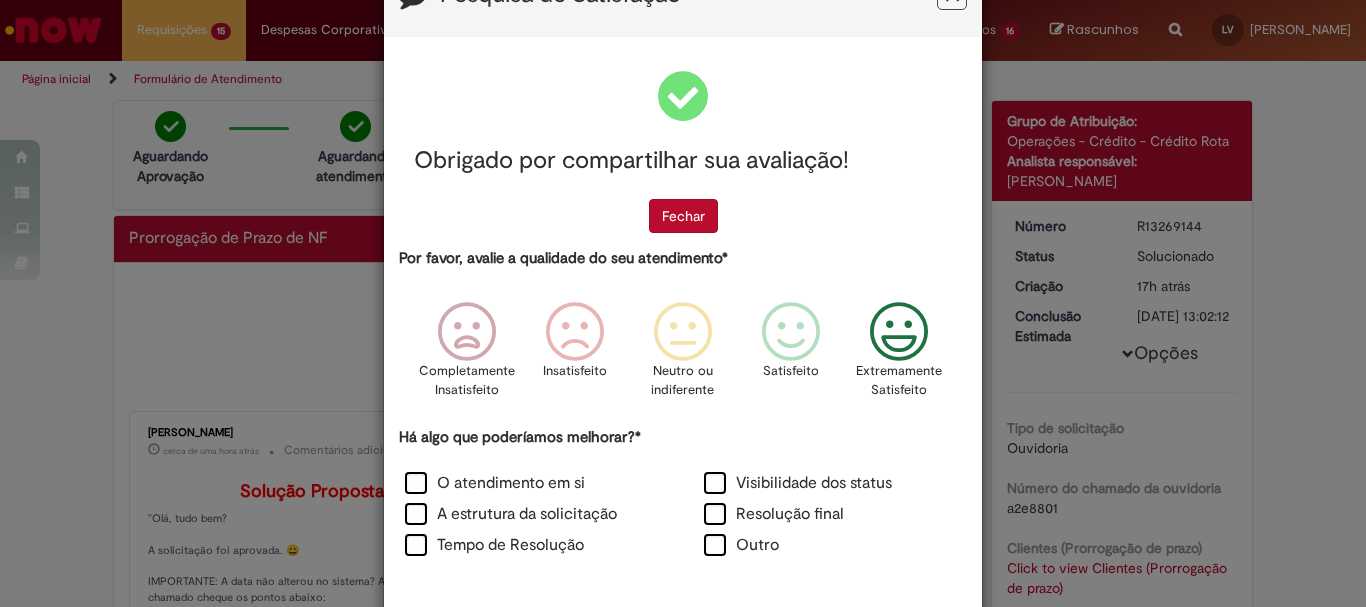 scroll, scrollTop: 0, scrollLeft: 0, axis: both 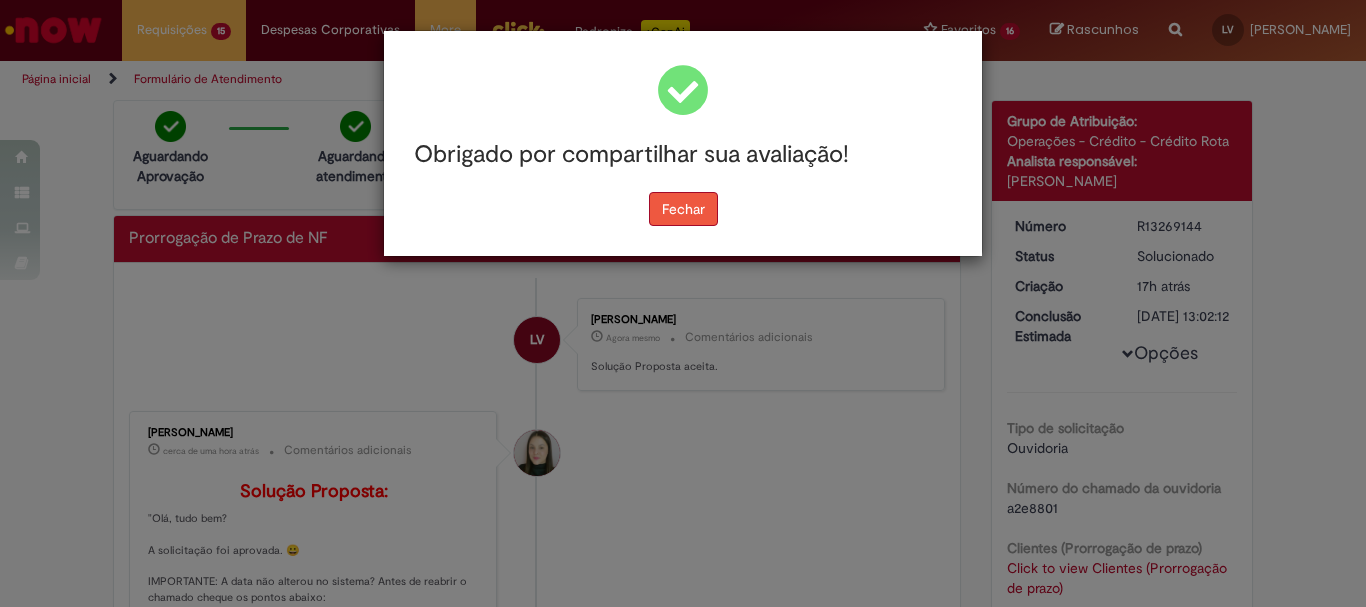 click on "Fechar" at bounding box center [683, 209] 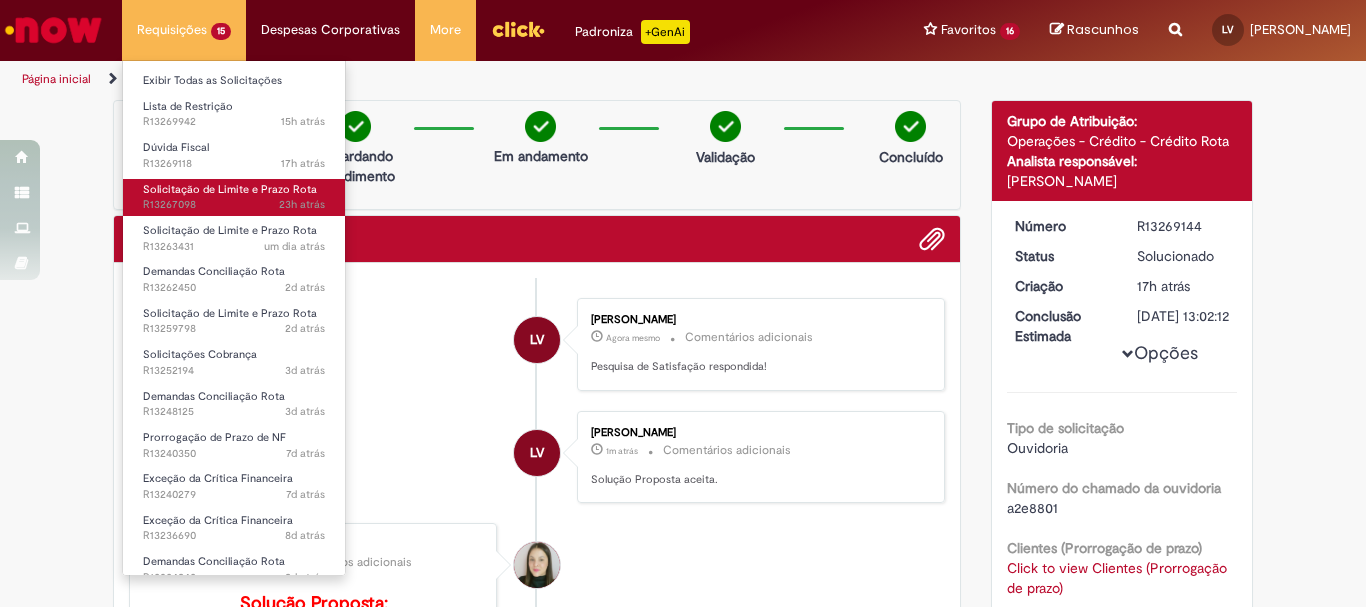 click on "23h atrás 23 horas atrás  R13267098" at bounding box center [234, 205] 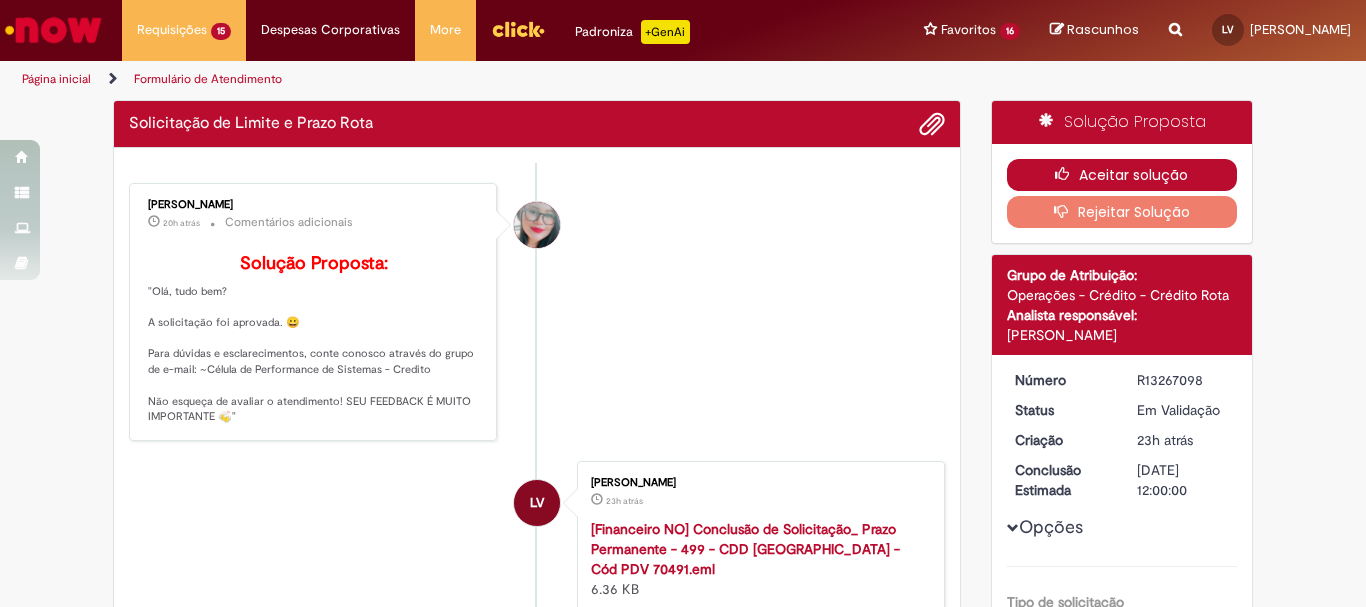 click on "Aceitar solução" at bounding box center [1122, 175] 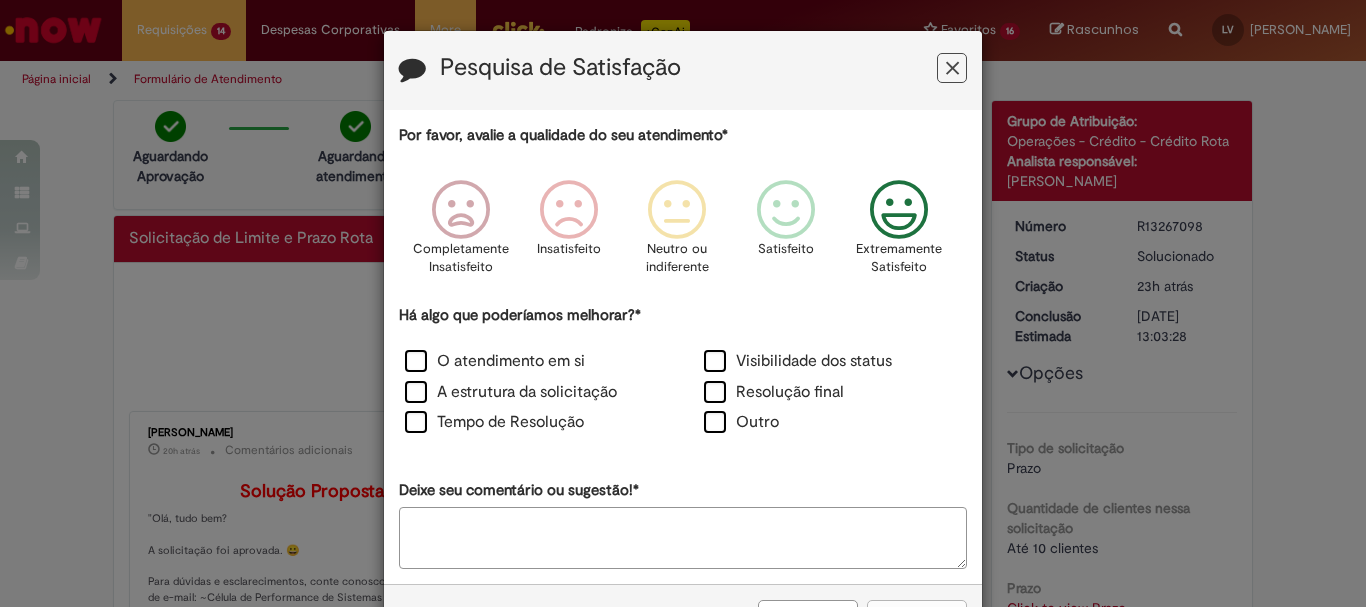 click at bounding box center (899, 210) 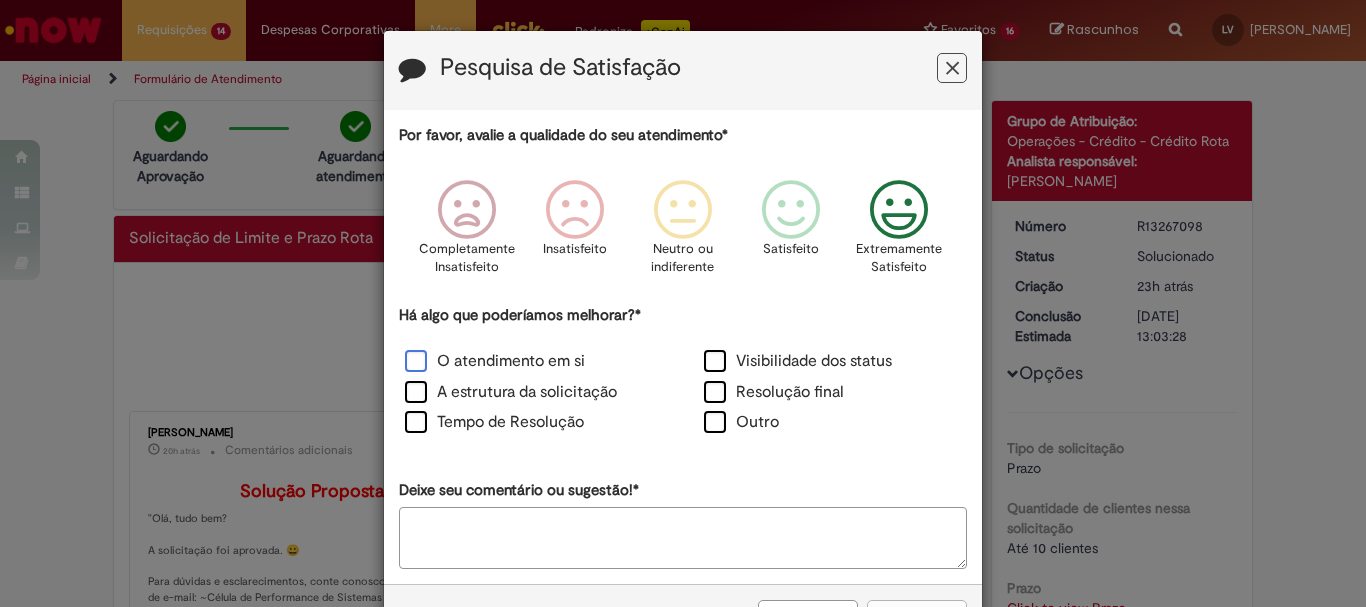 click on "O atendimento em si" at bounding box center [495, 361] 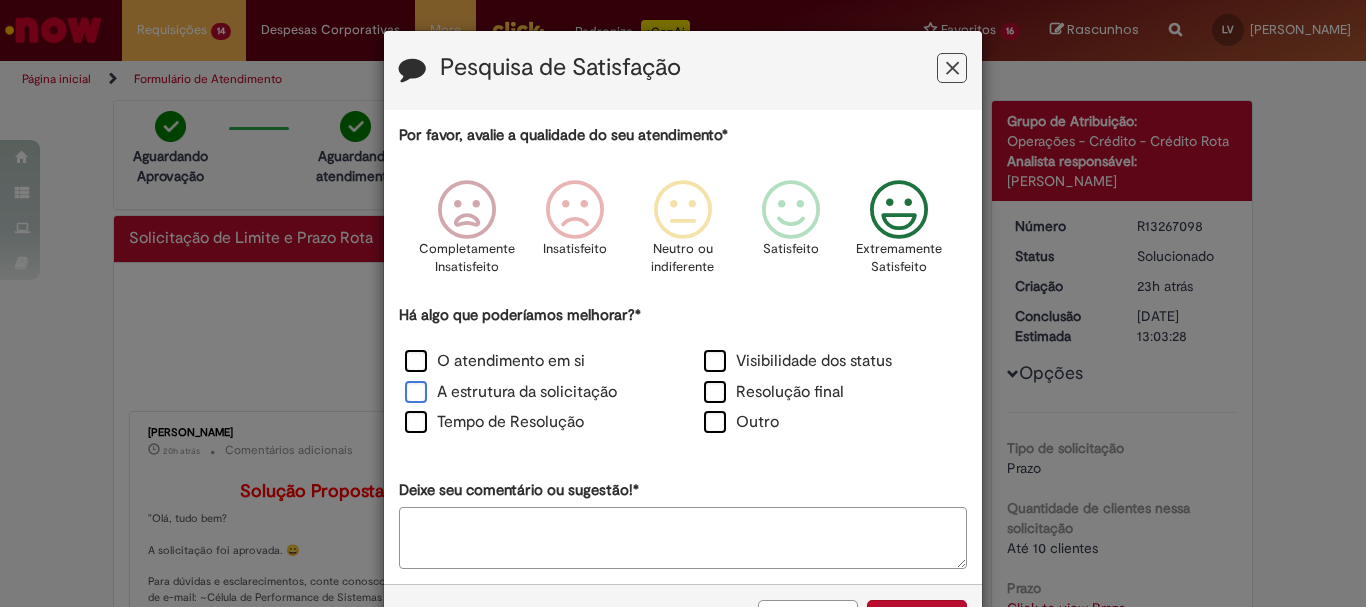 click on "A estrutura da solicitação" at bounding box center (511, 392) 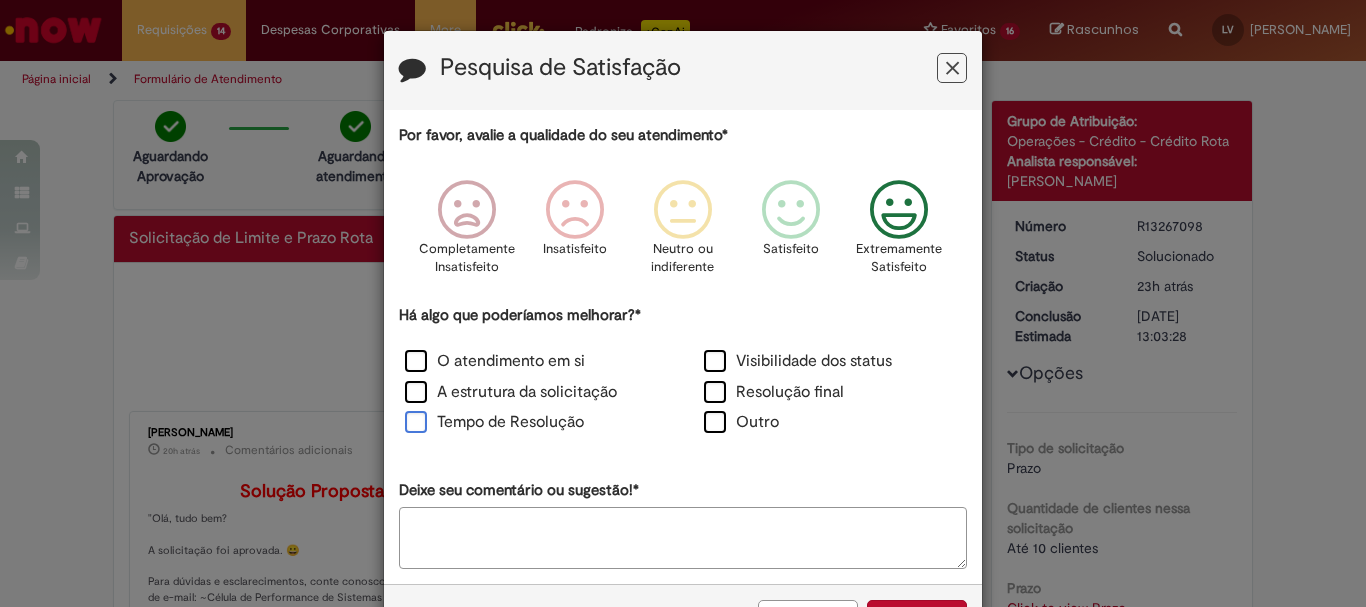 click on "Tempo de Resolução" at bounding box center (494, 422) 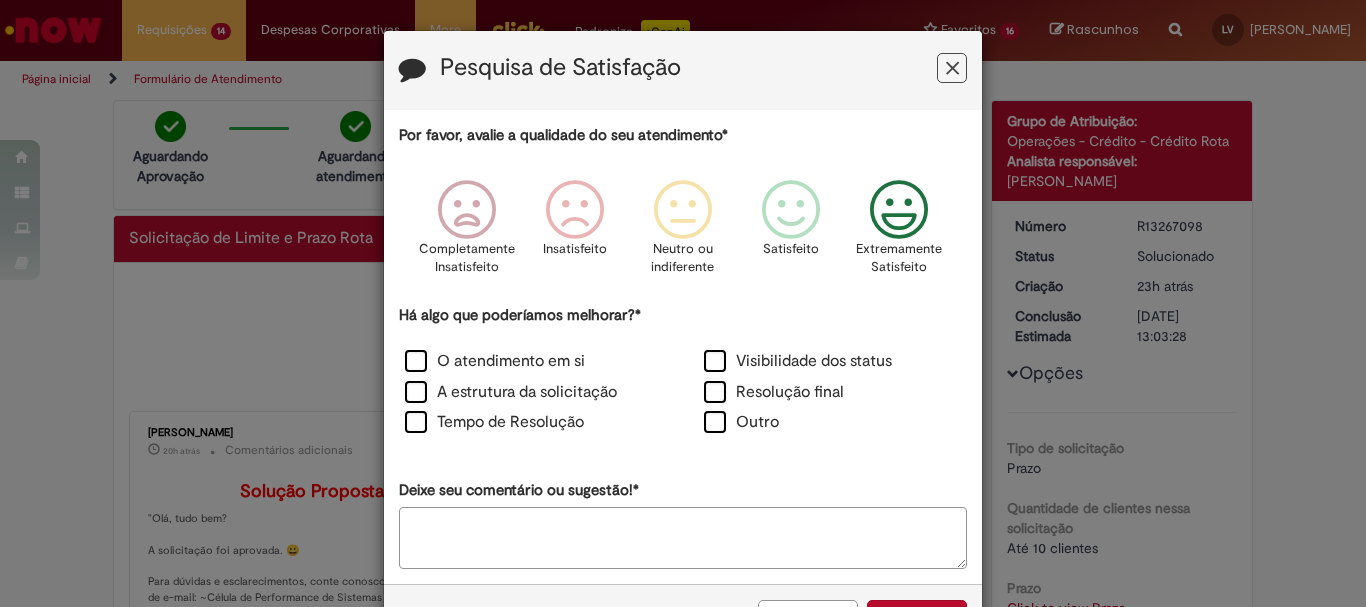 scroll, scrollTop: 73, scrollLeft: 0, axis: vertical 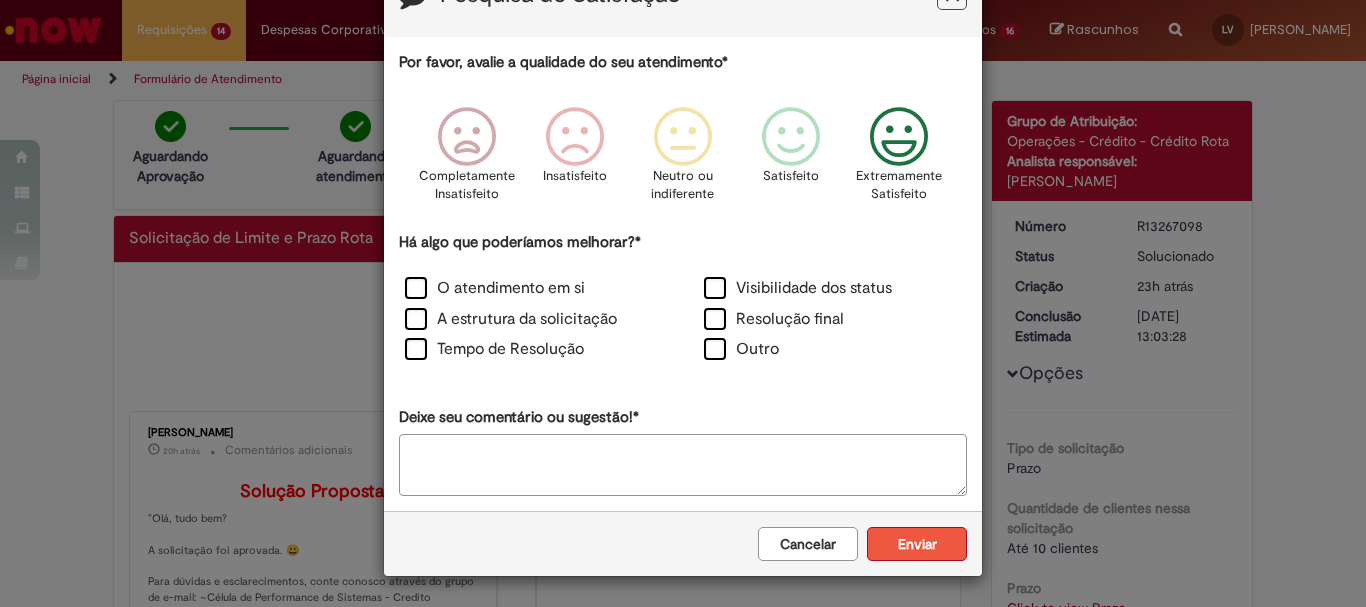 click on "Enviar" at bounding box center (917, 544) 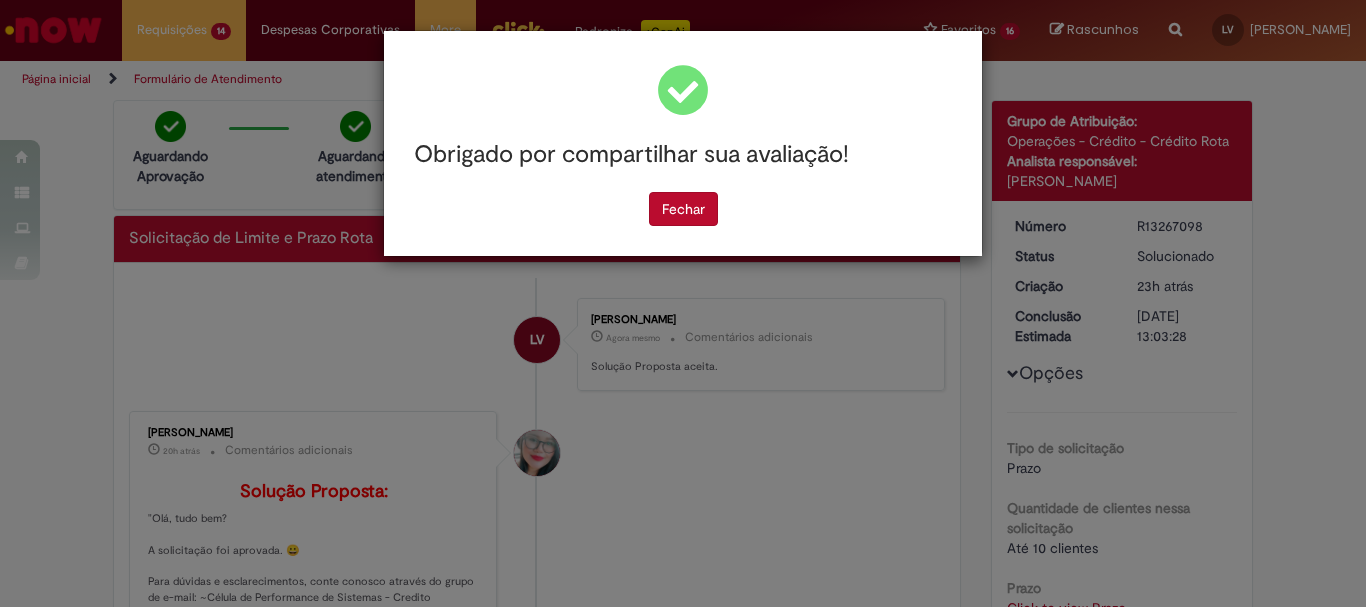 scroll, scrollTop: 0, scrollLeft: 0, axis: both 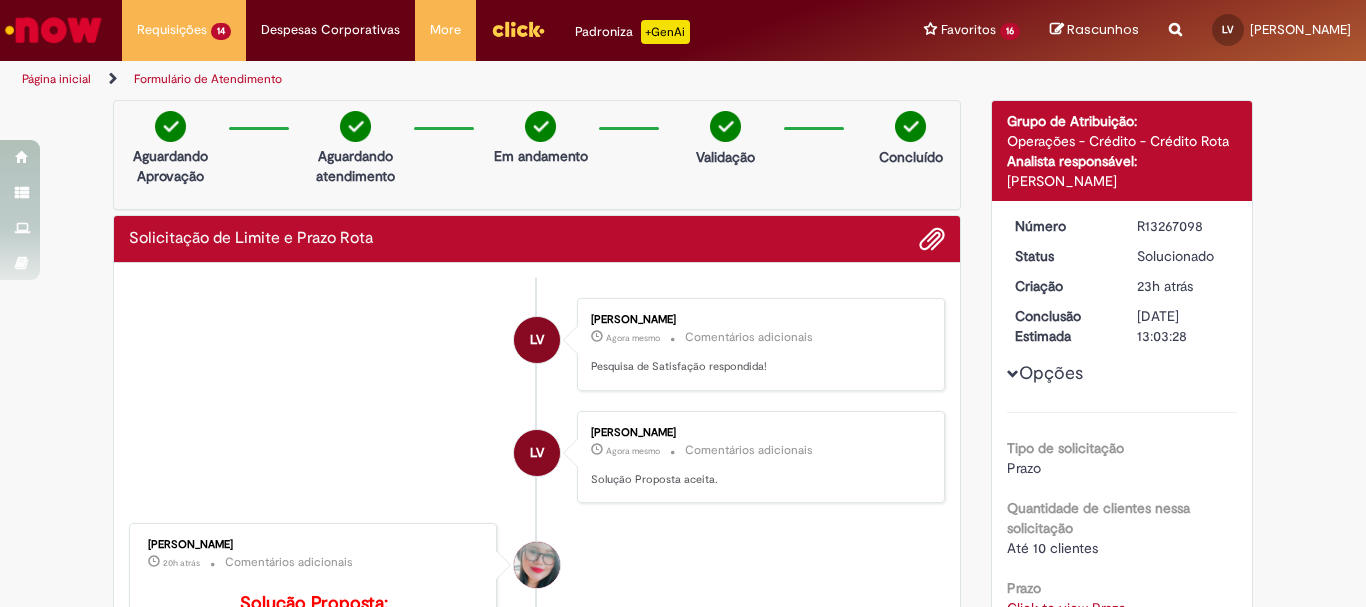 click on "Obrigado por compartilhar sua avaliação!
Fechar" at bounding box center (683, 303) 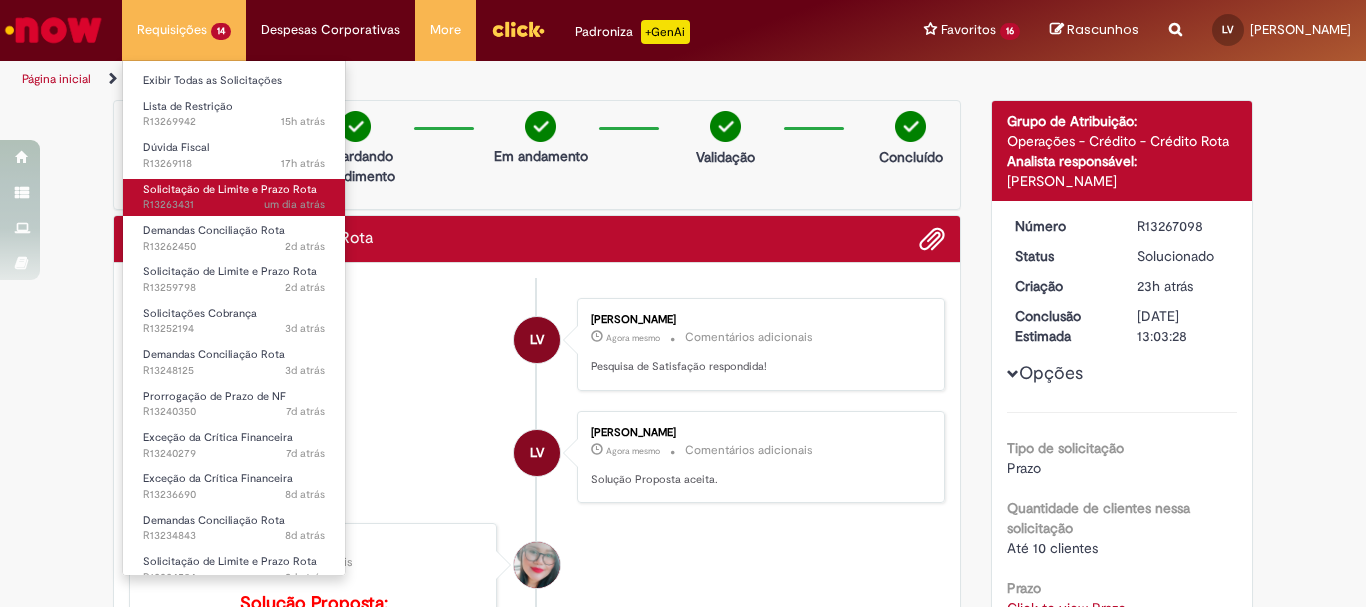 click on "um dia atrás um dia atrás  R13263431" at bounding box center (234, 205) 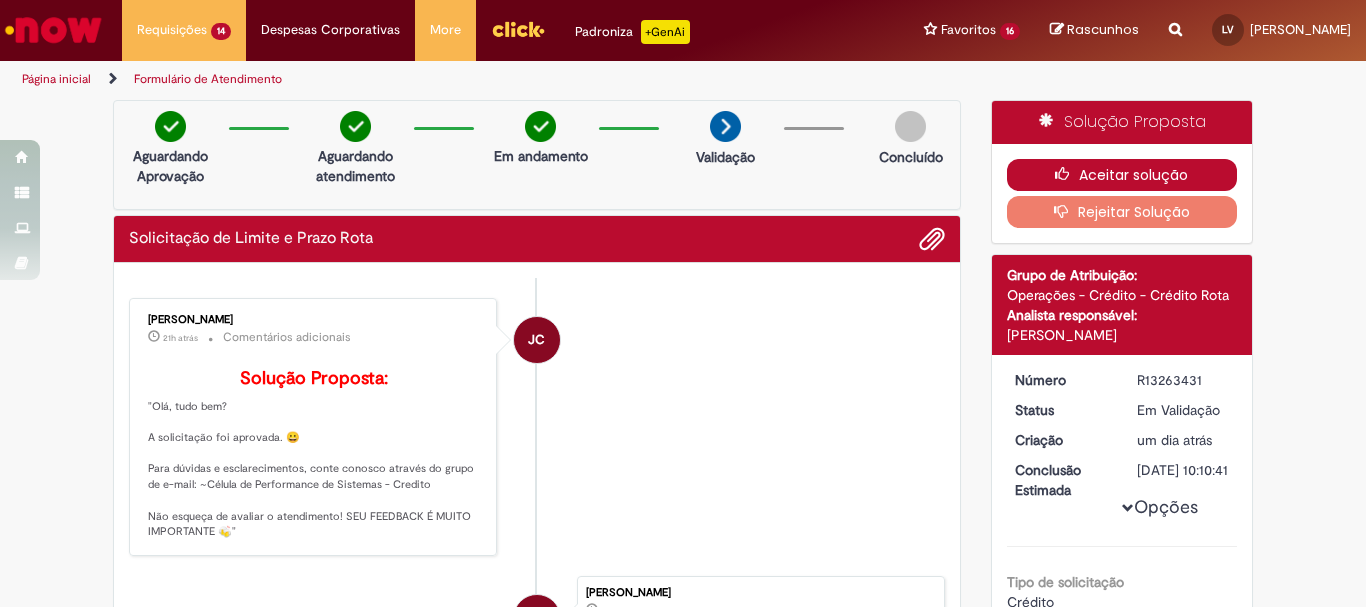 click on "Aceitar solução" at bounding box center (1122, 175) 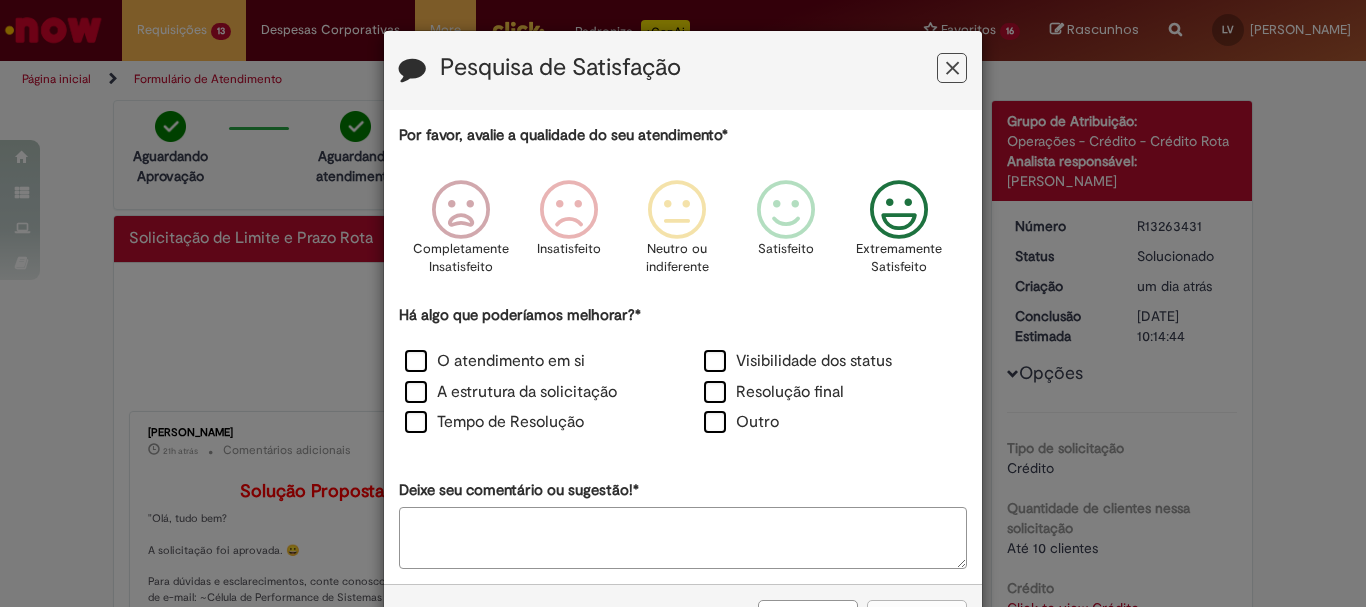 click at bounding box center (899, 210) 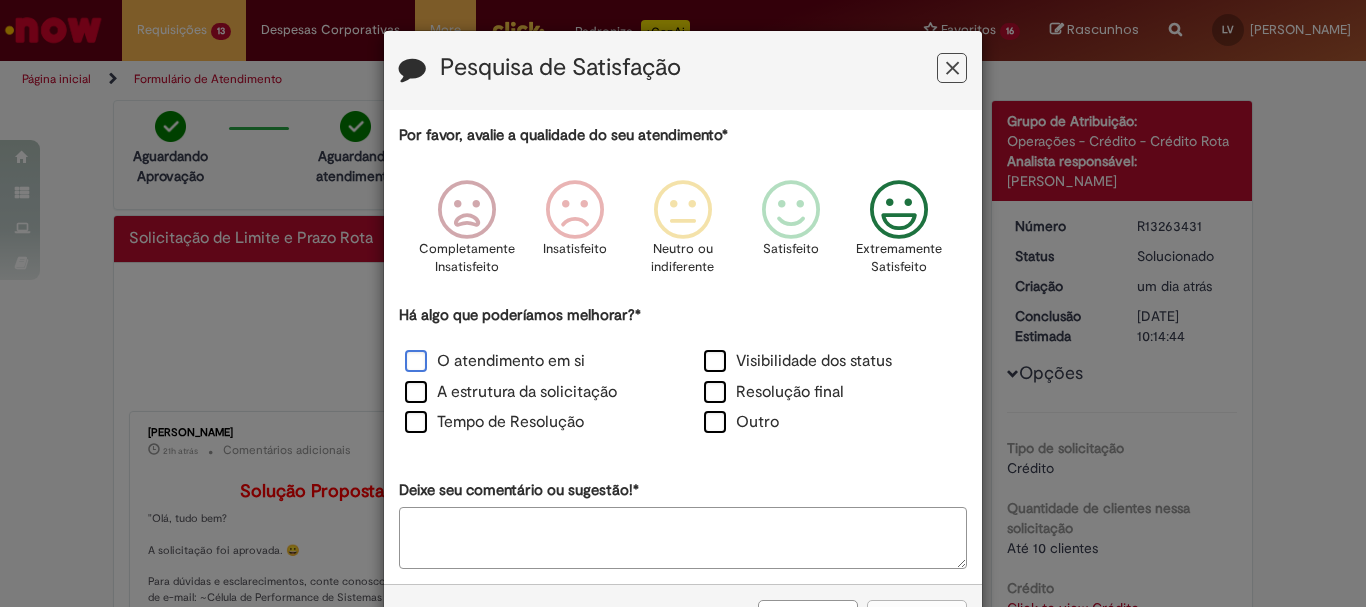 click on "O atendimento em si" at bounding box center [495, 361] 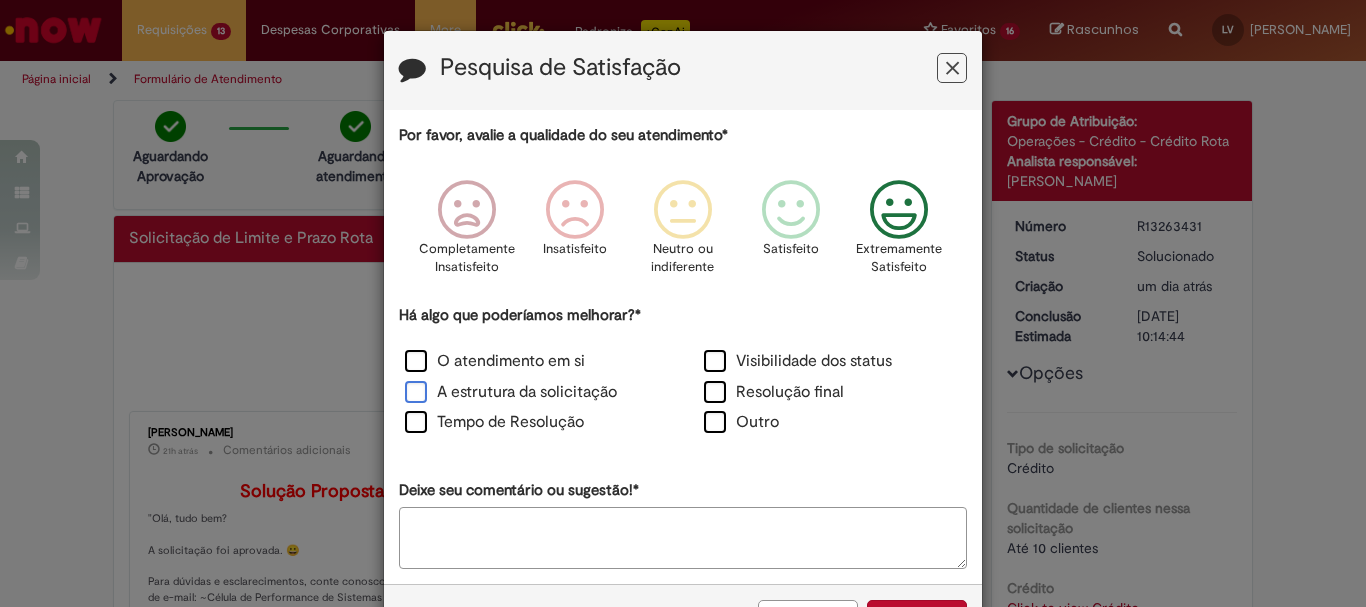 click on "A estrutura da solicitação" at bounding box center (511, 392) 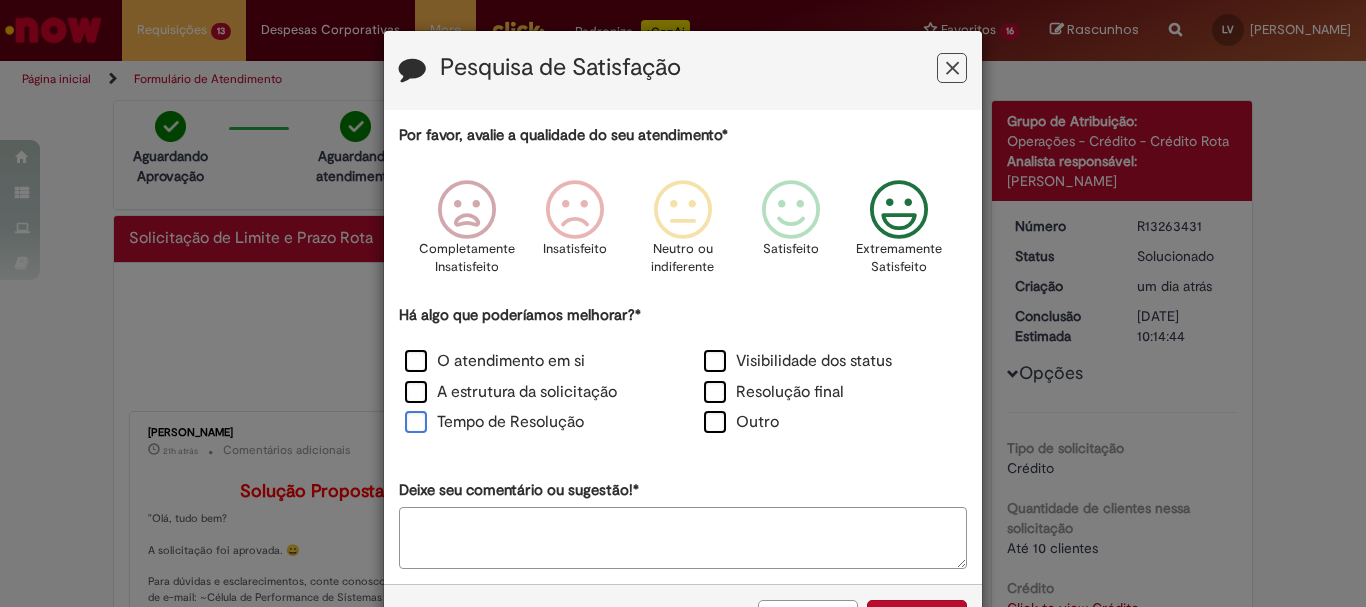 click on "Tempo de Resolução" at bounding box center (494, 422) 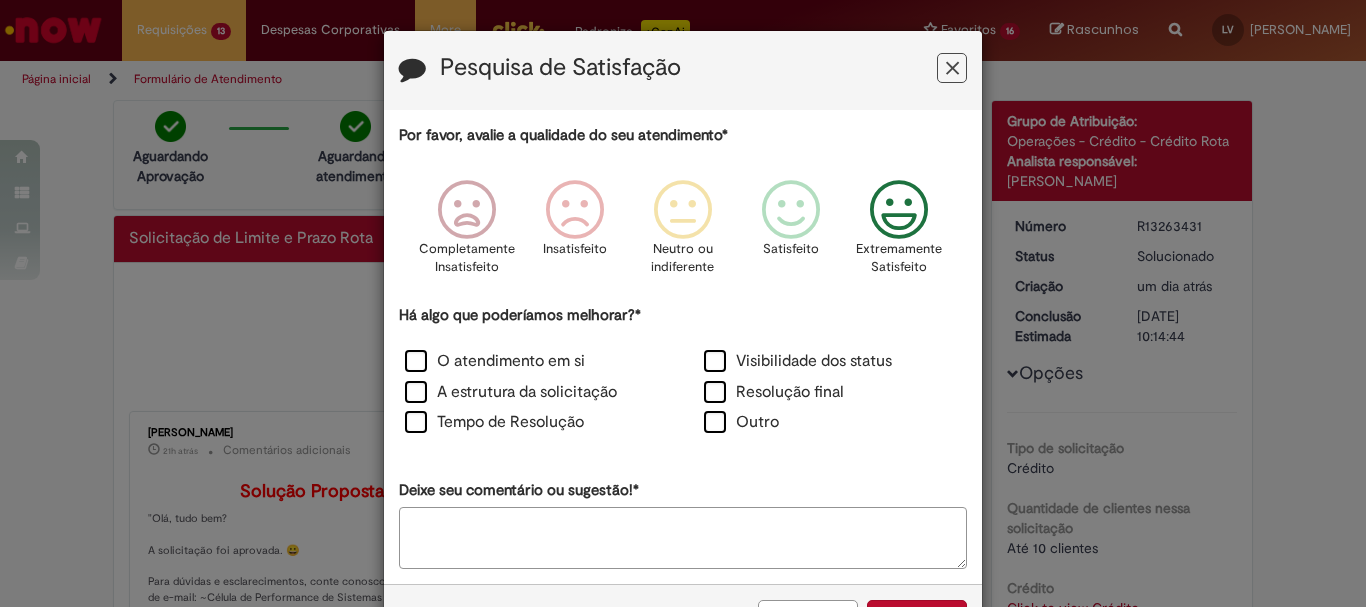 scroll, scrollTop: 73, scrollLeft: 0, axis: vertical 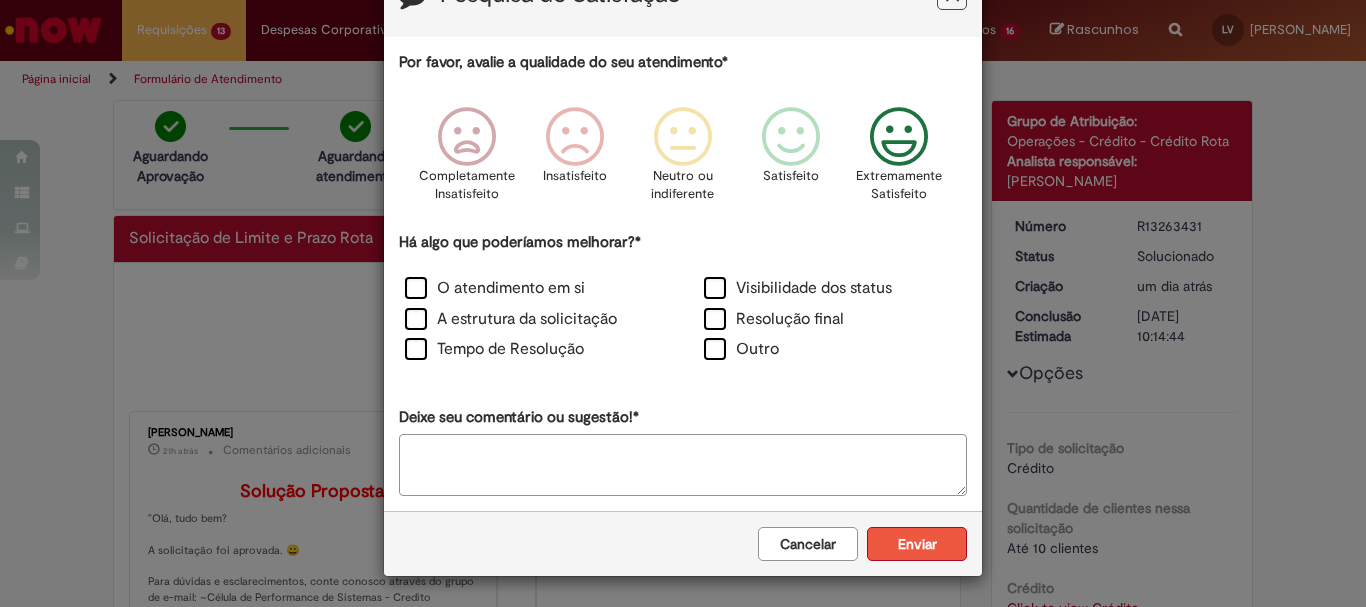 click on "Enviar" at bounding box center (917, 544) 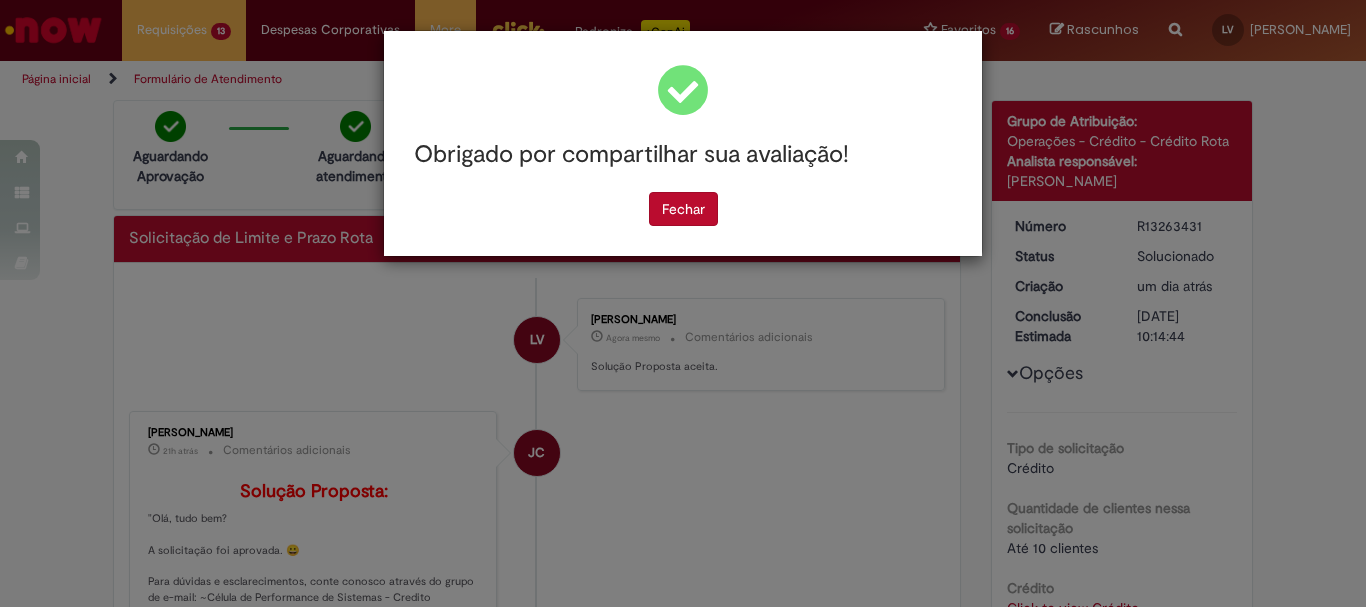 scroll, scrollTop: 0, scrollLeft: 0, axis: both 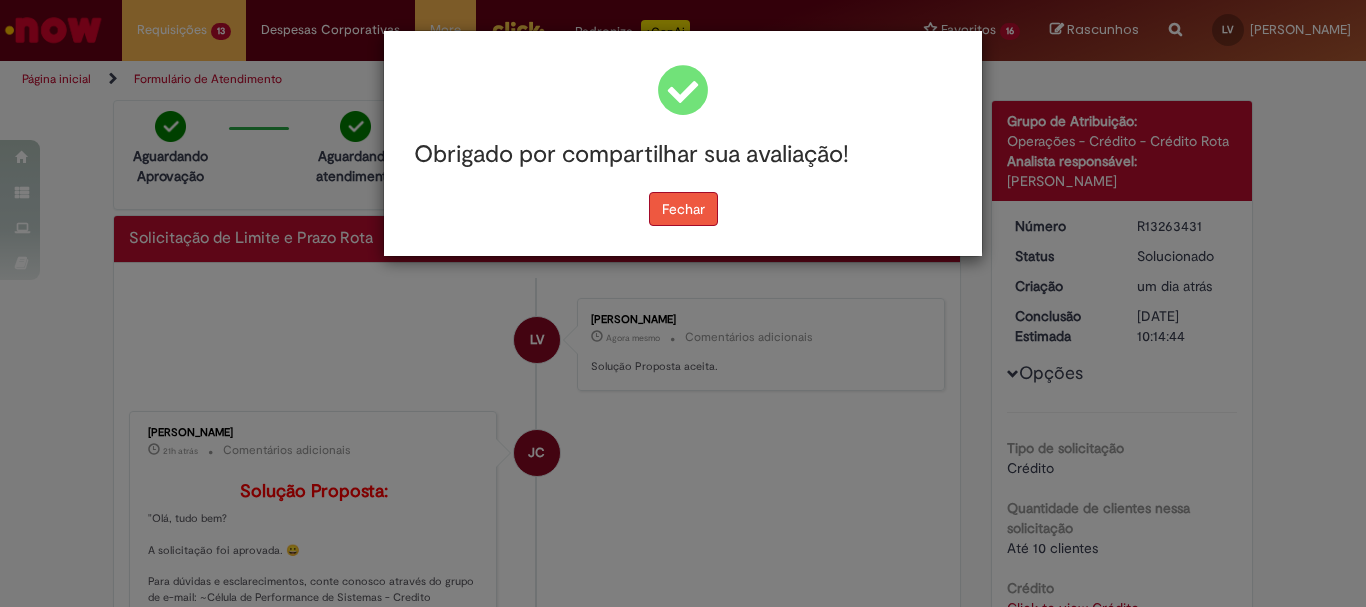 click on "Fechar" at bounding box center [683, 209] 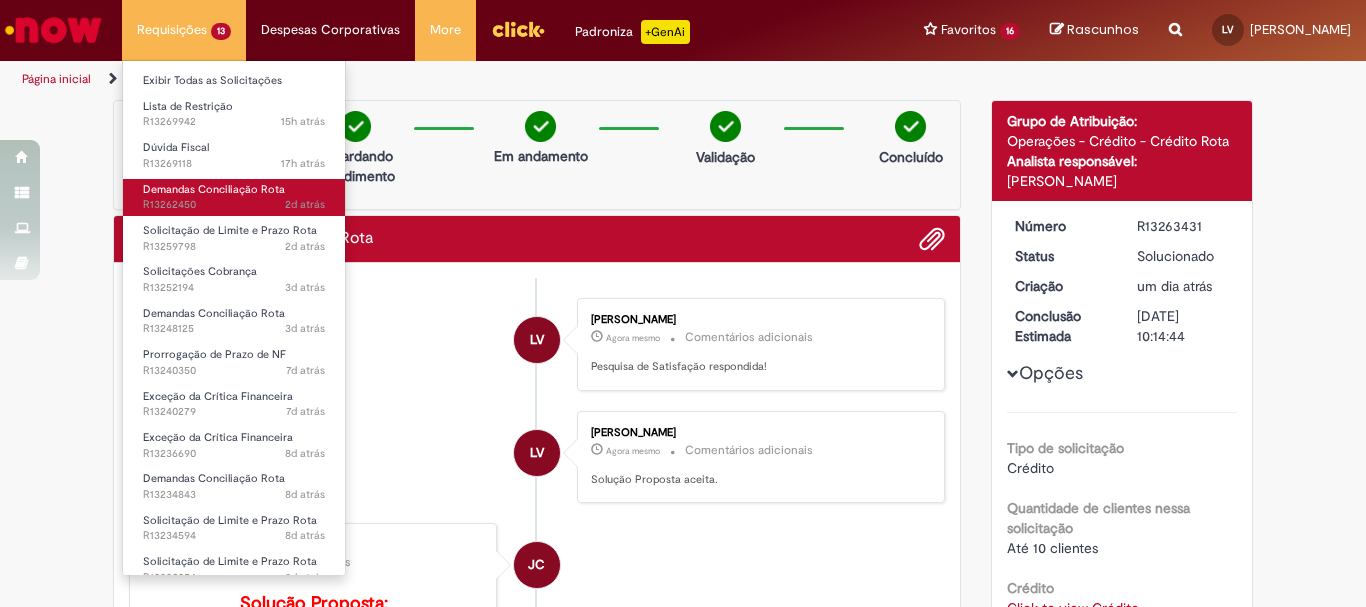 click on "Demandas Conciliação Rota" at bounding box center (214, 189) 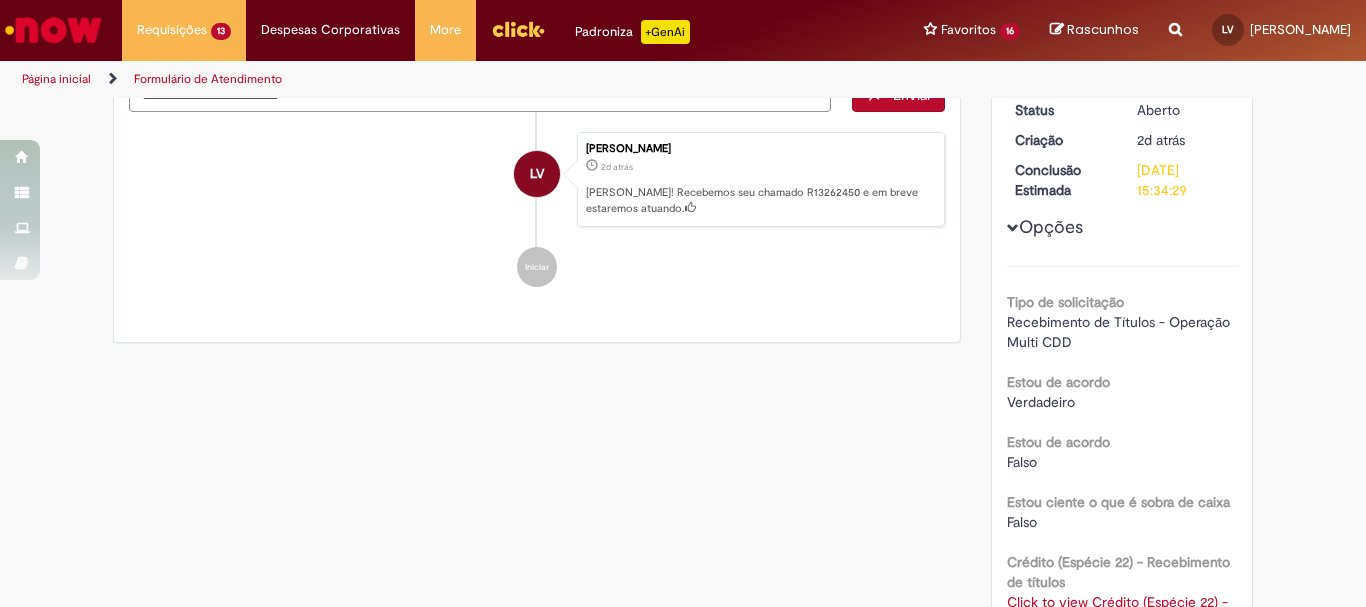 scroll, scrollTop: 0, scrollLeft: 0, axis: both 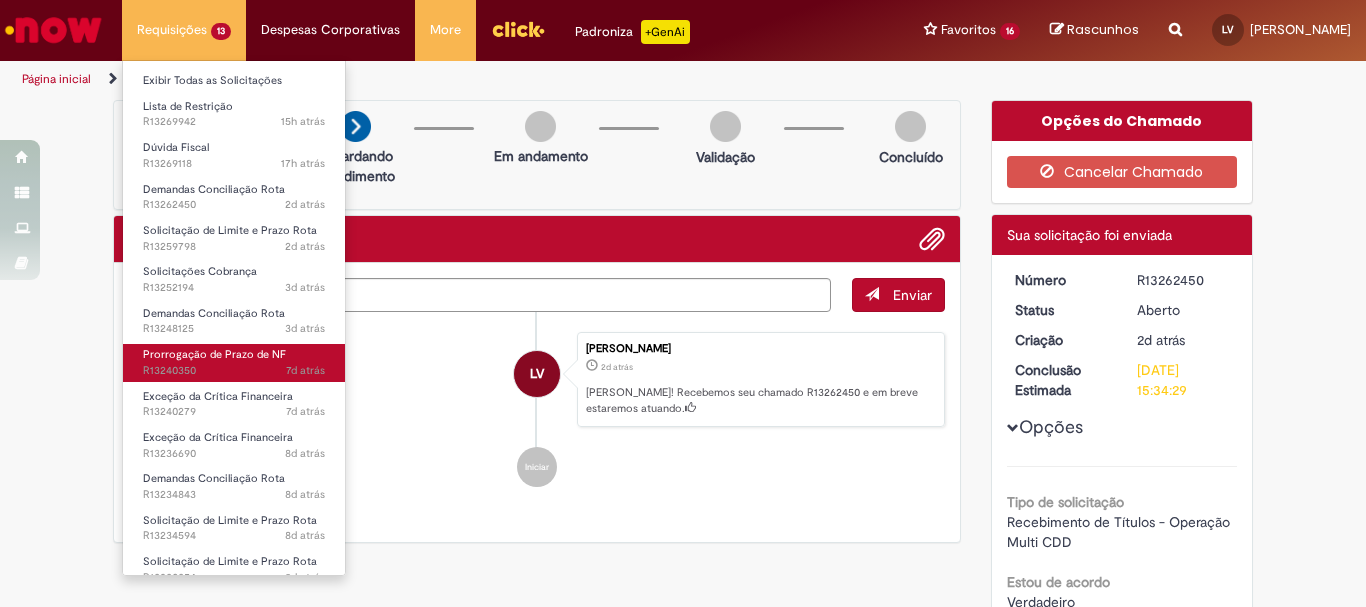 click on "7d atrás 7 dias atrás  R13240350" at bounding box center (234, 371) 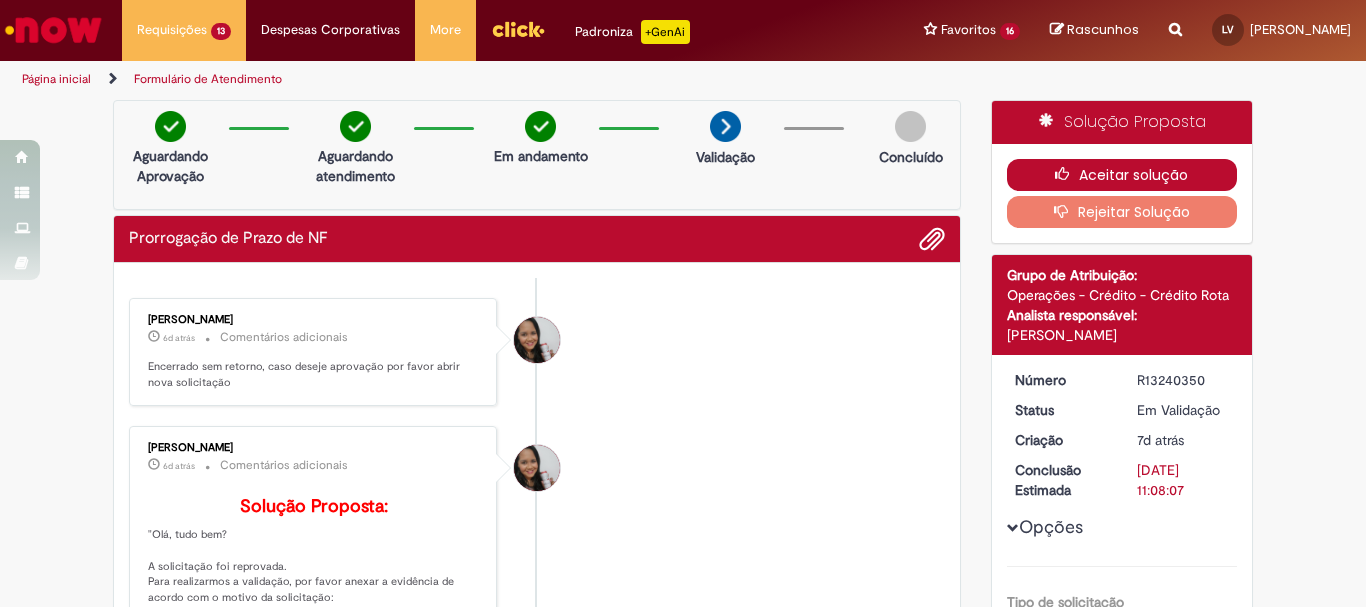 click on "Aceitar solução" at bounding box center (1122, 175) 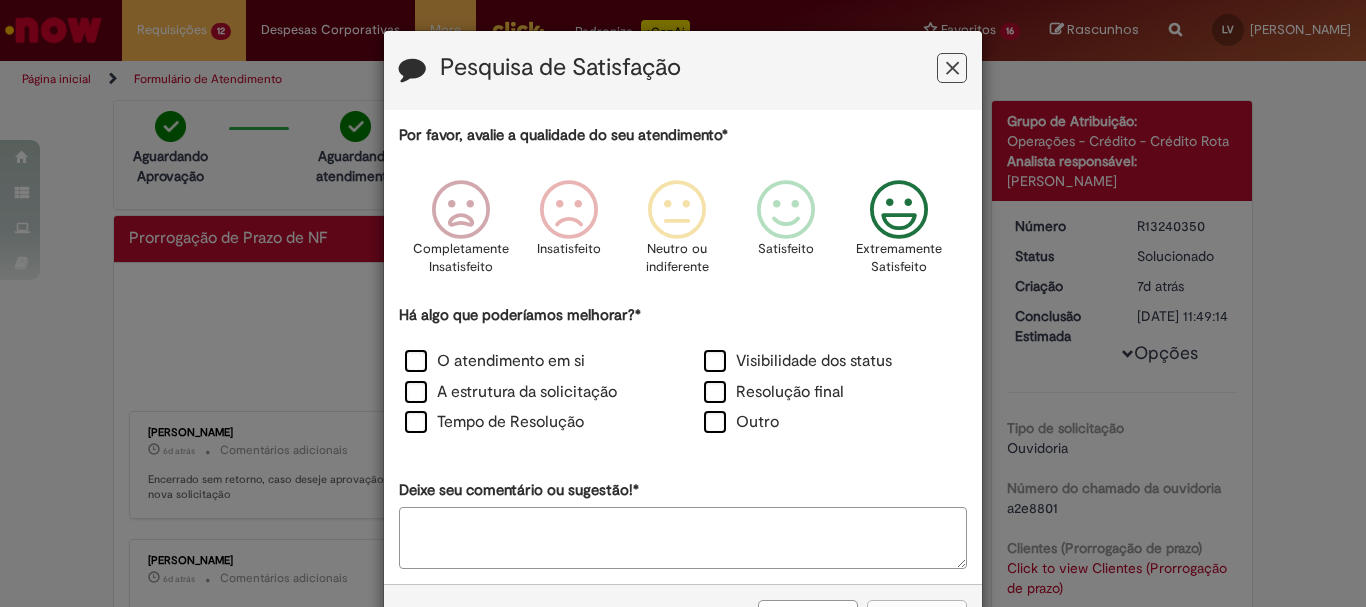 click at bounding box center (899, 210) 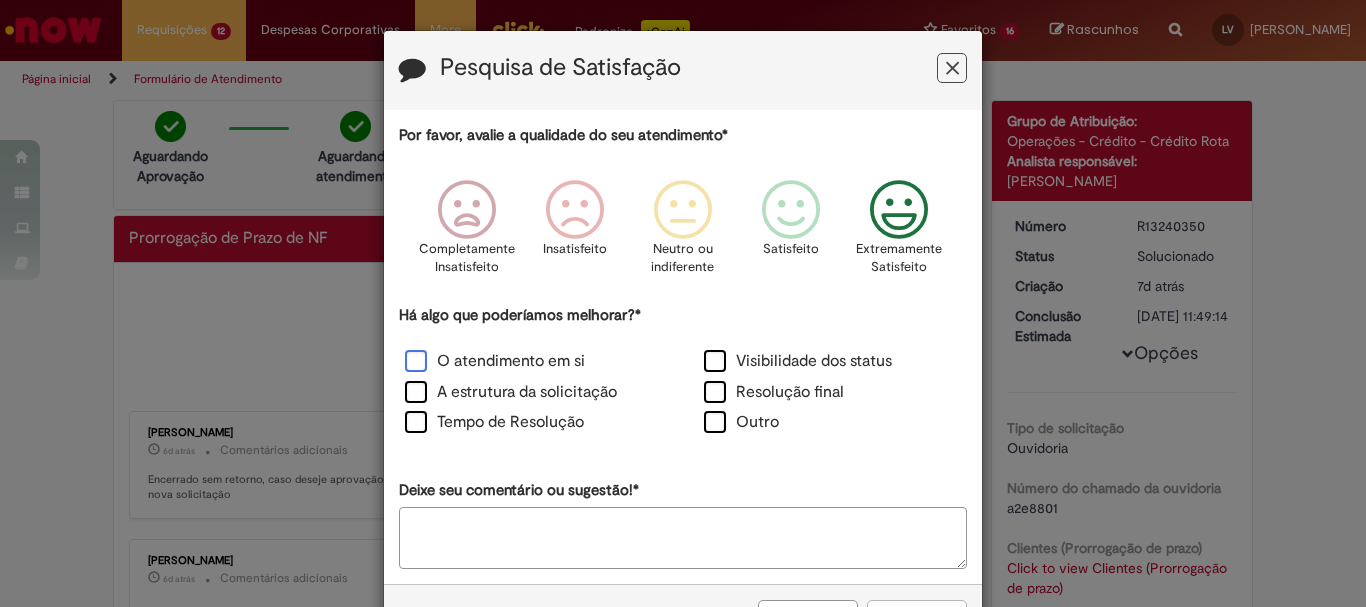 click on "O atendimento em si" at bounding box center [495, 361] 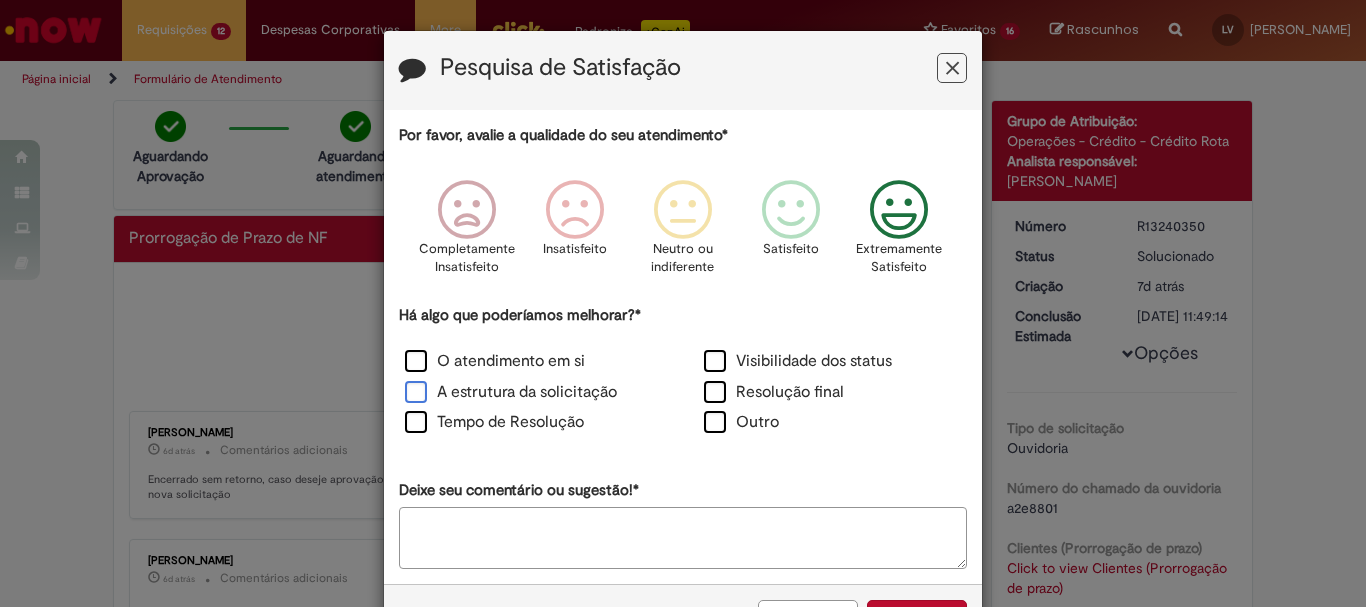 click on "A estrutura da solicitação" at bounding box center [511, 392] 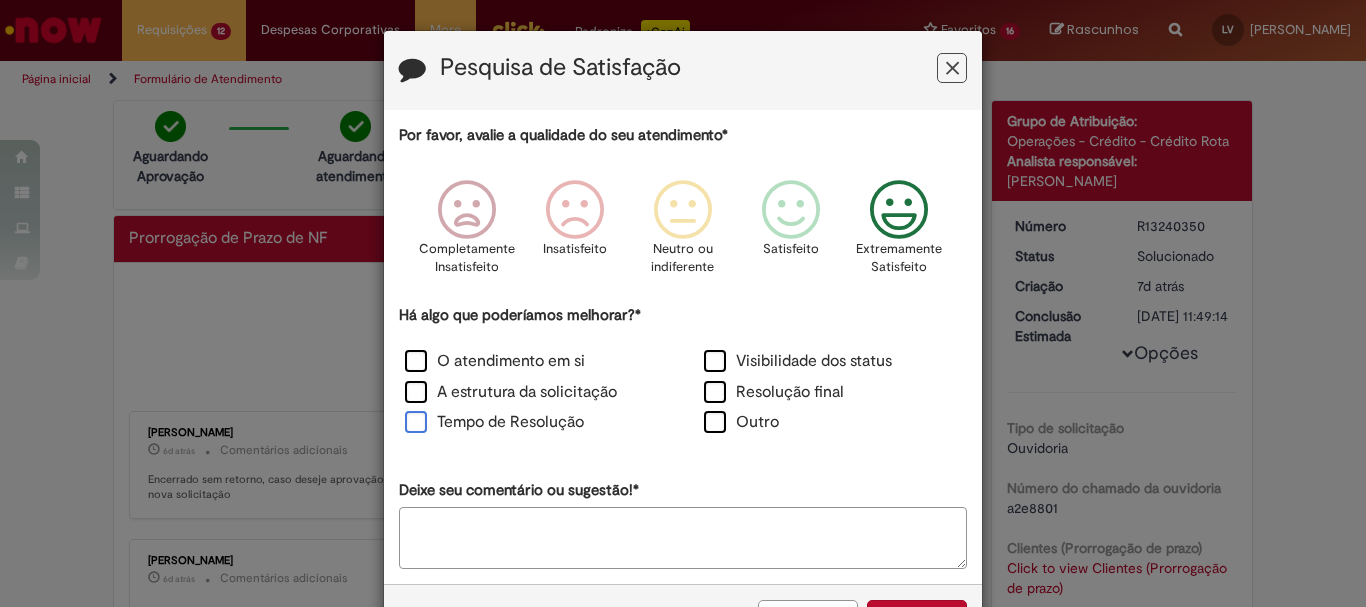 click on "Tempo de Resolução" at bounding box center [494, 422] 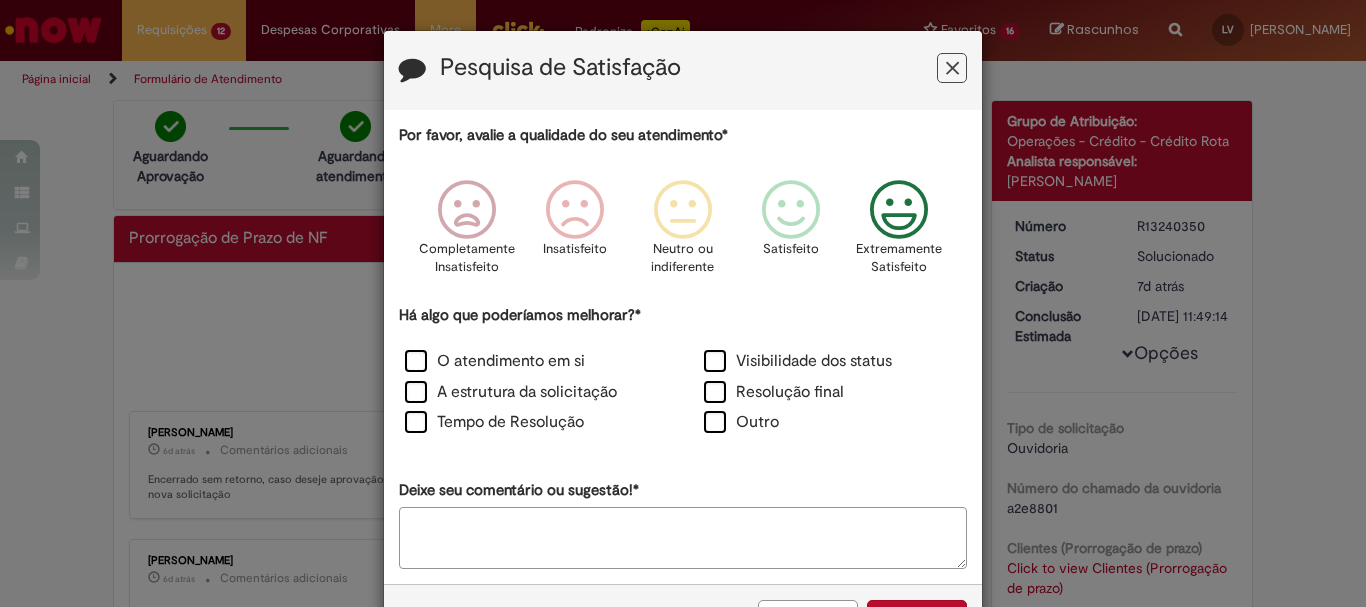 scroll, scrollTop: 73, scrollLeft: 0, axis: vertical 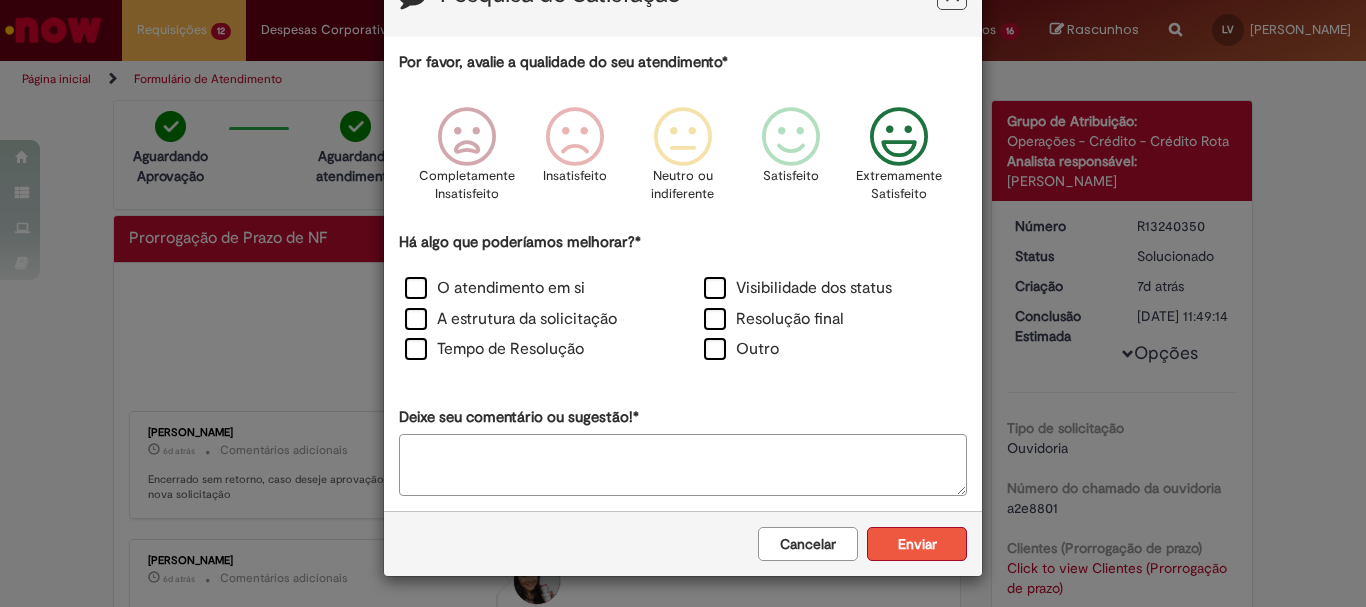 click on "Enviar" at bounding box center [917, 544] 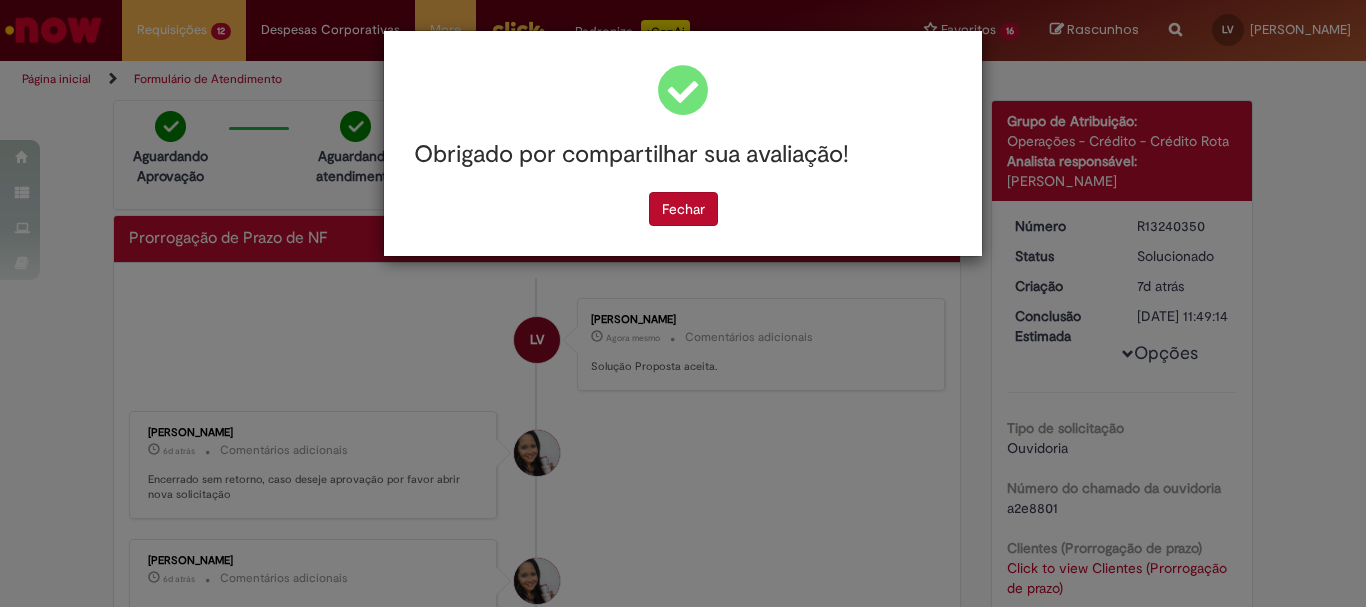 scroll, scrollTop: 0, scrollLeft: 0, axis: both 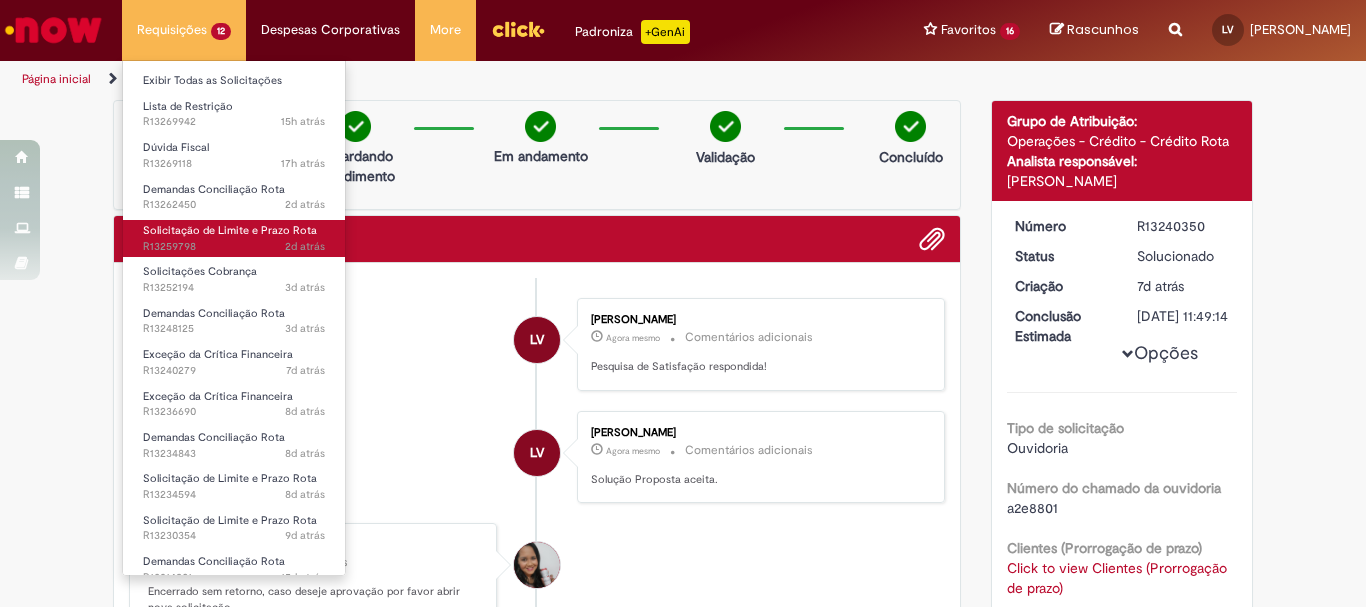 click on "Solicitação de Limite e Prazo Rota" at bounding box center [230, 230] 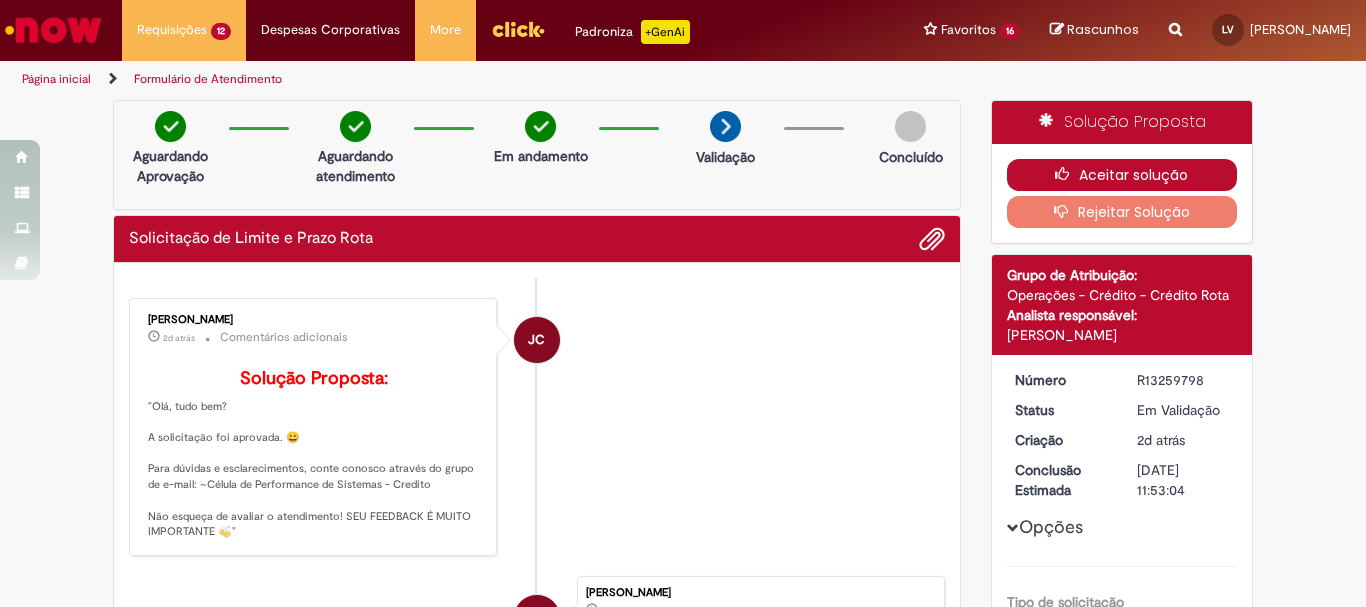 click on "Aceitar solução" at bounding box center (1122, 175) 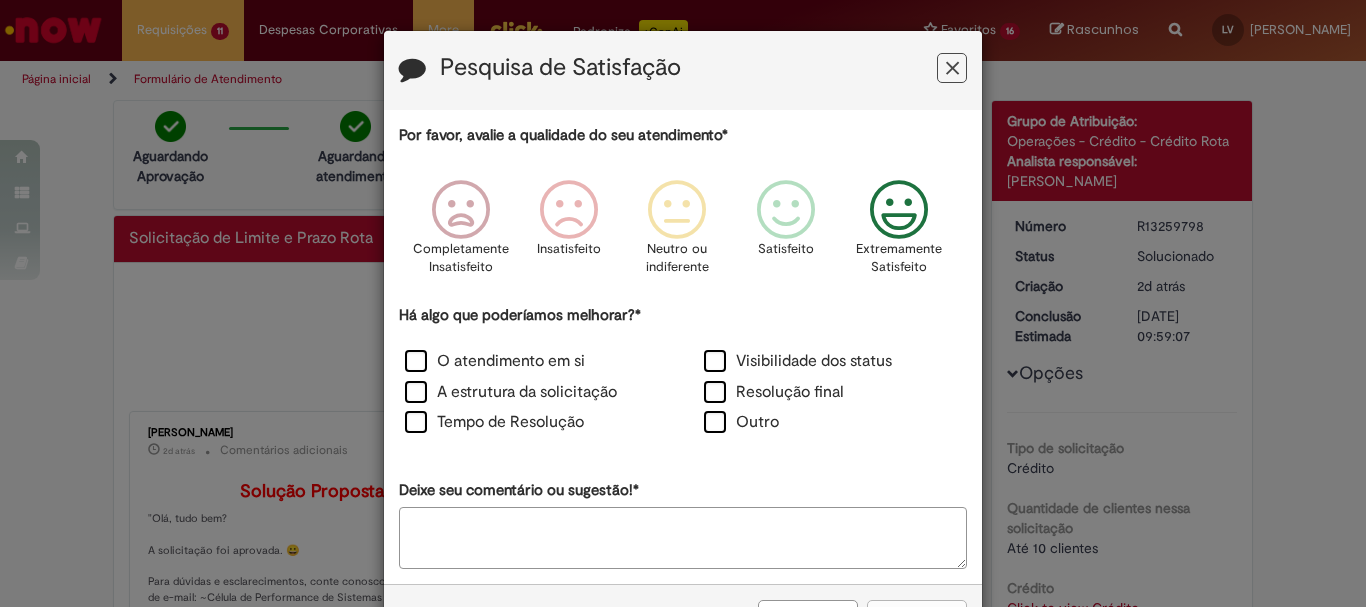 click on "Extremamente Satisfeito" at bounding box center (899, 258) 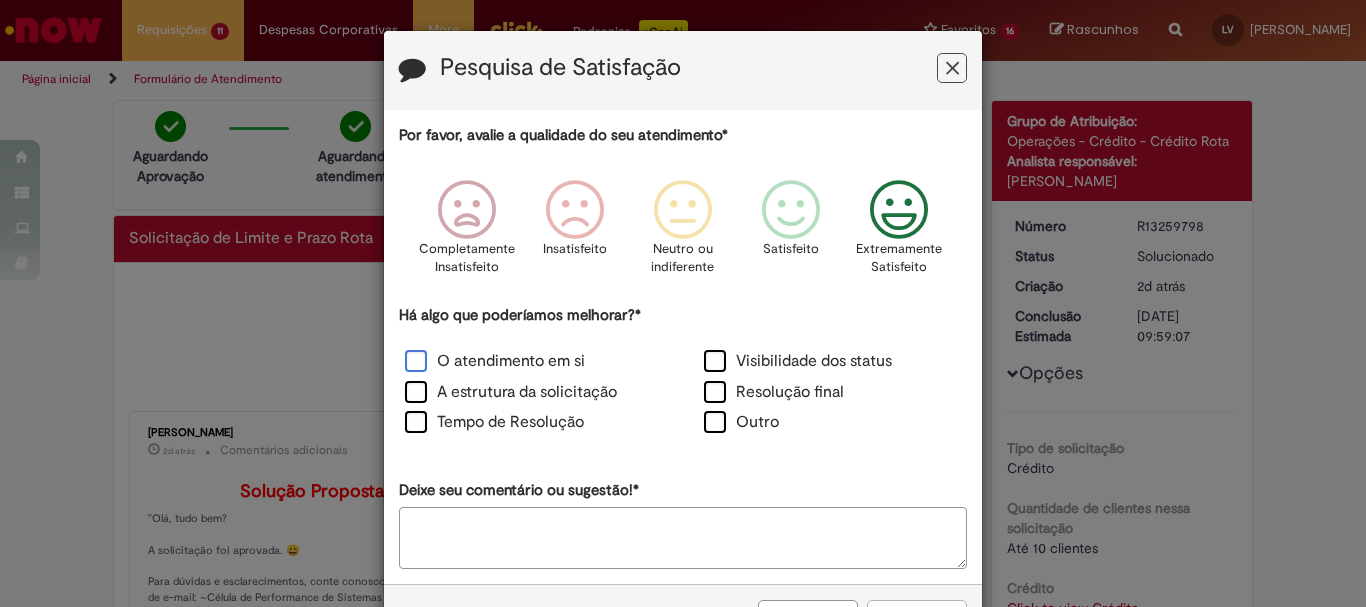 click on "O atendimento em si" at bounding box center (495, 361) 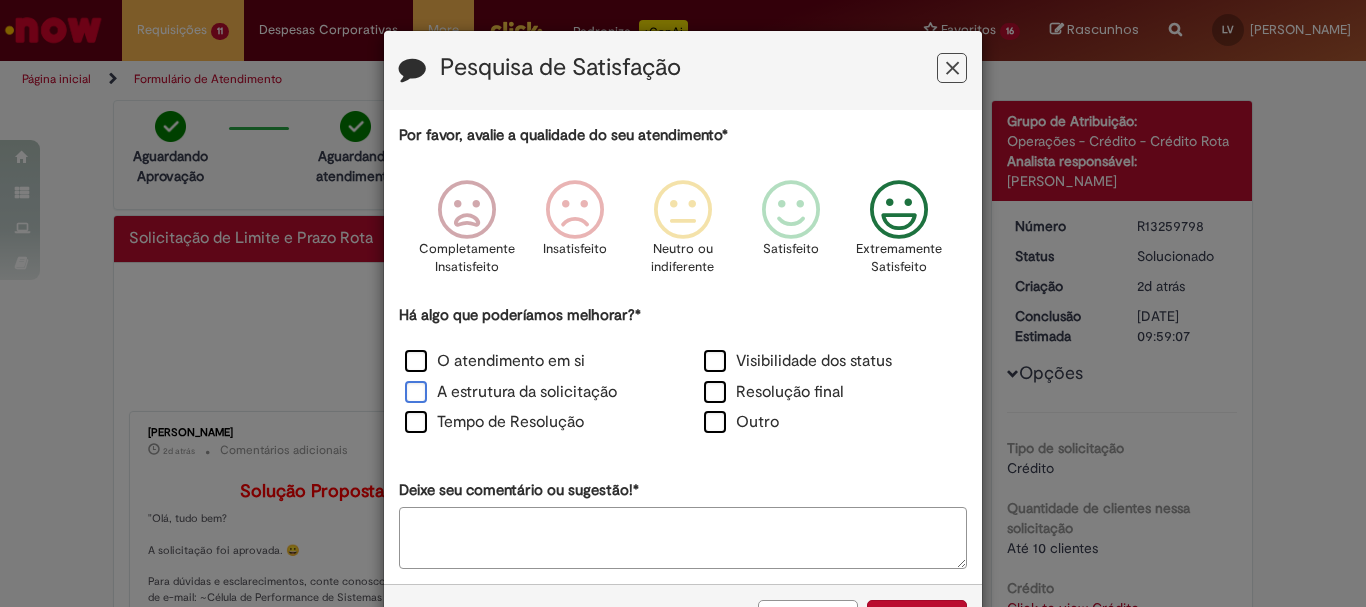 click on "A estrutura da solicitação" at bounding box center [511, 392] 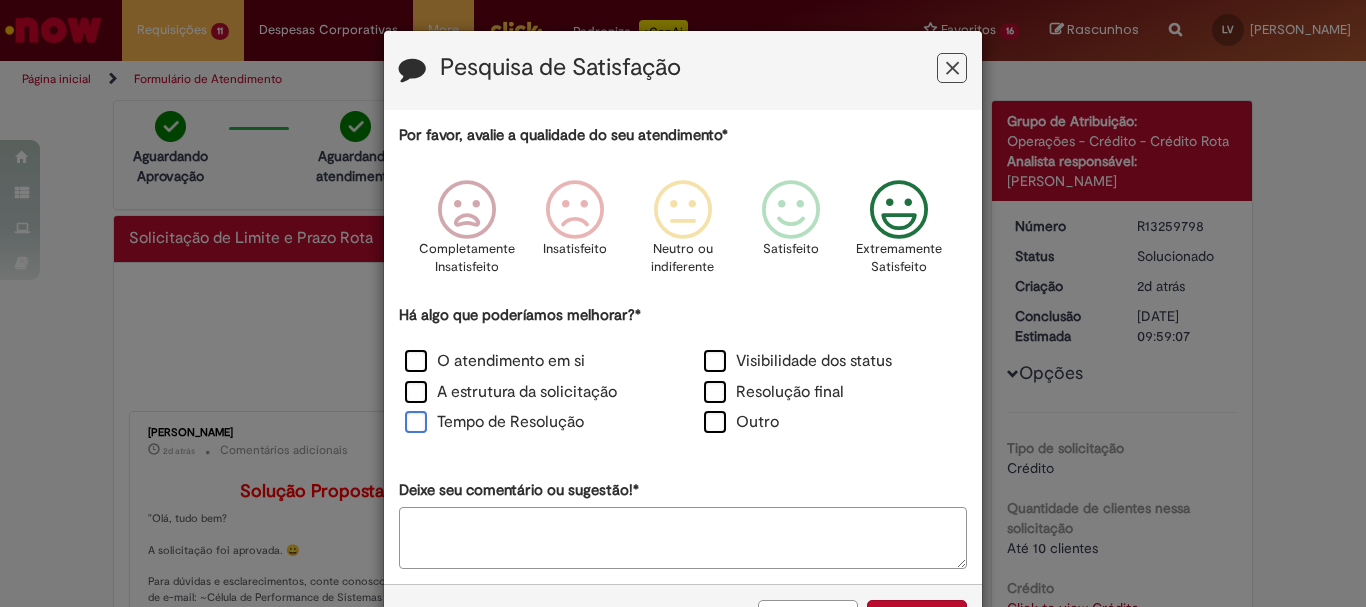 click on "Tempo de Resolução" at bounding box center (494, 422) 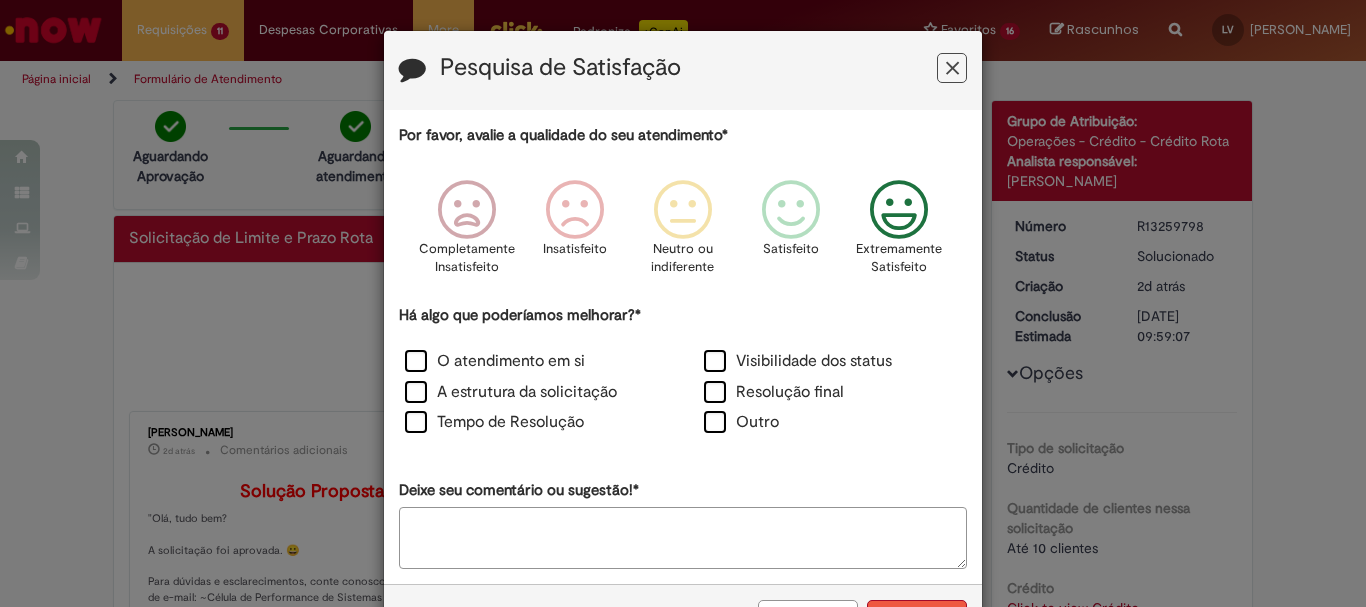 scroll, scrollTop: 73, scrollLeft: 0, axis: vertical 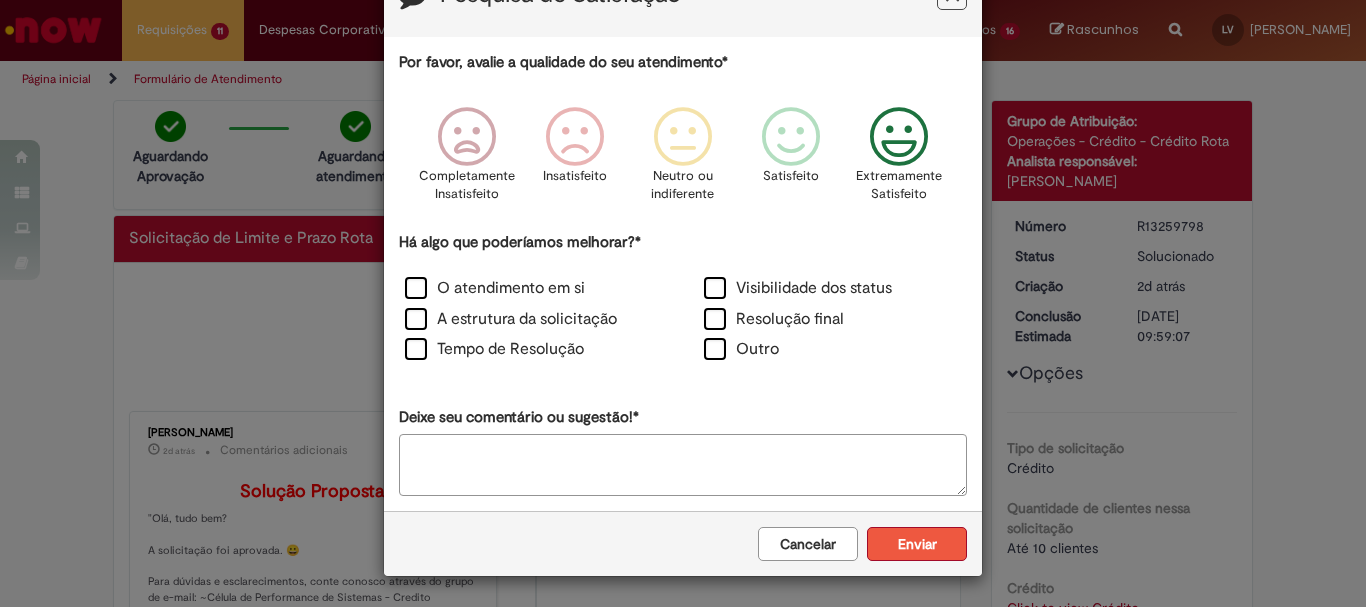 click on "Enviar" at bounding box center [917, 544] 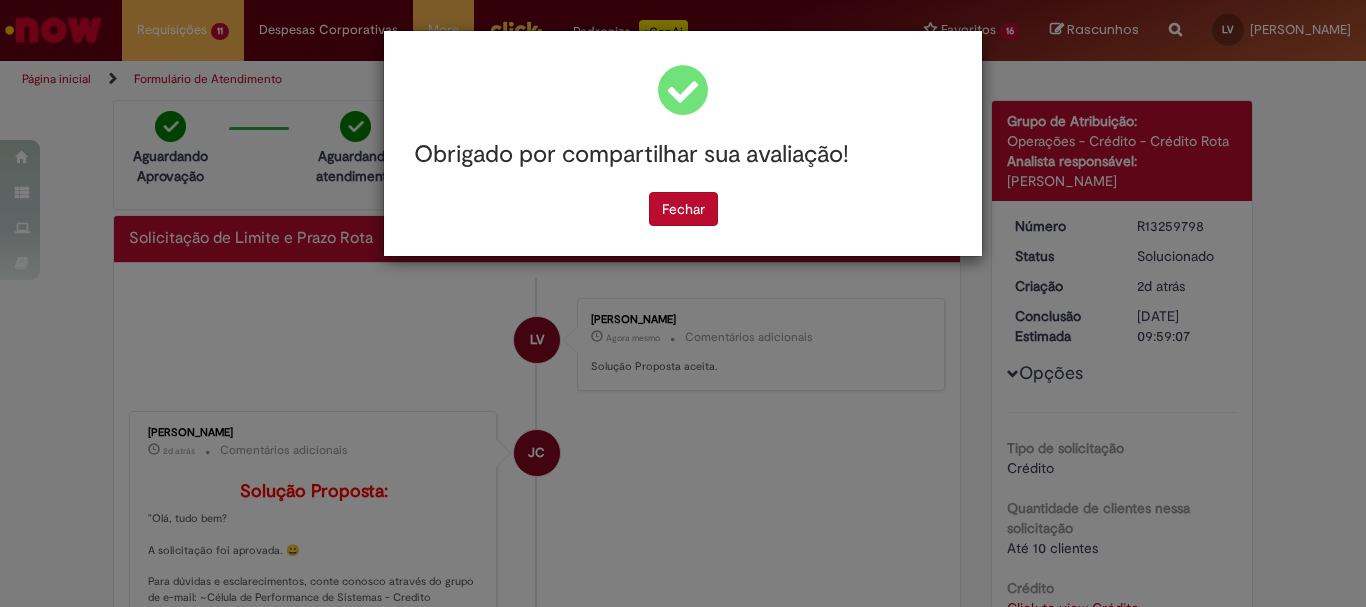 scroll, scrollTop: 0, scrollLeft: 0, axis: both 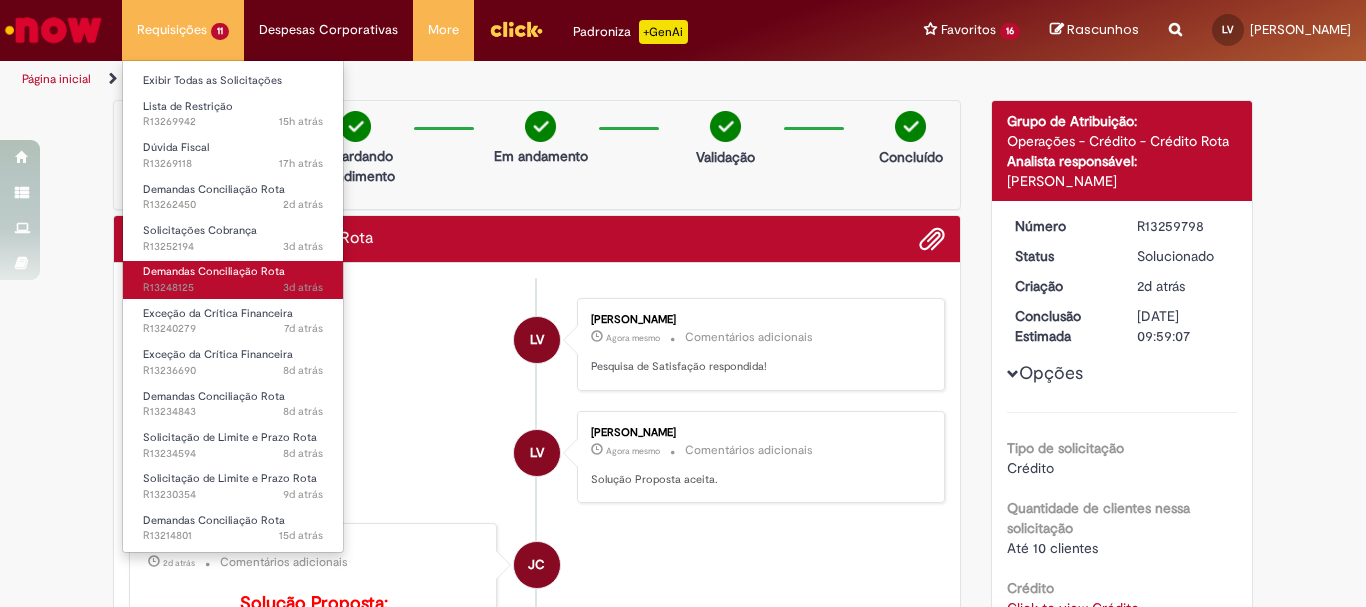 click on "Demandas Conciliação Rota" at bounding box center [214, 271] 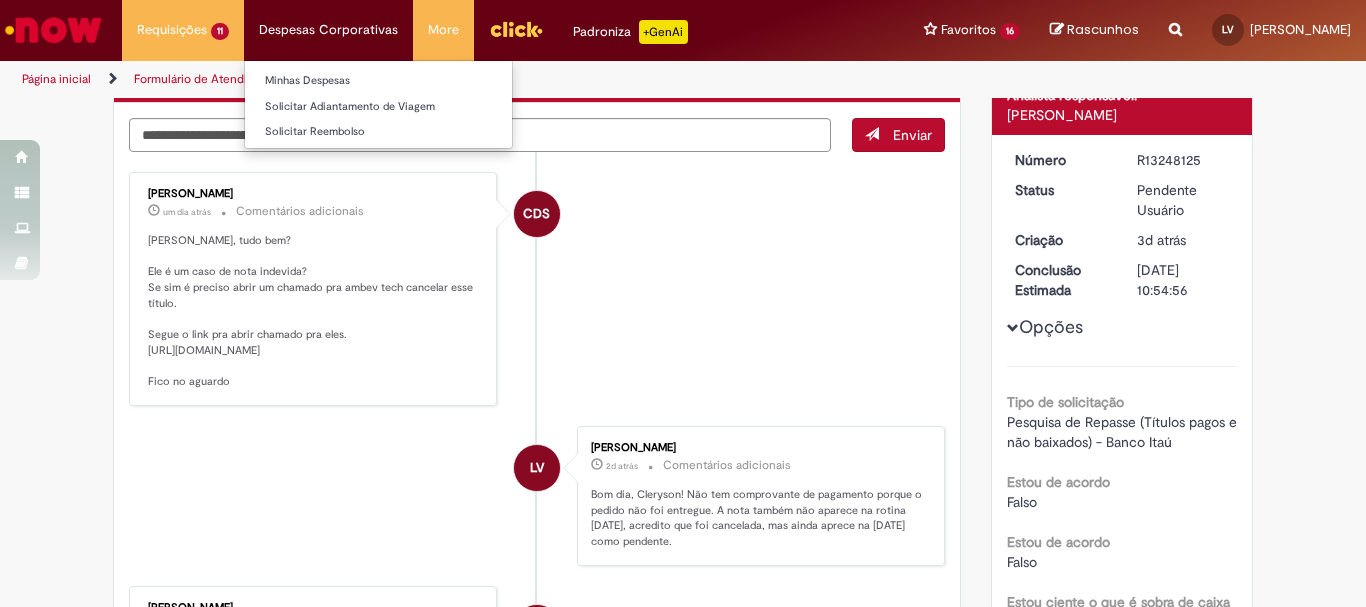 scroll, scrollTop: 100, scrollLeft: 0, axis: vertical 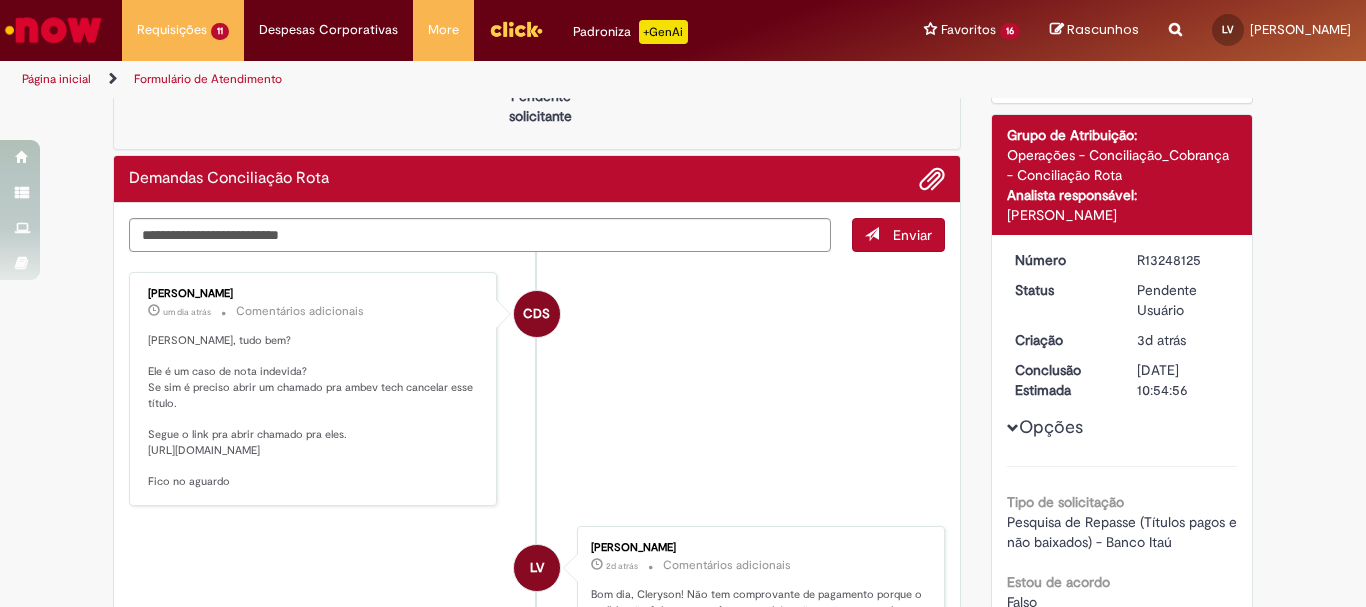 drag, startPoint x: 140, startPoint y: 448, endPoint x: 345, endPoint y: 499, distance: 211.24867 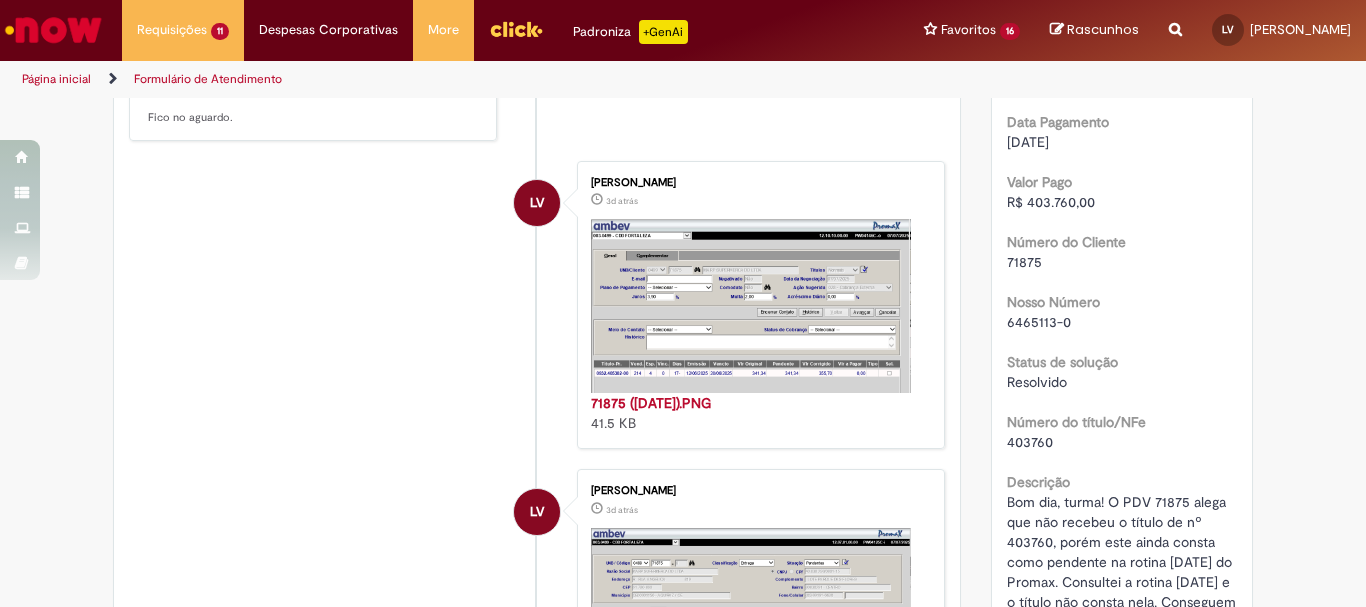 scroll, scrollTop: 1000, scrollLeft: 0, axis: vertical 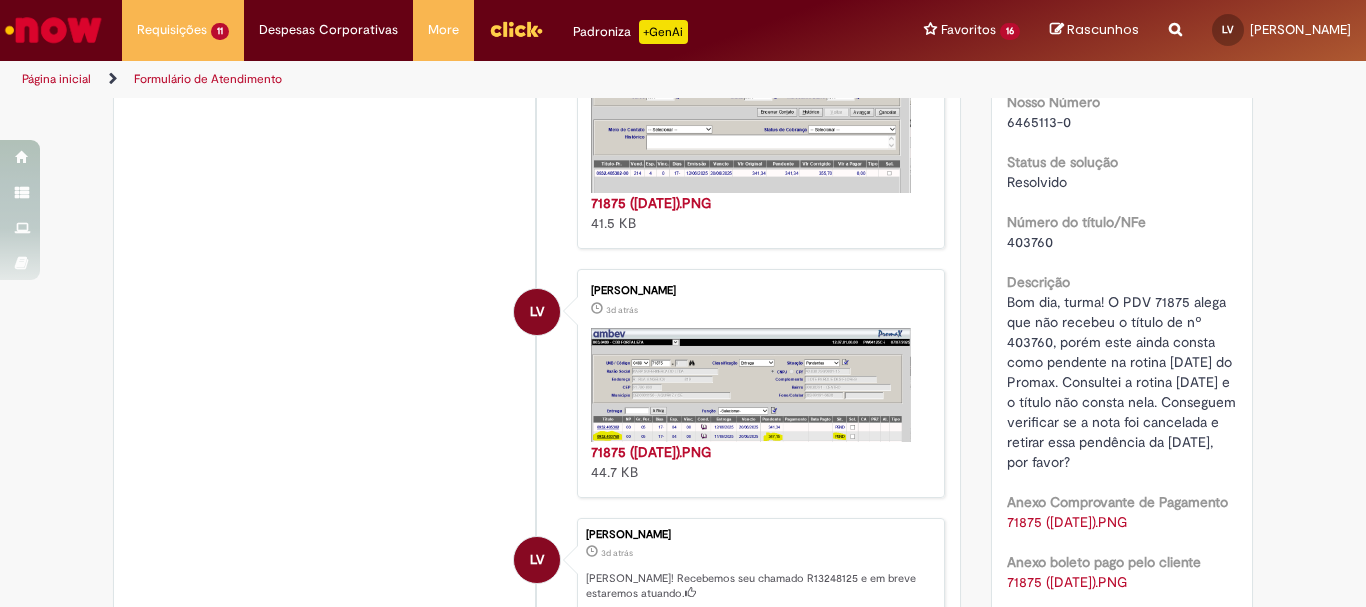 drag, startPoint x: 1000, startPoint y: 299, endPoint x: 1076, endPoint y: 464, distance: 181.66177 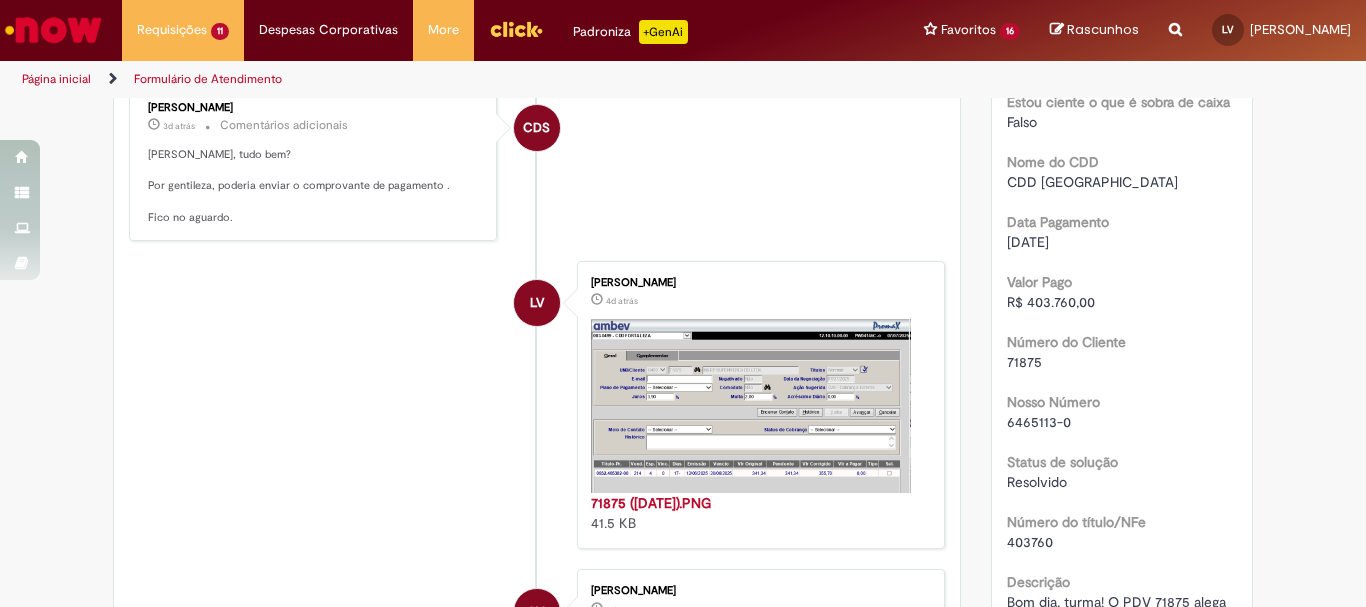 scroll, scrollTop: 600, scrollLeft: 0, axis: vertical 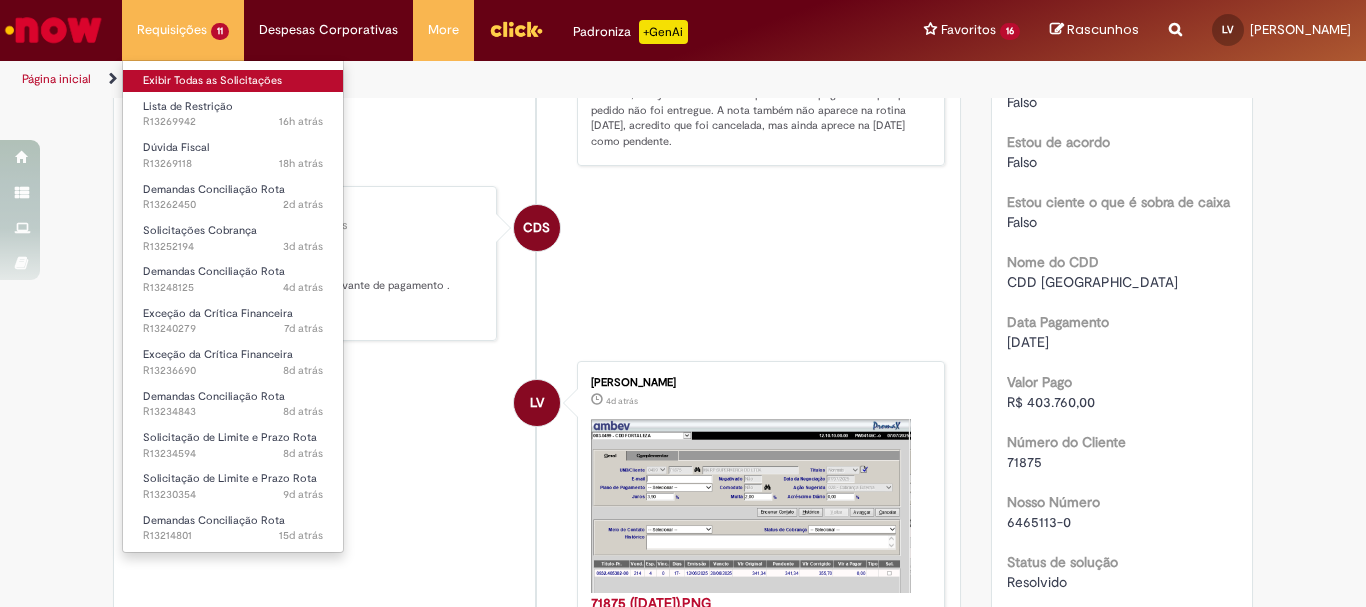 click on "Exibir Todas as Solicitações" at bounding box center (233, 81) 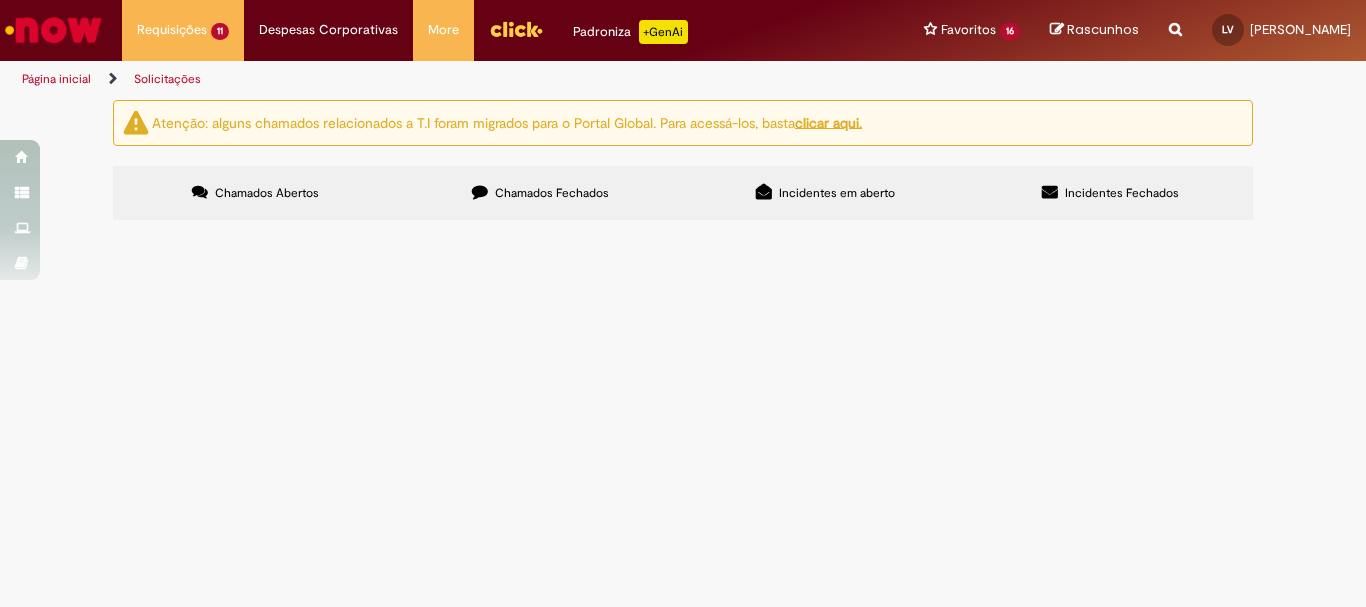 scroll, scrollTop: 0, scrollLeft: 0, axis: both 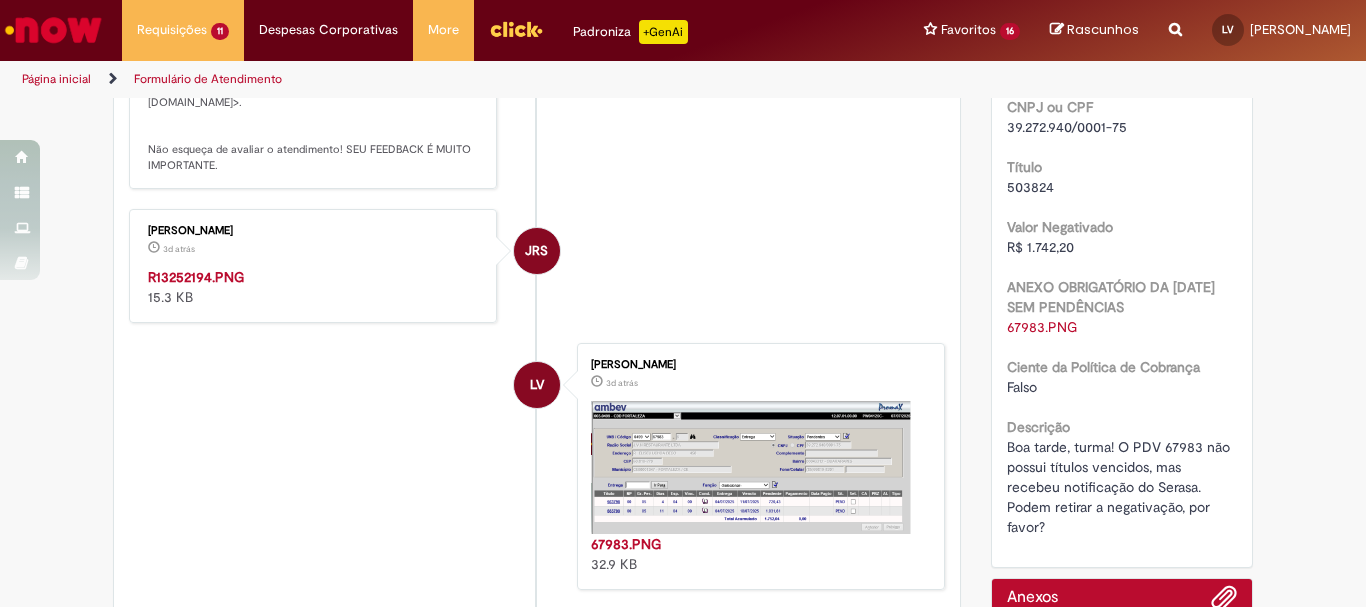 click at bounding box center [314, 267] 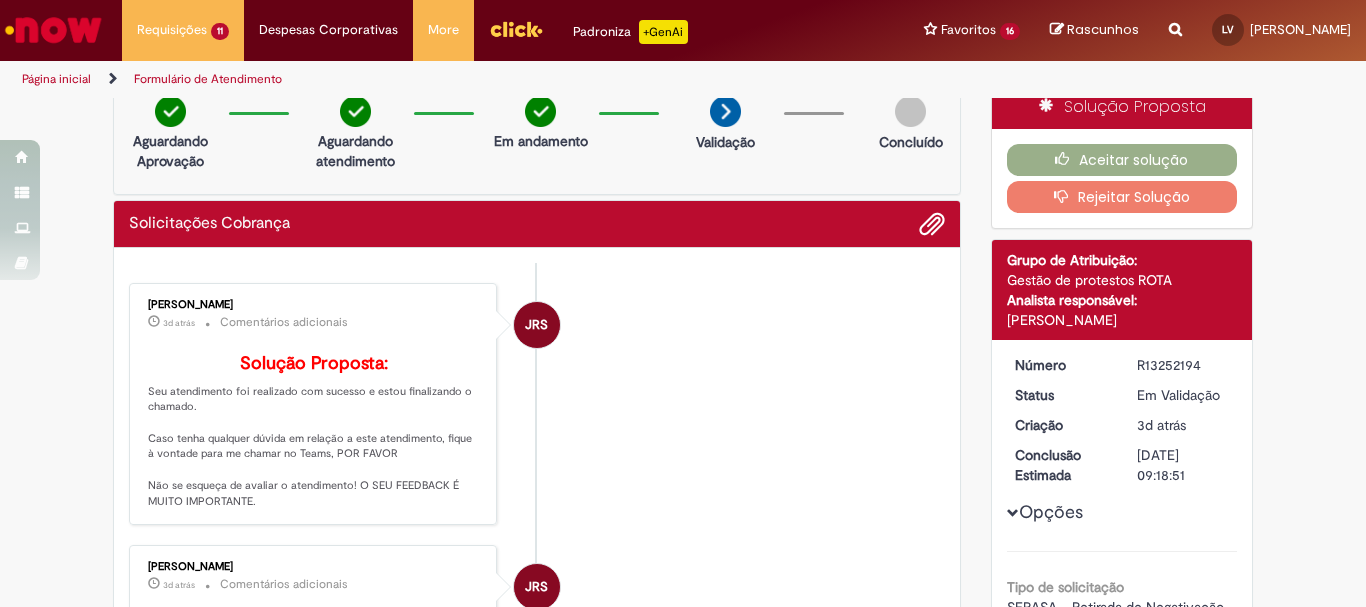 scroll, scrollTop: 0, scrollLeft: 0, axis: both 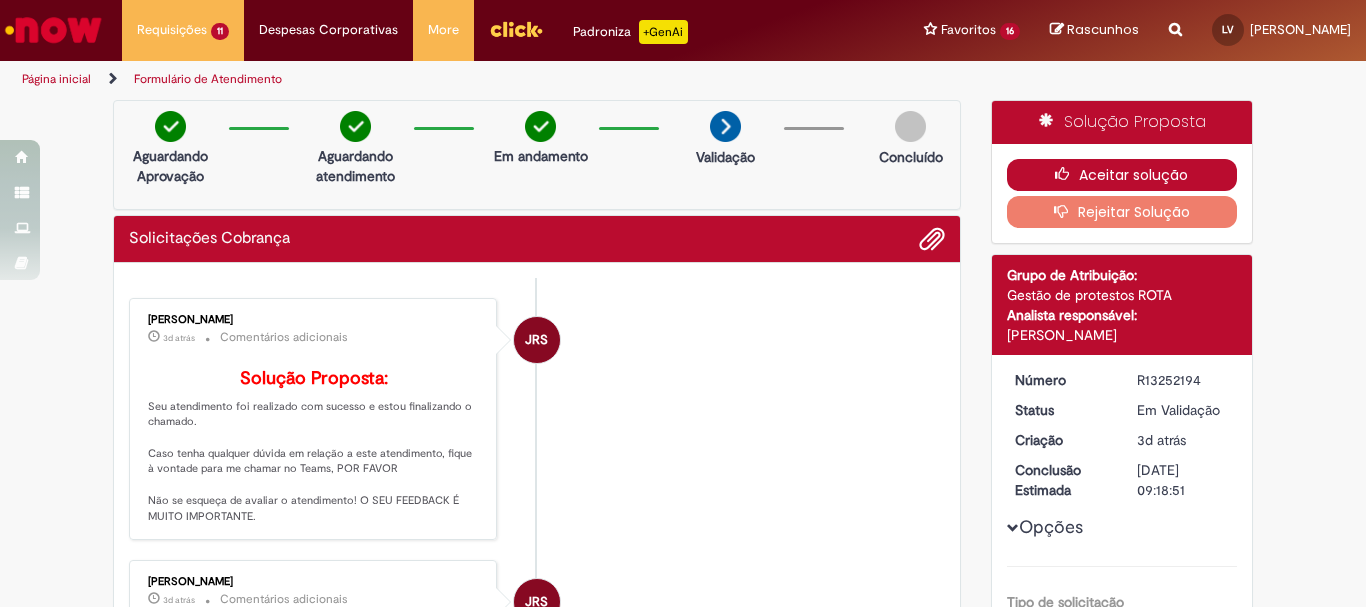 click at bounding box center [1067, 174] 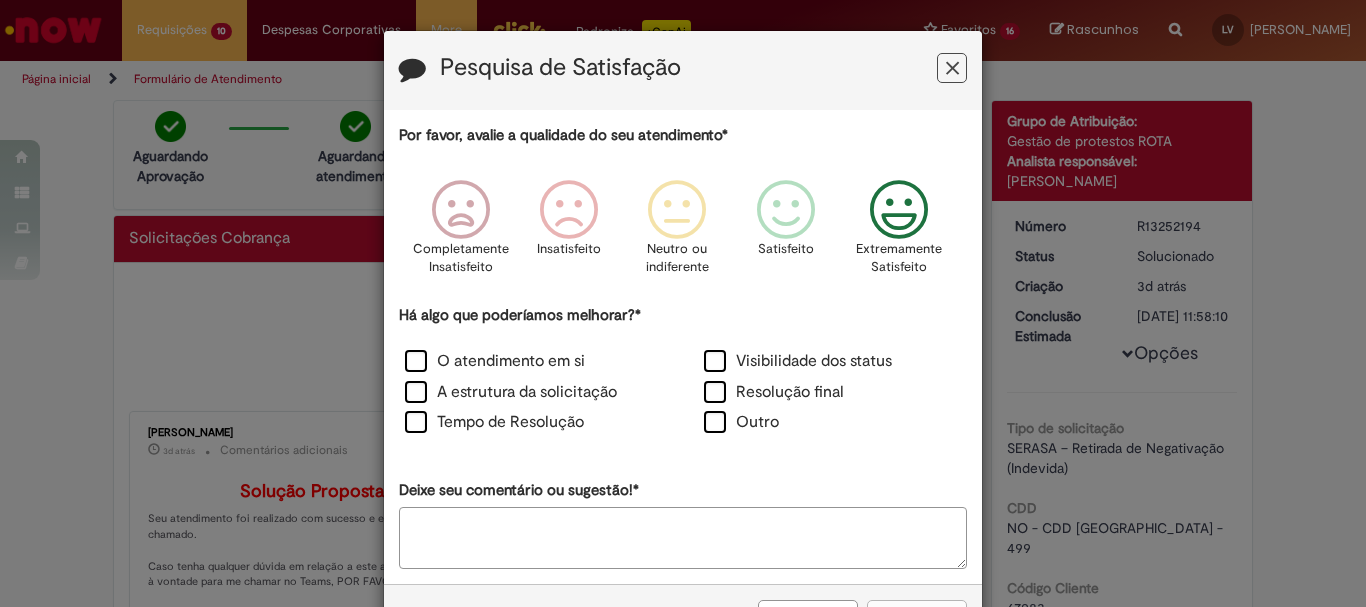click at bounding box center [899, 210] 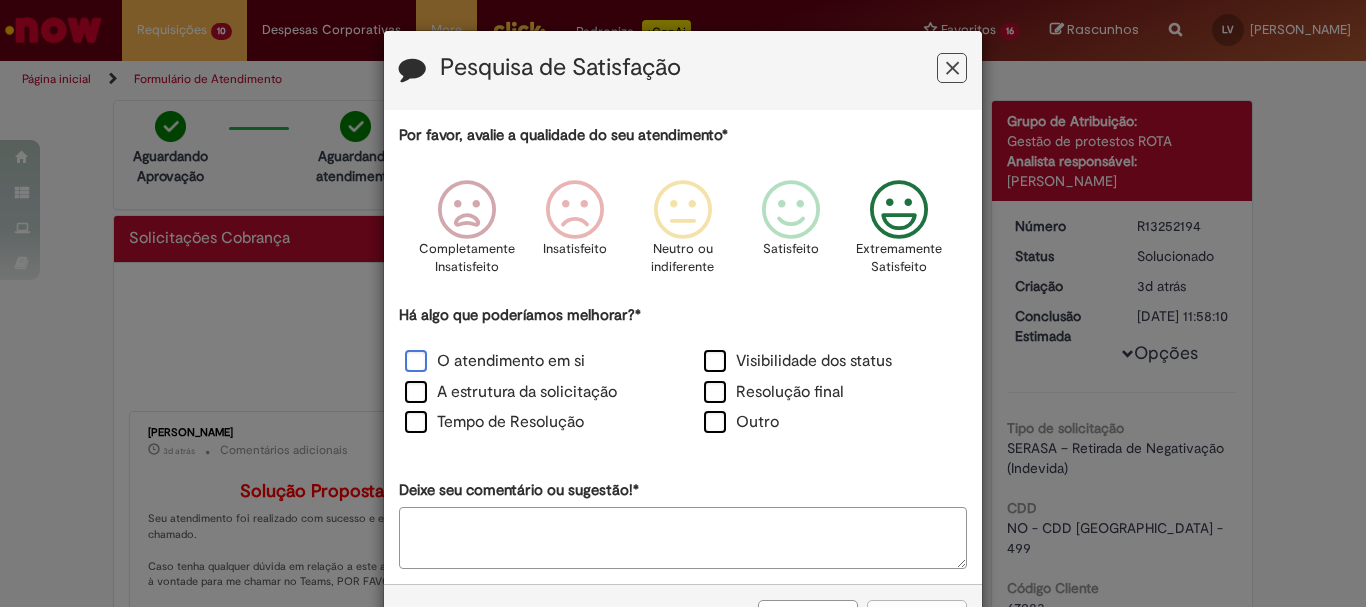 click on "O atendimento em si" at bounding box center (495, 361) 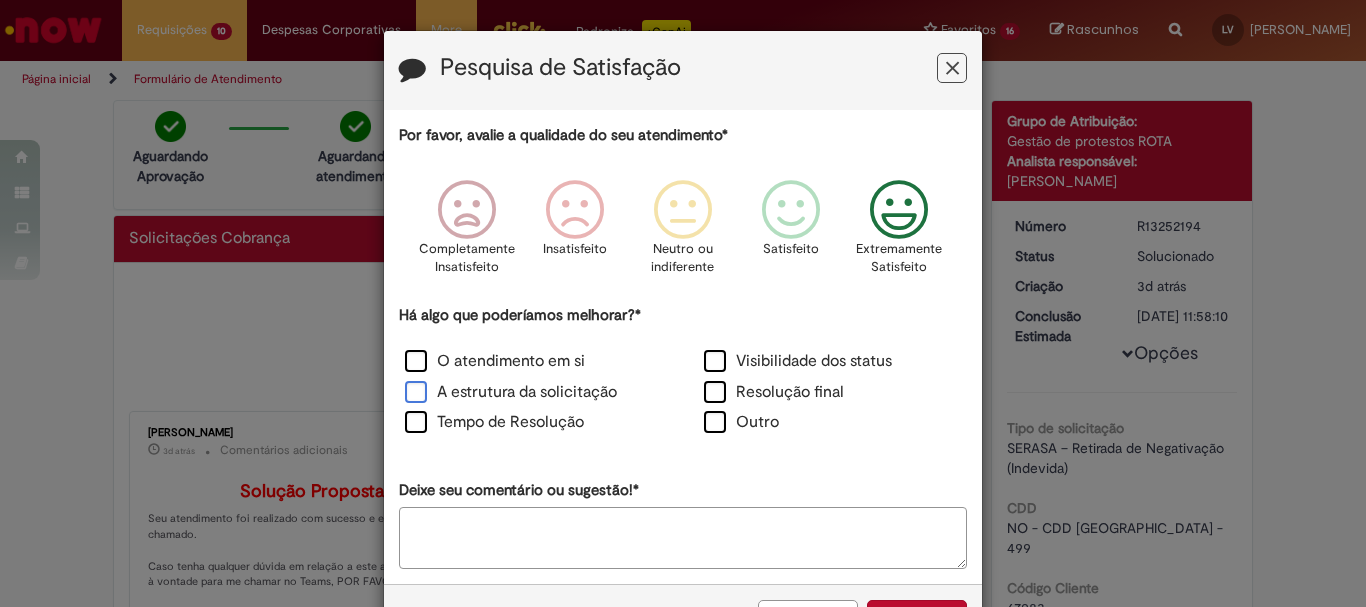 click on "A estrutura da solicitação" at bounding box center [511, 392] 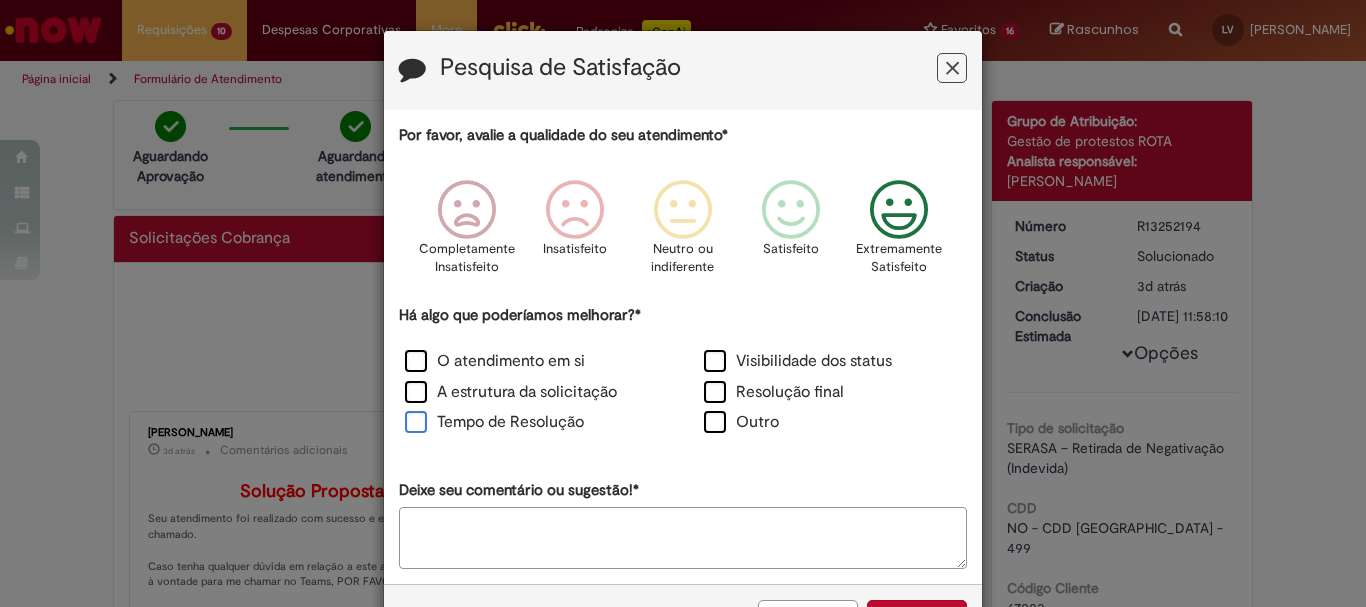 click on "Tempo de Resolução" at bounding box center (494, 422) 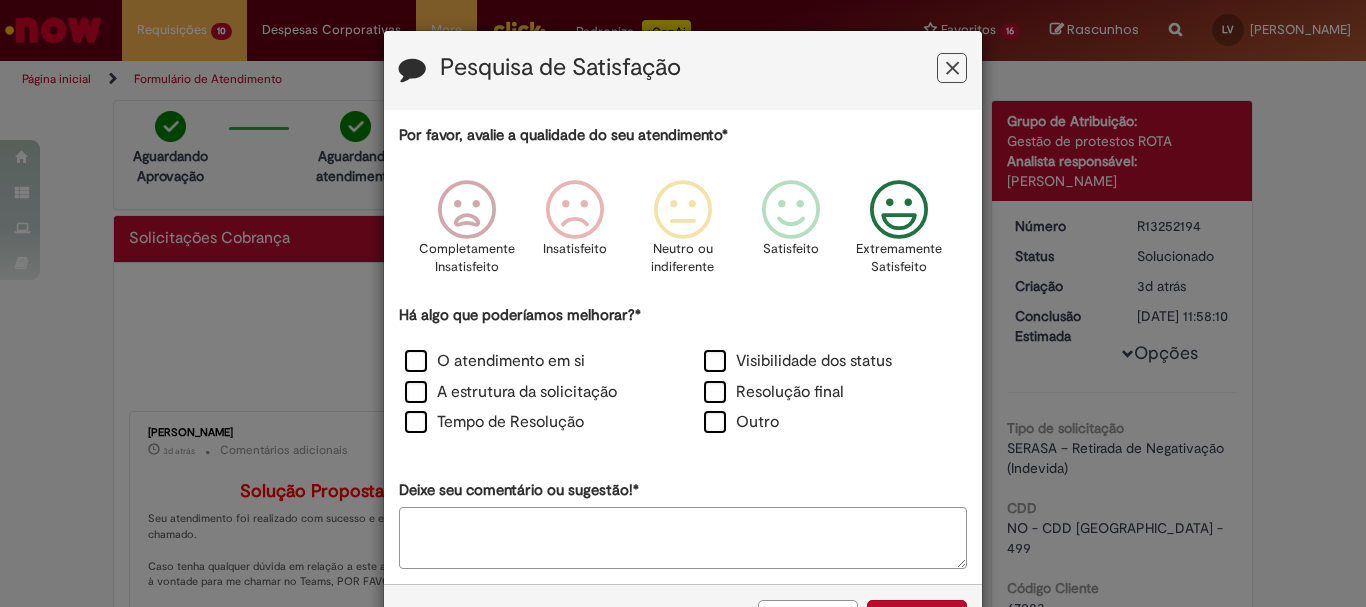 scroll, scrollTop: 73, scrollLeft: 0, axis: vertical 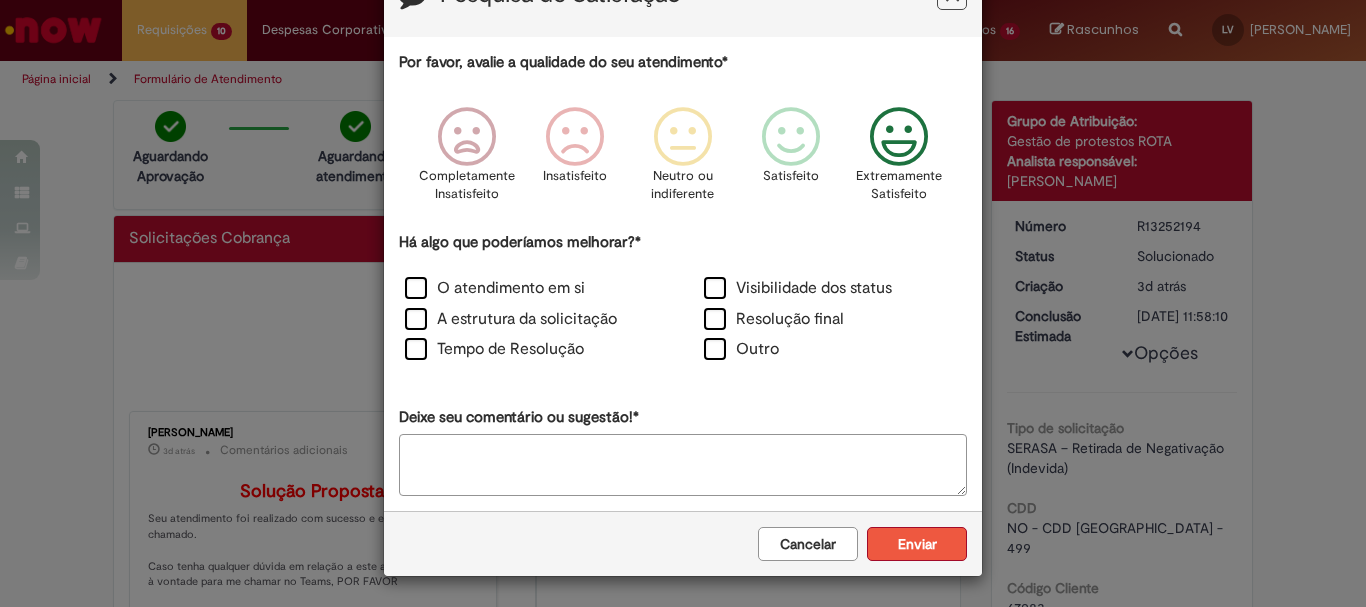 click on "Enviar" at bounding box center [917, 544] 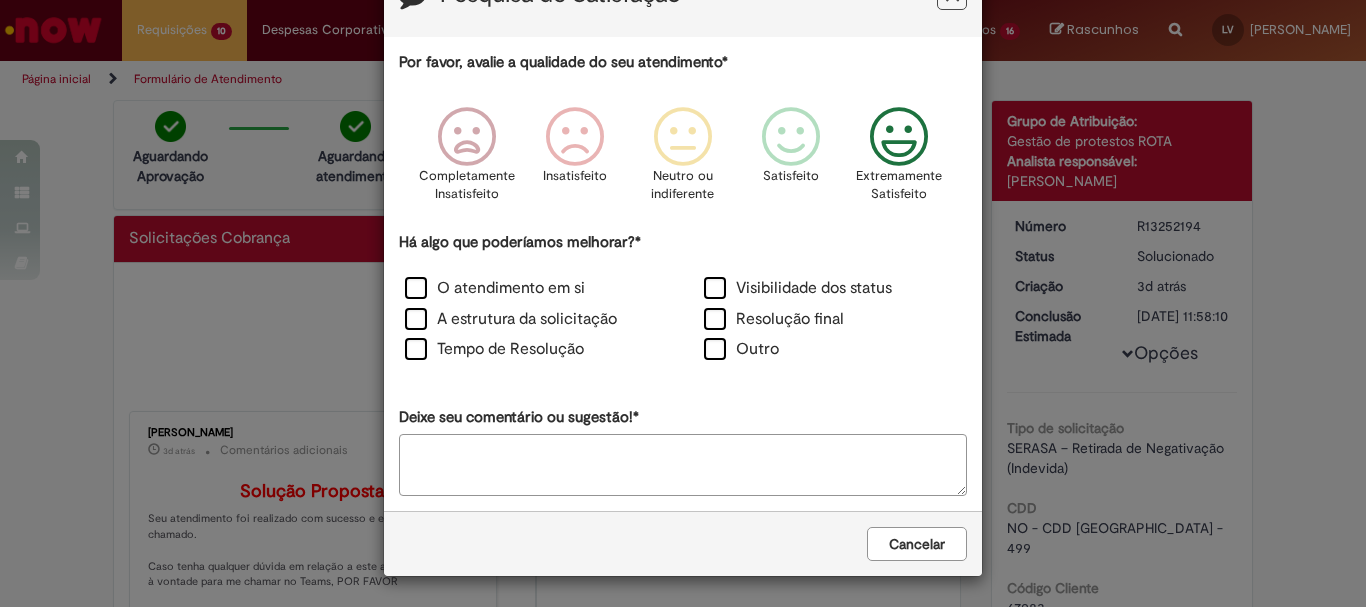 scroll, scrollTop: 0, scrollLeft: 0, axis: both 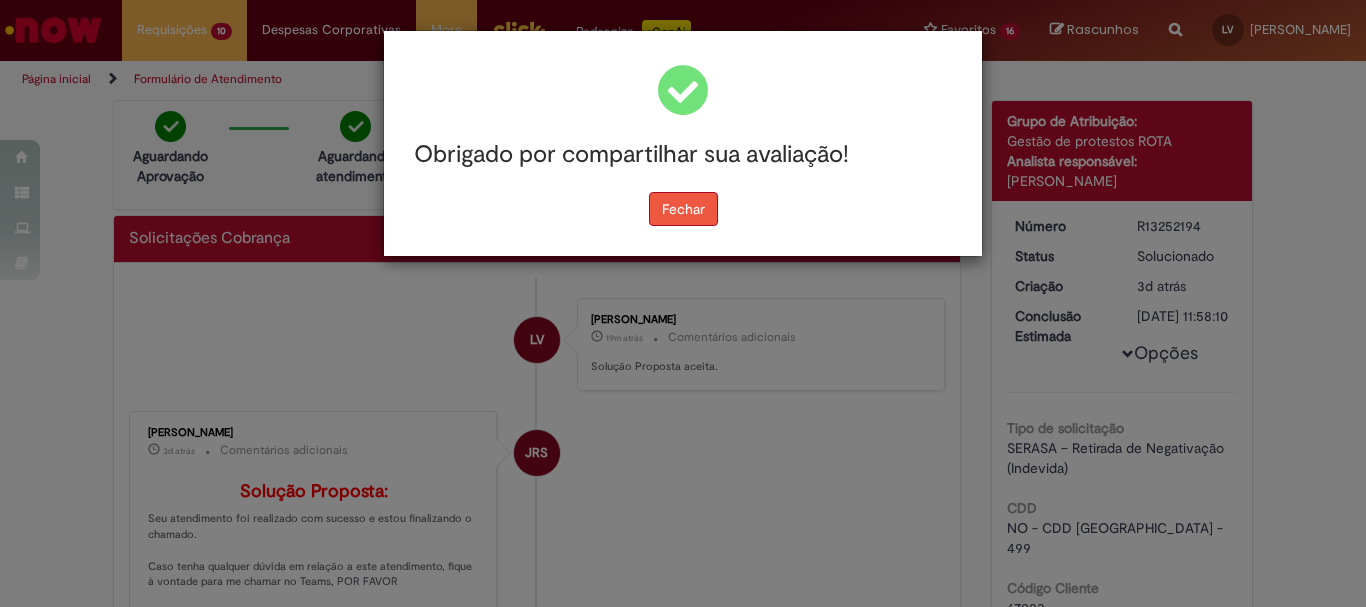 click on "Fechar" at bounding box center (683, 209) 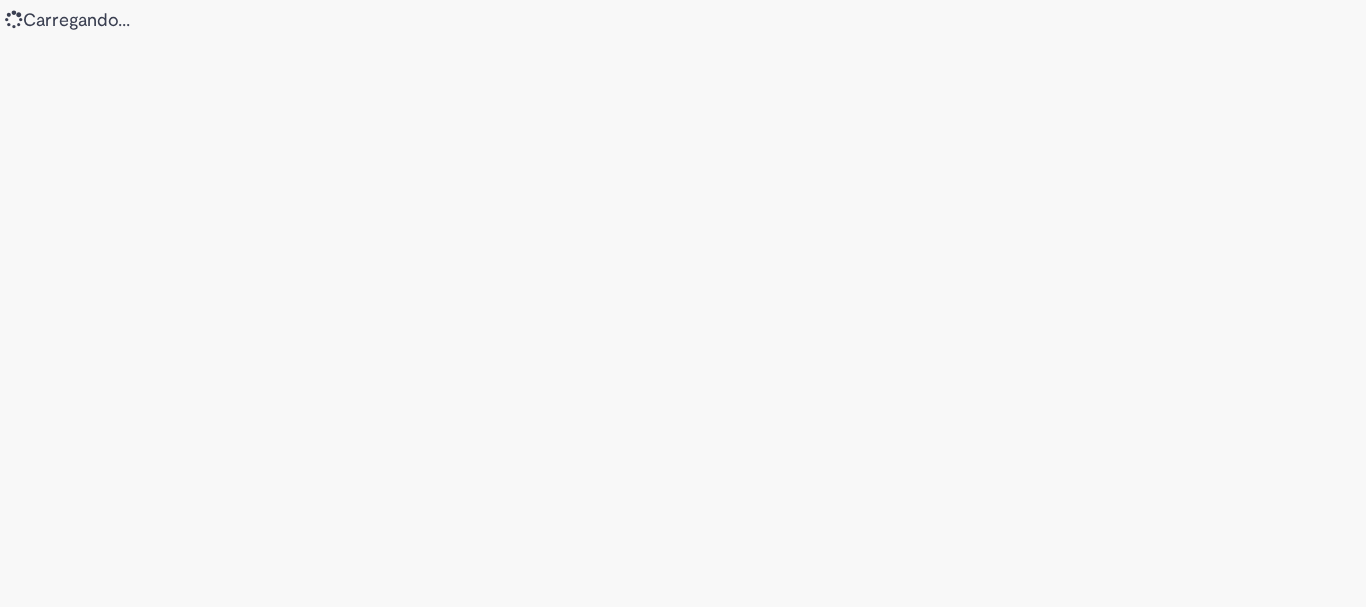 scroll, scrollTop: 0, scrollLeft: 0, axis: both 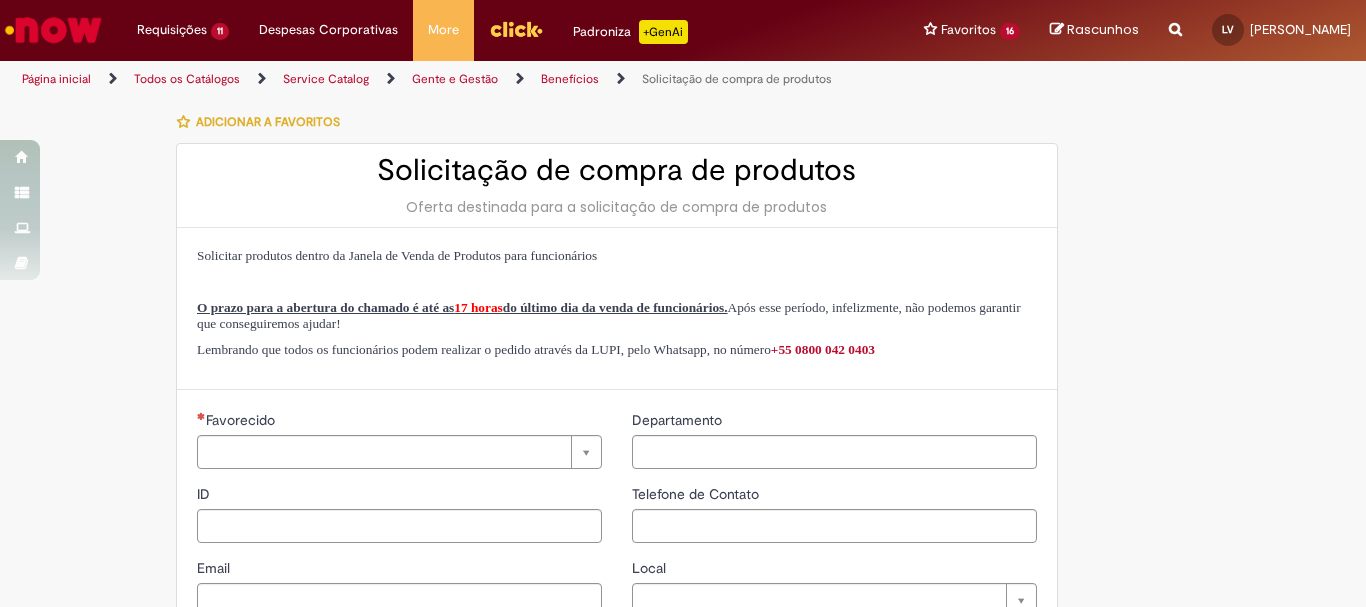 type on "********" 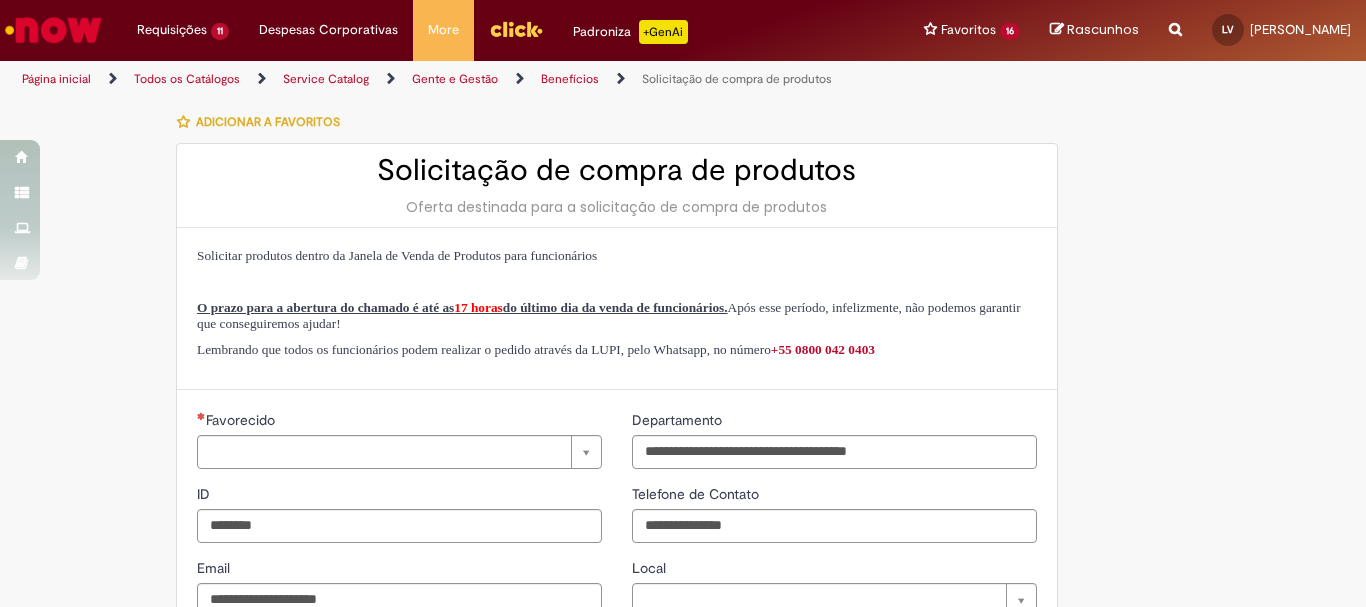 type on "**********" 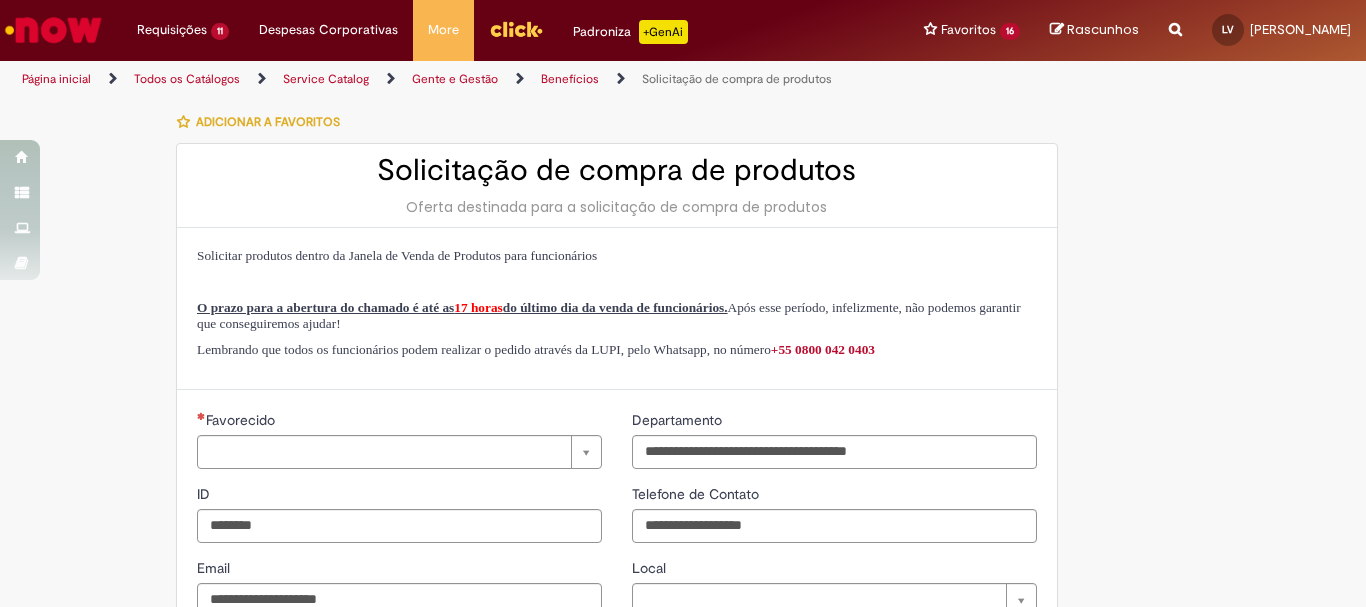 type on "**********" 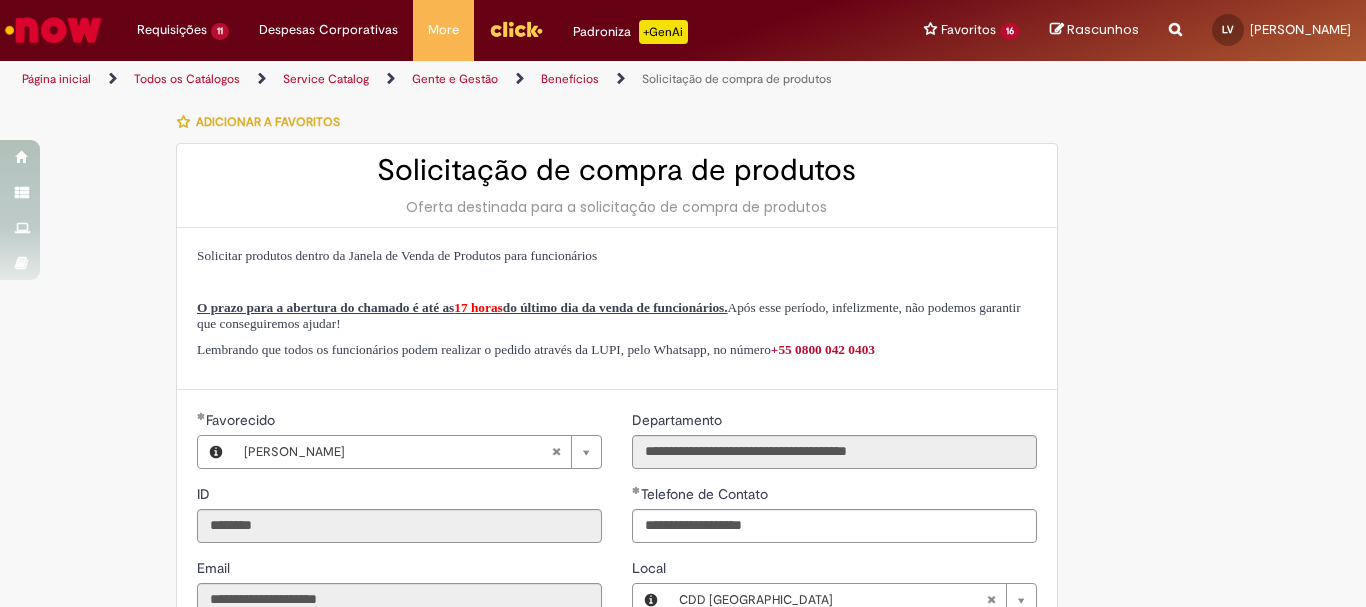 click at bounding box center (53, 30) 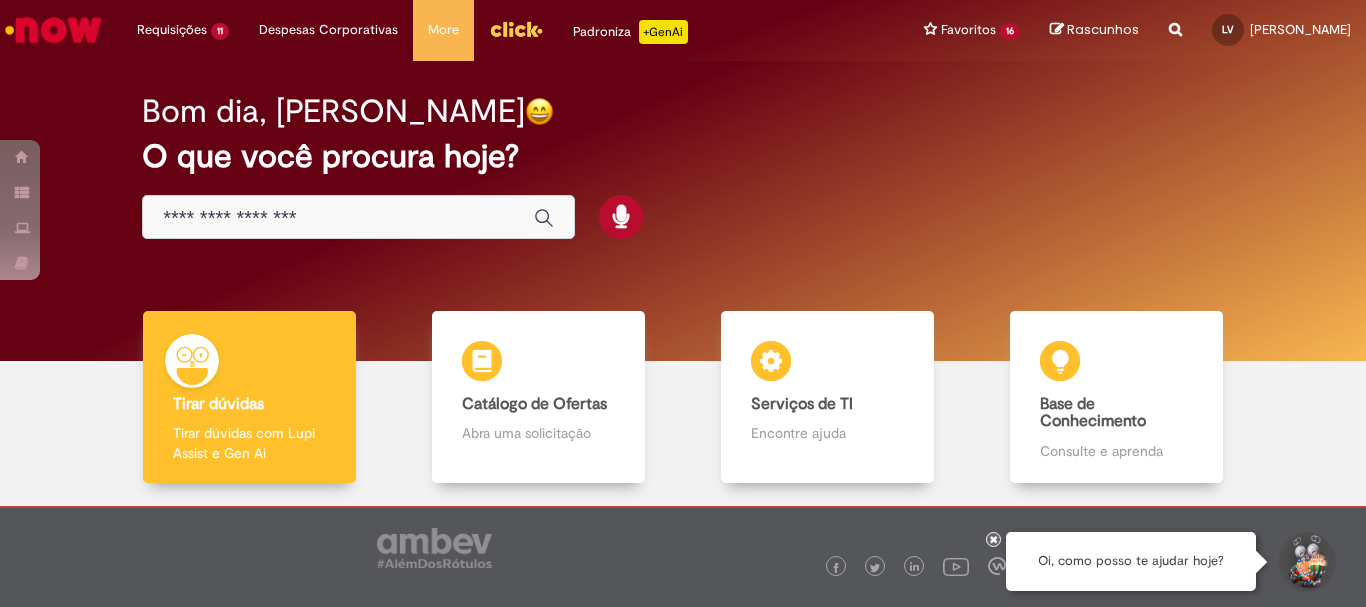 scroll, scrollTop: 0, scrollLeft: 0, axis: both 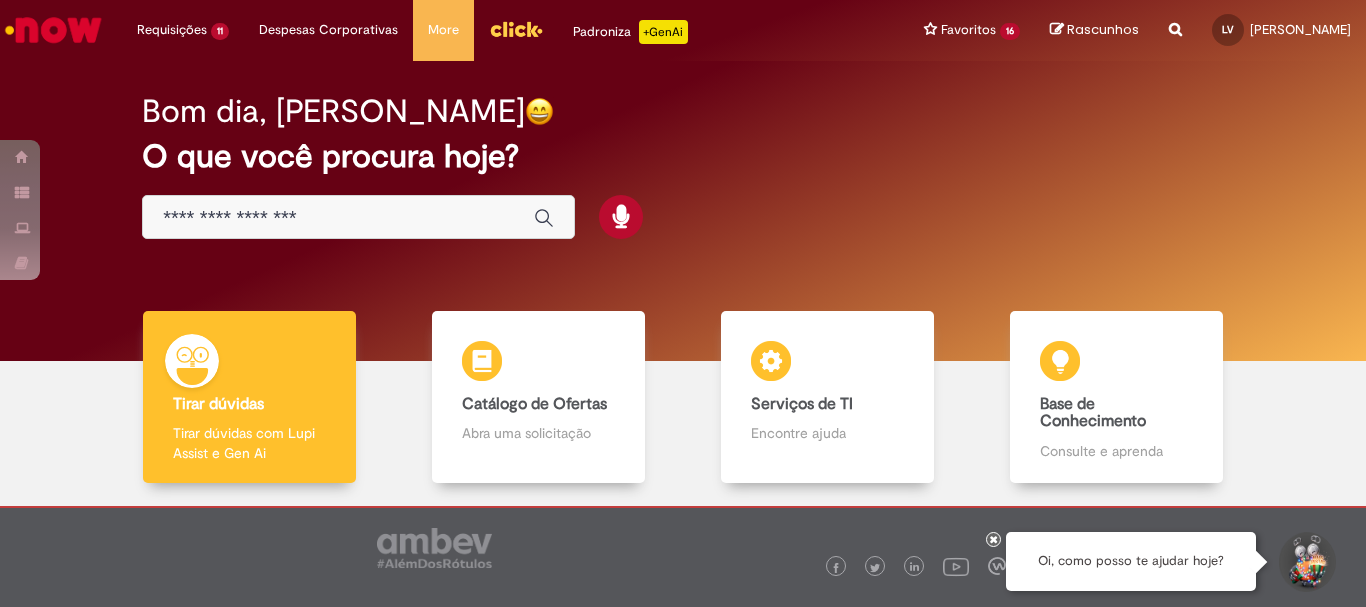 click at bounding box center (516, 29) 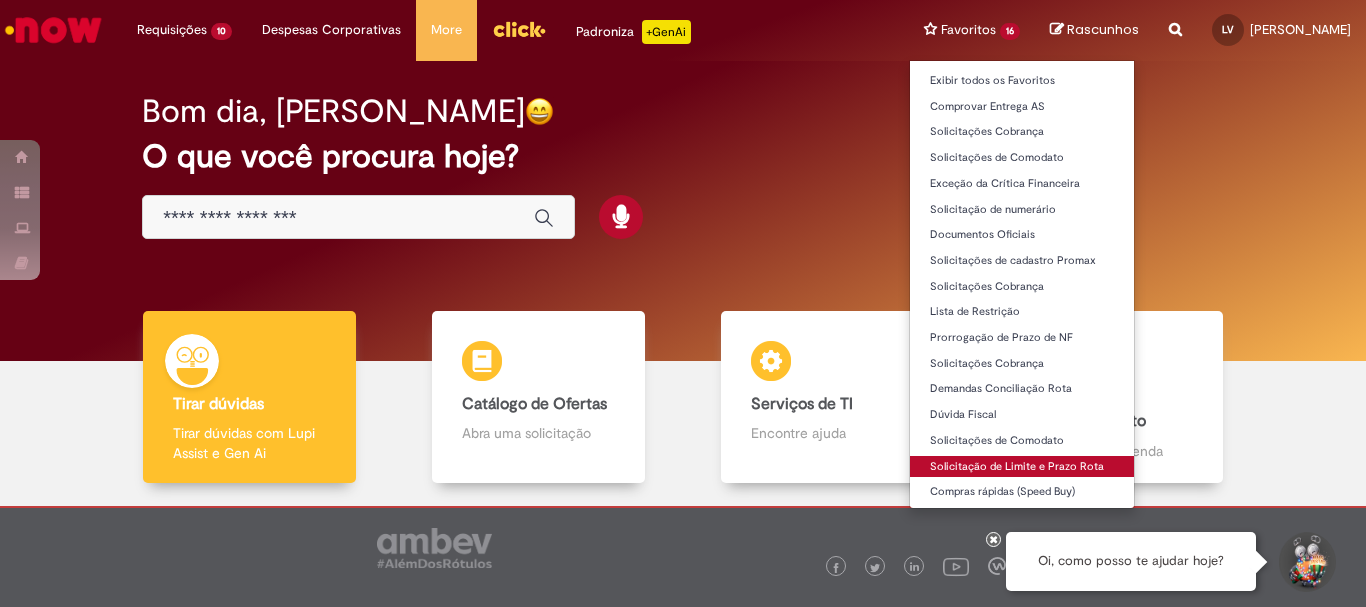 scroll, scrollTop: 0, scrollLeft: 0, axis: both 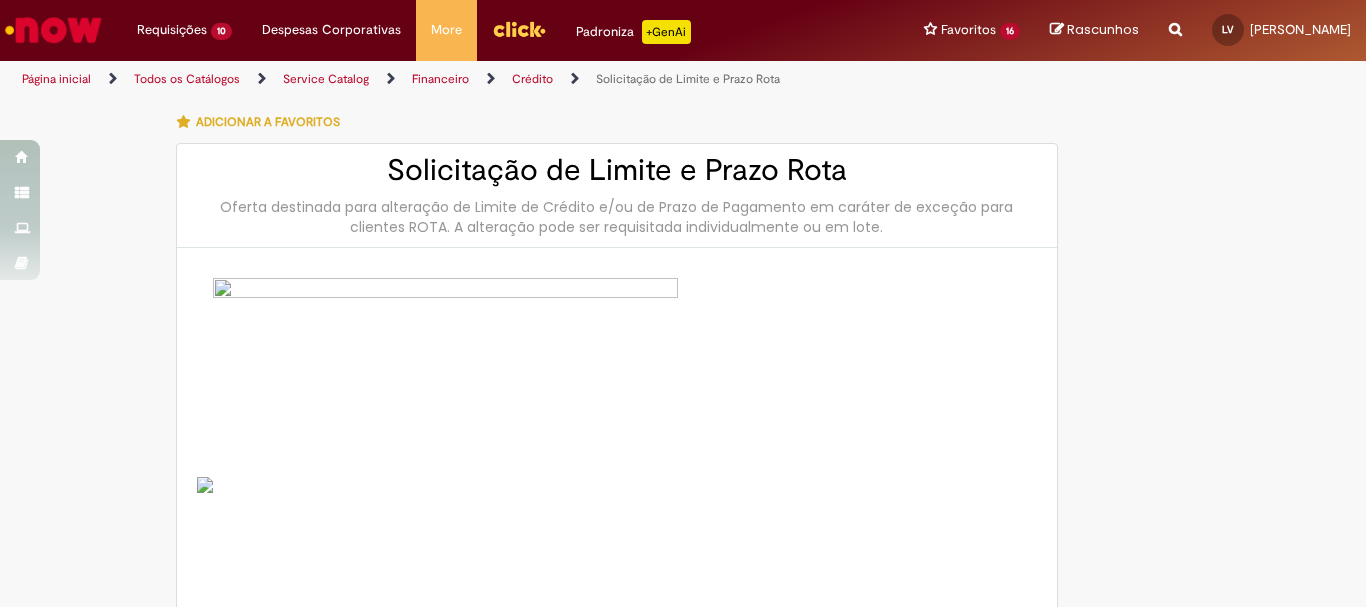 type on "********" 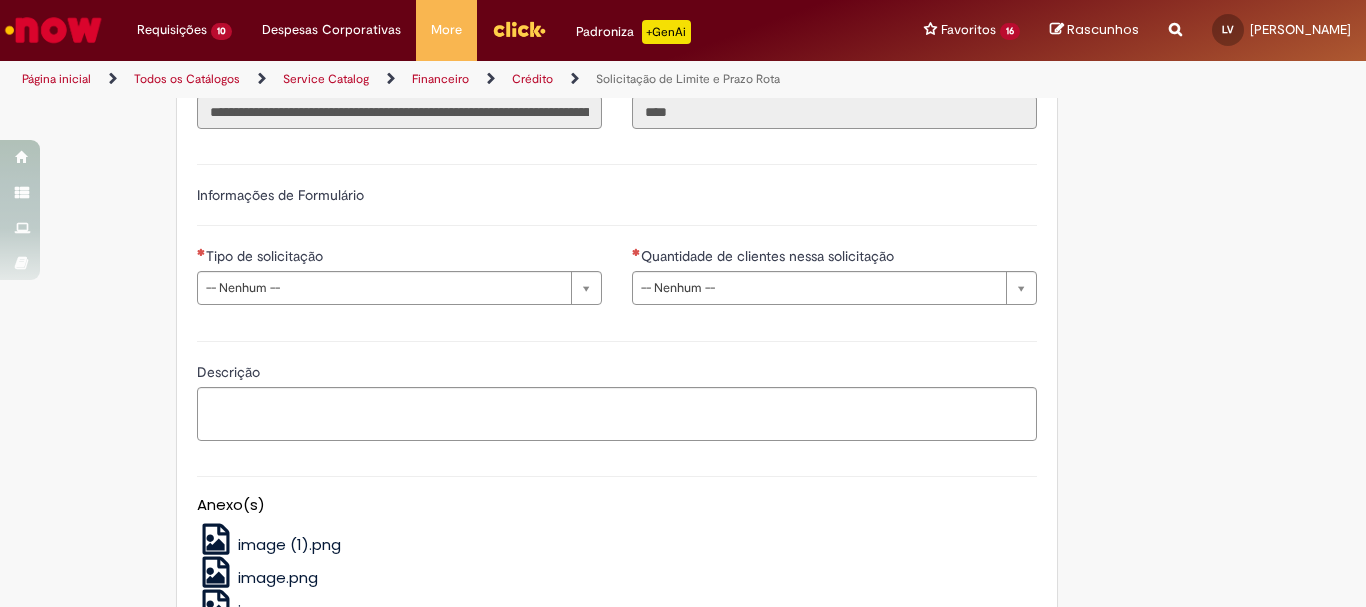 scroll, scrollTop: 1242, scrollLeft: 0, axis: vertical 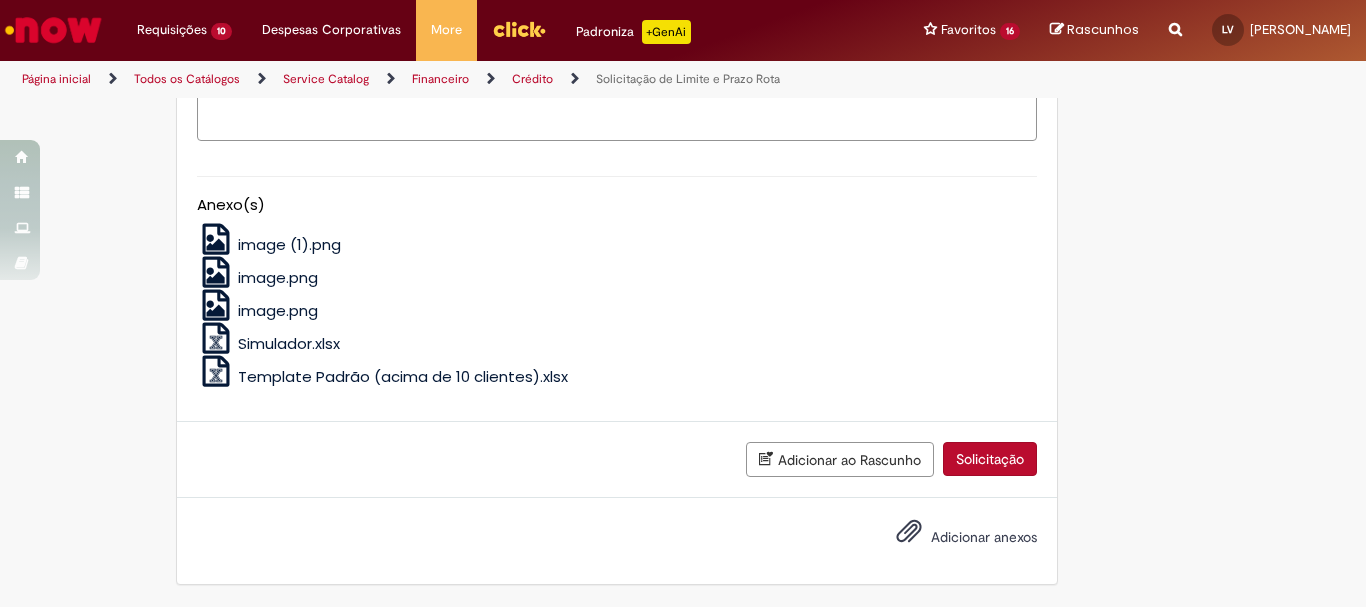 click on "Template Padrão (acima de 10 clientes).xlsx" at bounding box center (403, 376) 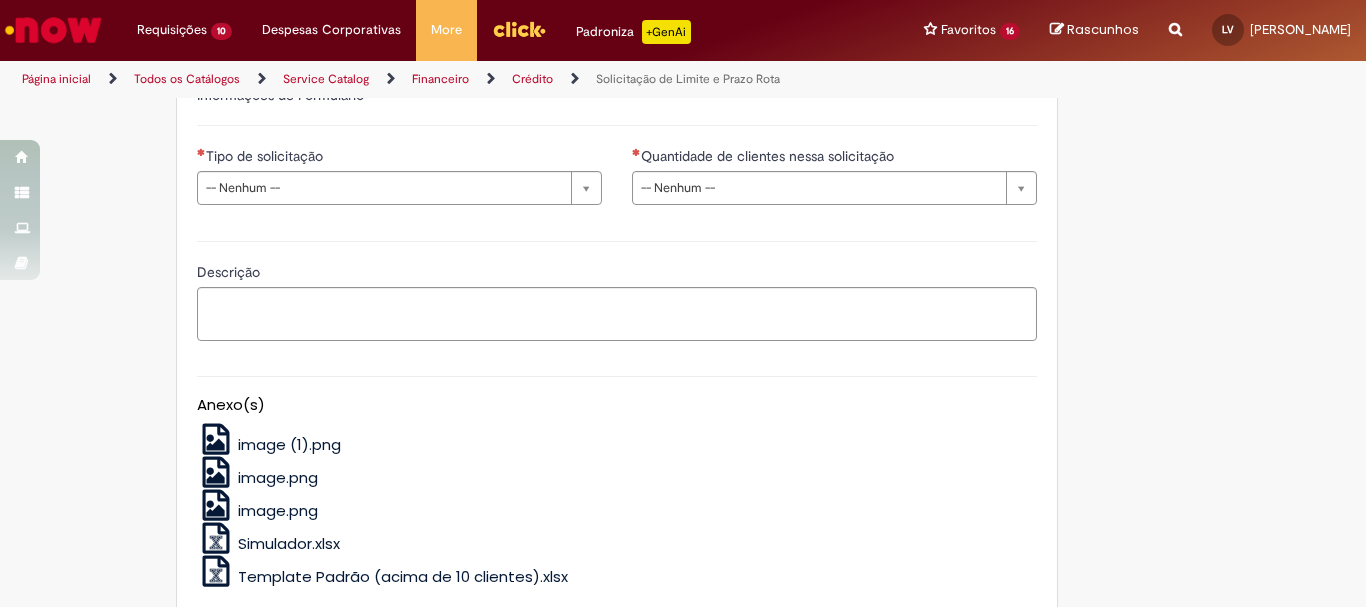 scroll, scrollTop: 942, scrollLeft: 0, axis: vertical 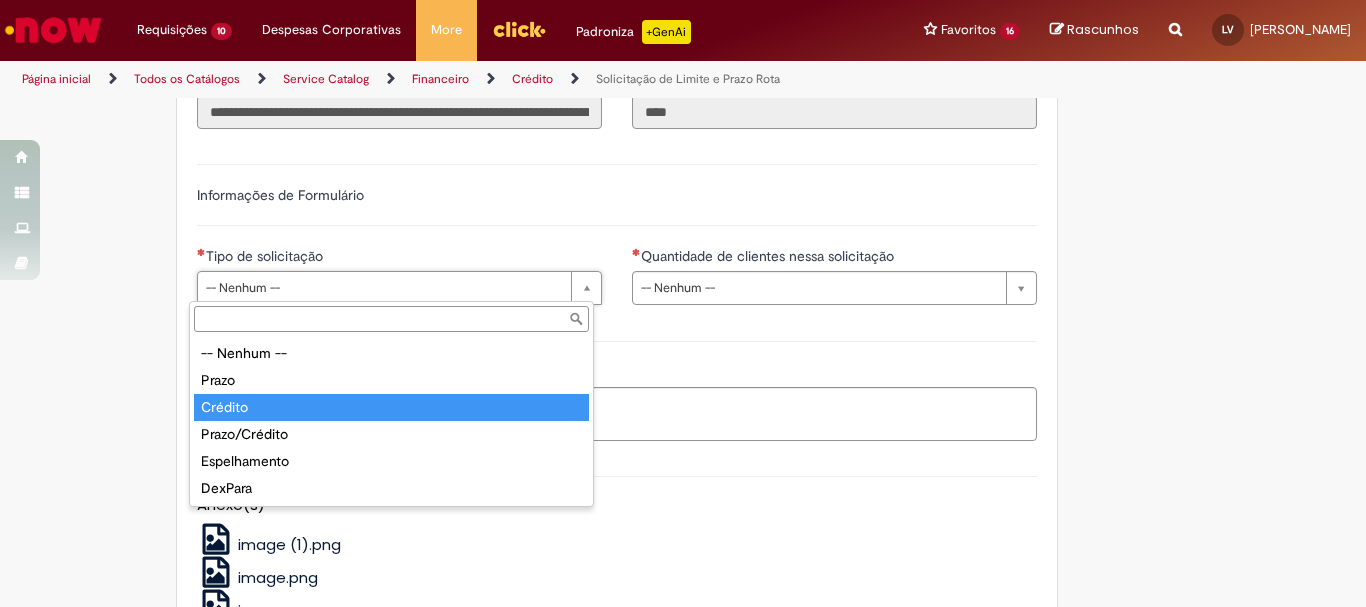type on "*******" 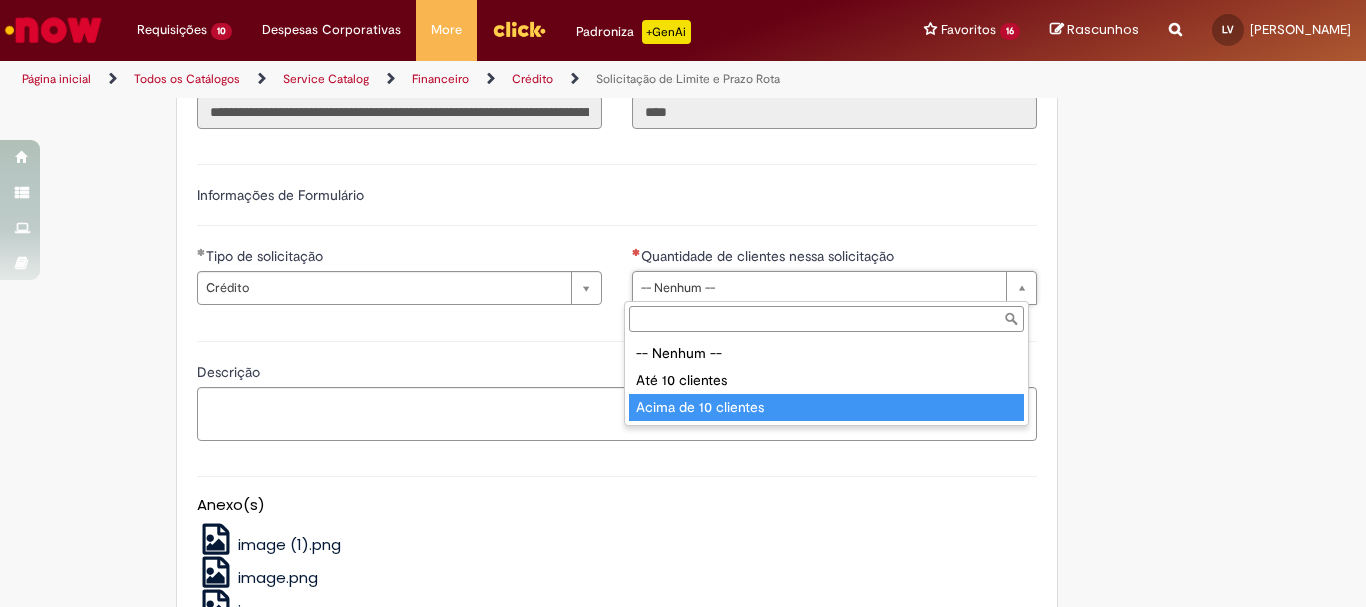 type on "**********" 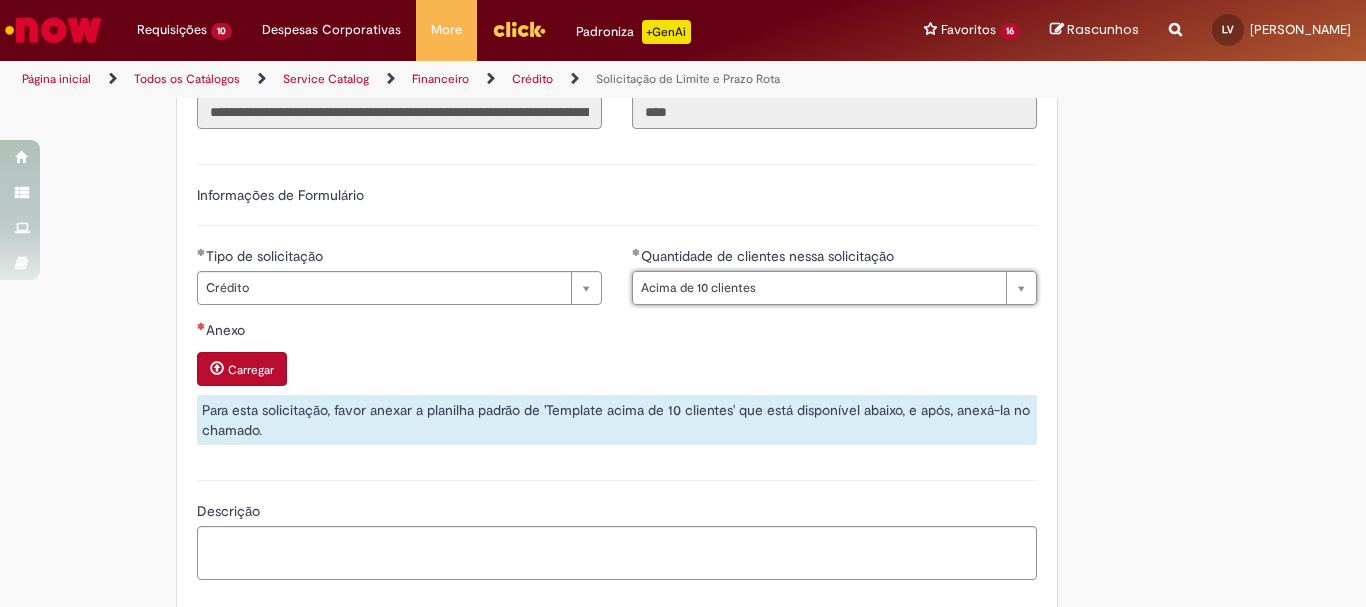 click on "Carregar" at bounding box center [242, 369] 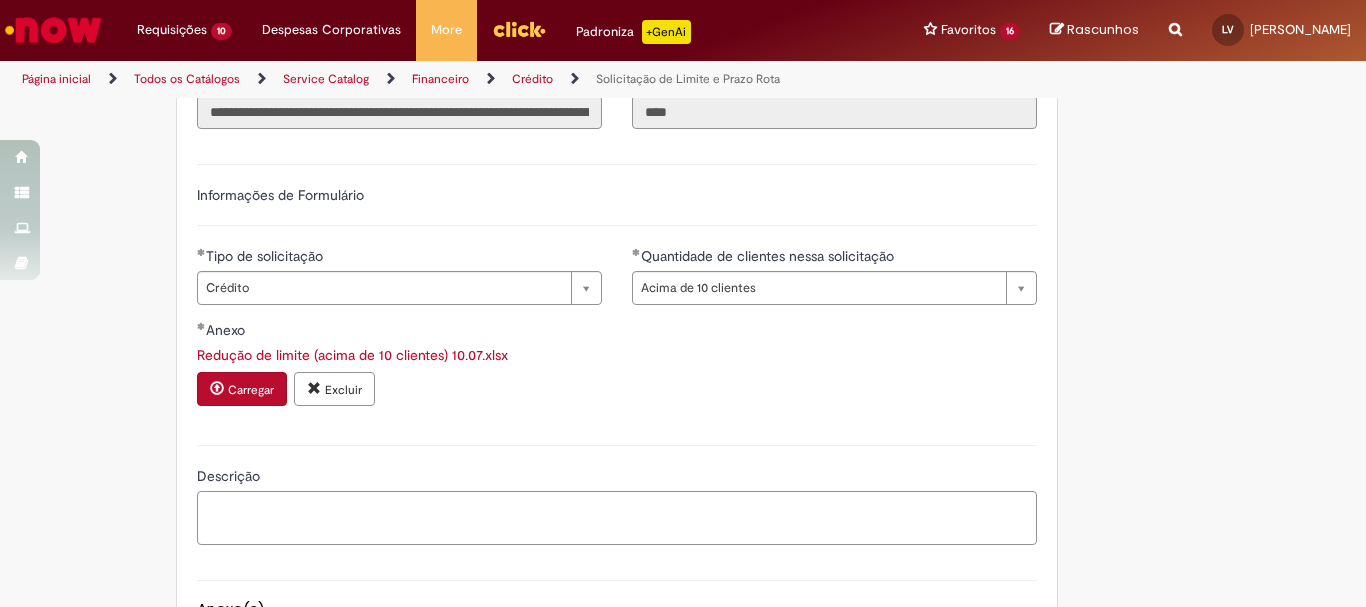click on "Descrição" at bounding box center [617, 518] 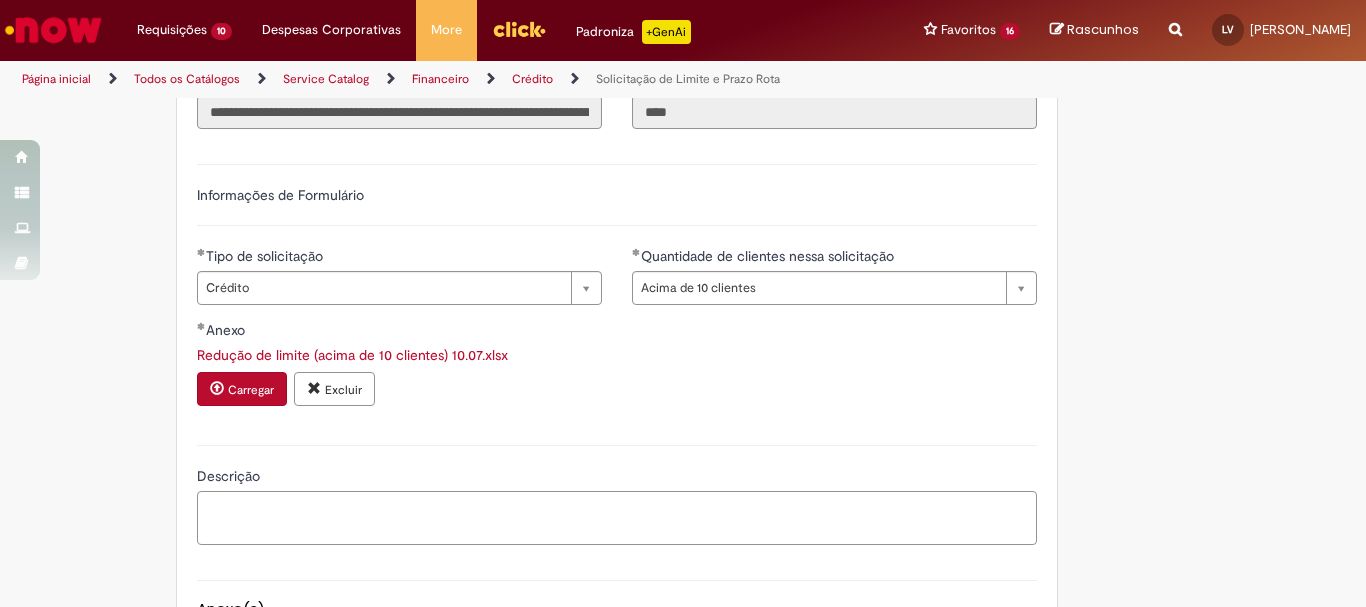 scroll, scrollTop: 1042, scrollLeft: 0, axis: vertical 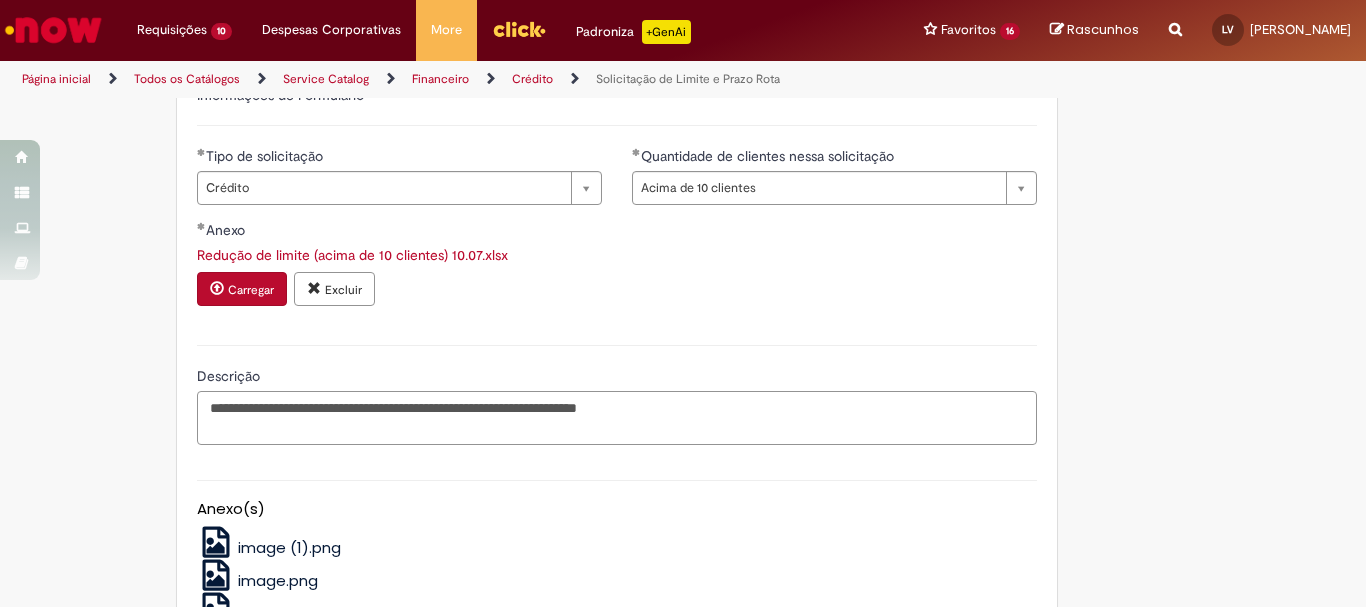 type on "**********" 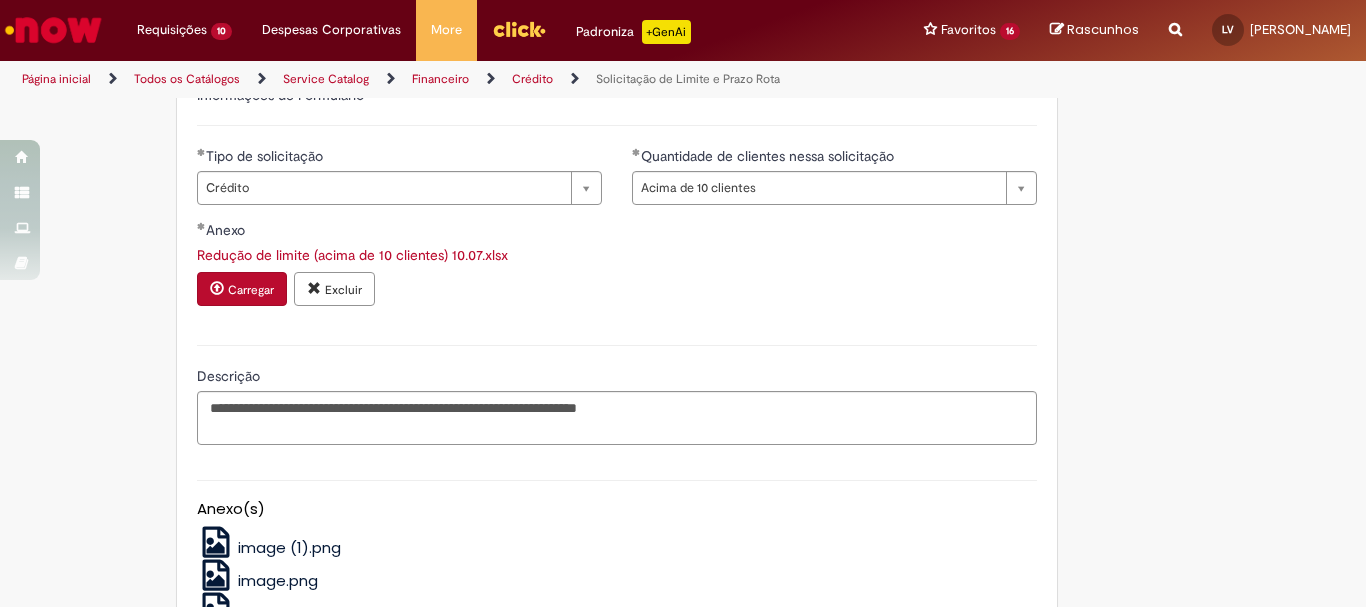 click on "**********" at bounding box center (617, 392) 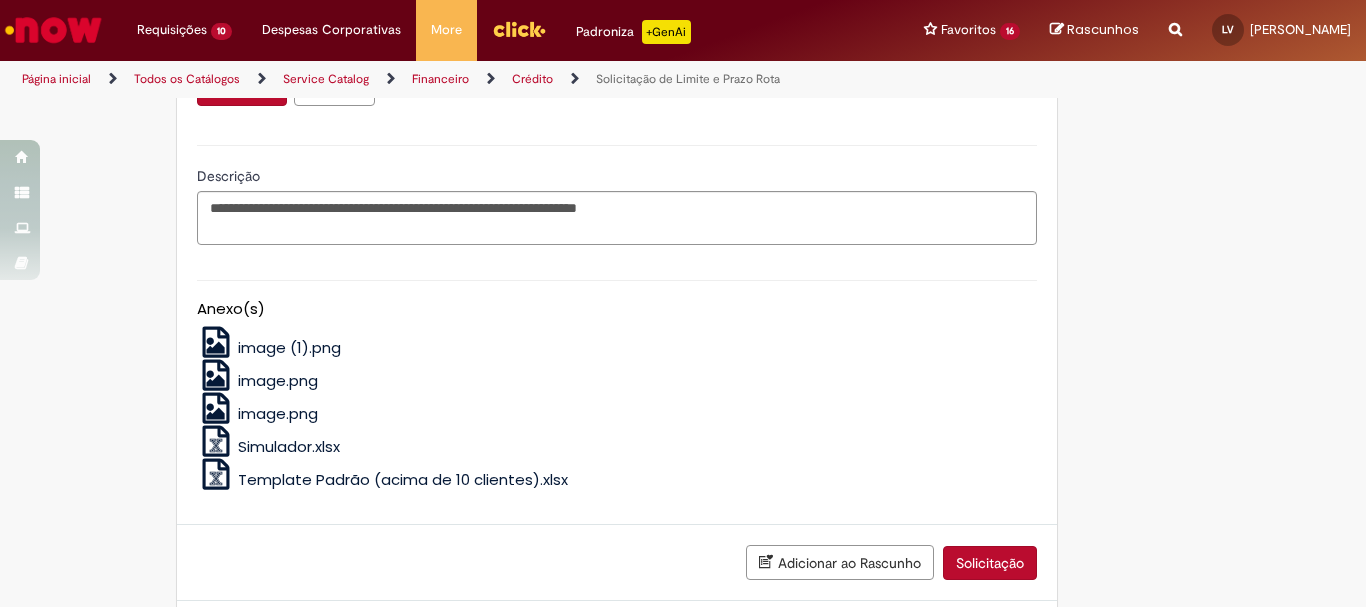 scroll, scrollTop: 1345, scrollLeft: 0, axis: vertical 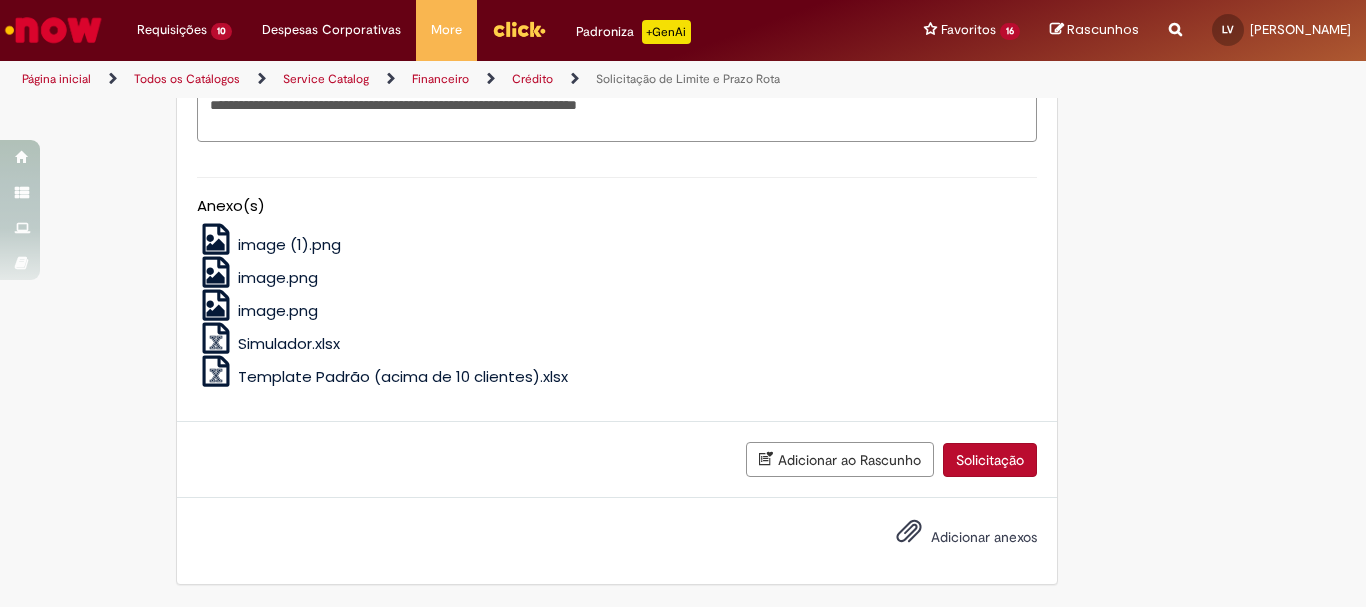 click on "Solicitação" at bounding box center (990, 460) 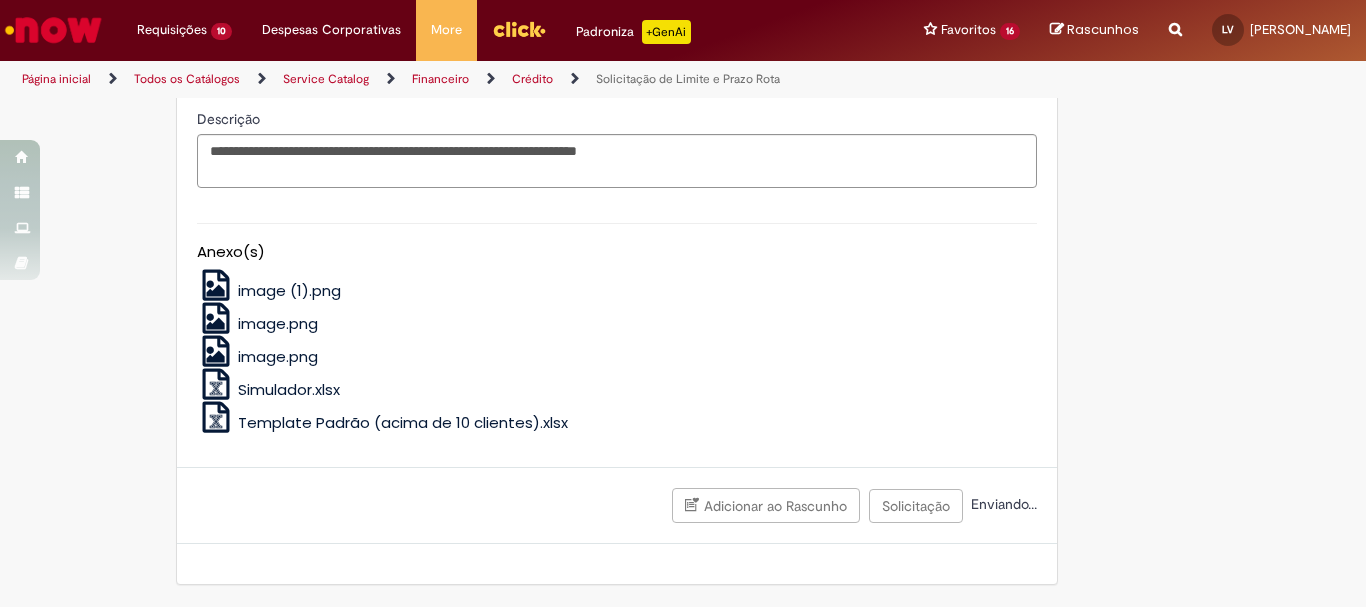 scroll, scrollTop: 1299, scrollLeft: 0, axis: vertical 